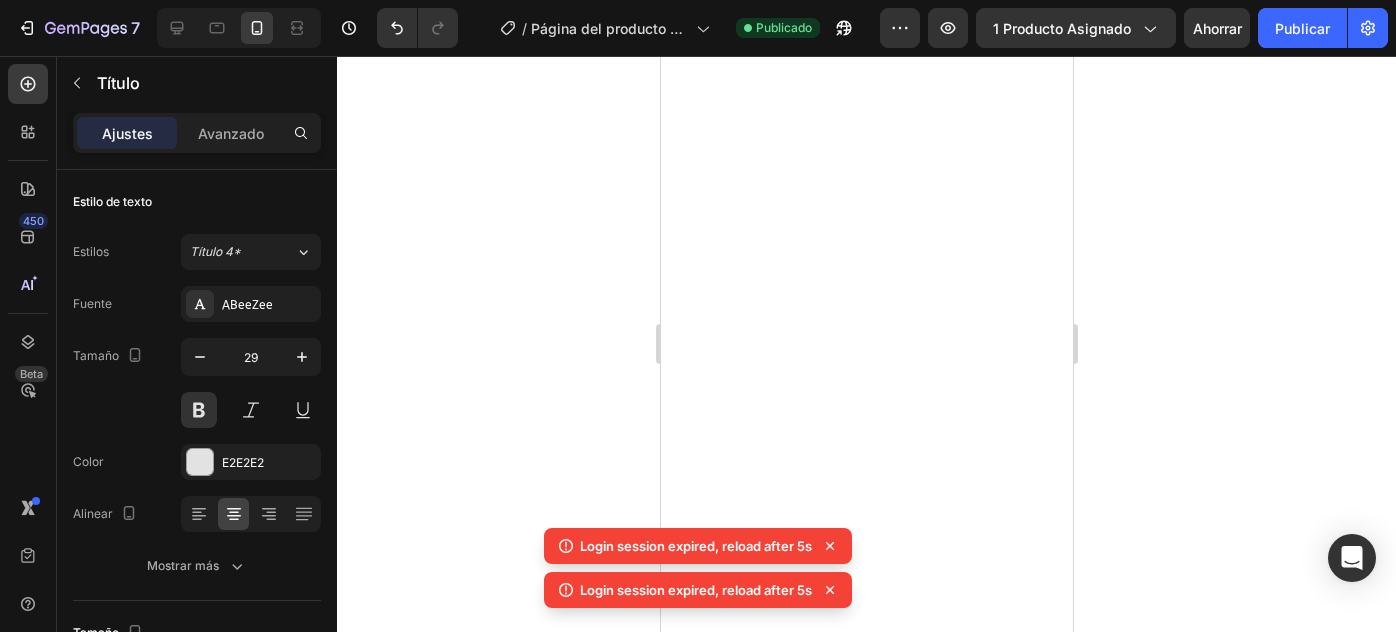 scroll, scrollTop: 0, scrollLeft: 0, axis: both 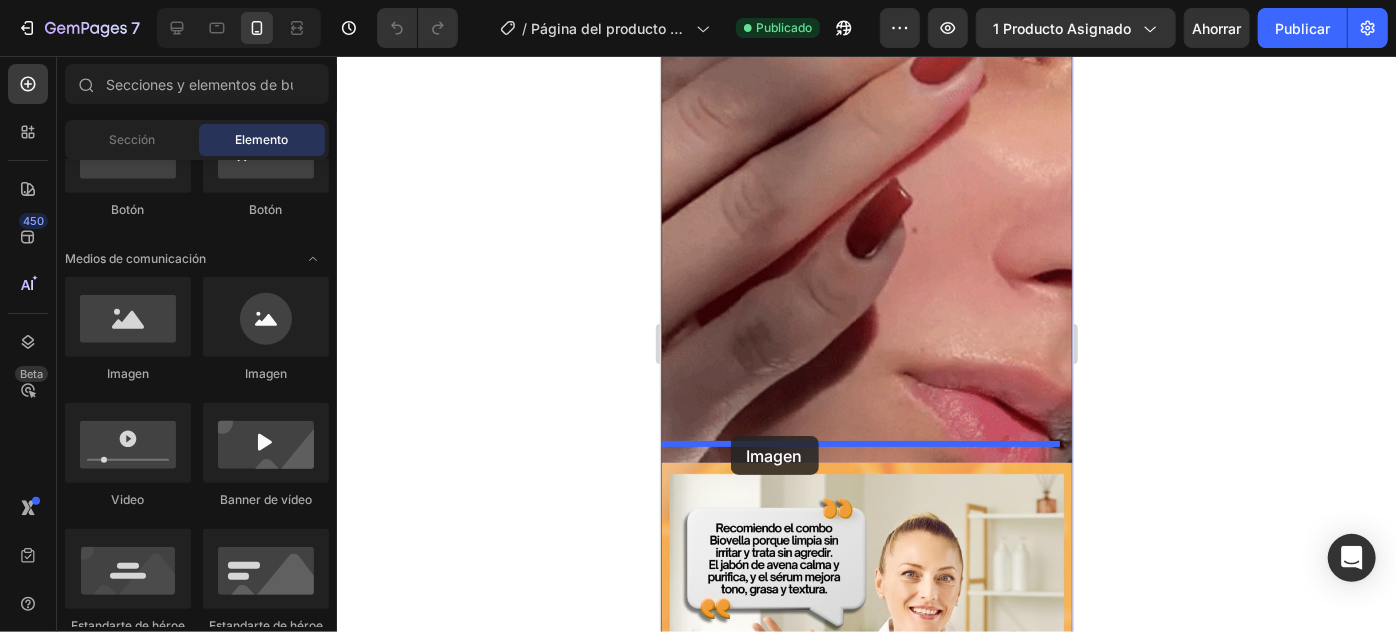 drag, startPoint x: 777, startPoint y: 369, endPoint x: 730, endPoint y: 435, distance: 81.02469 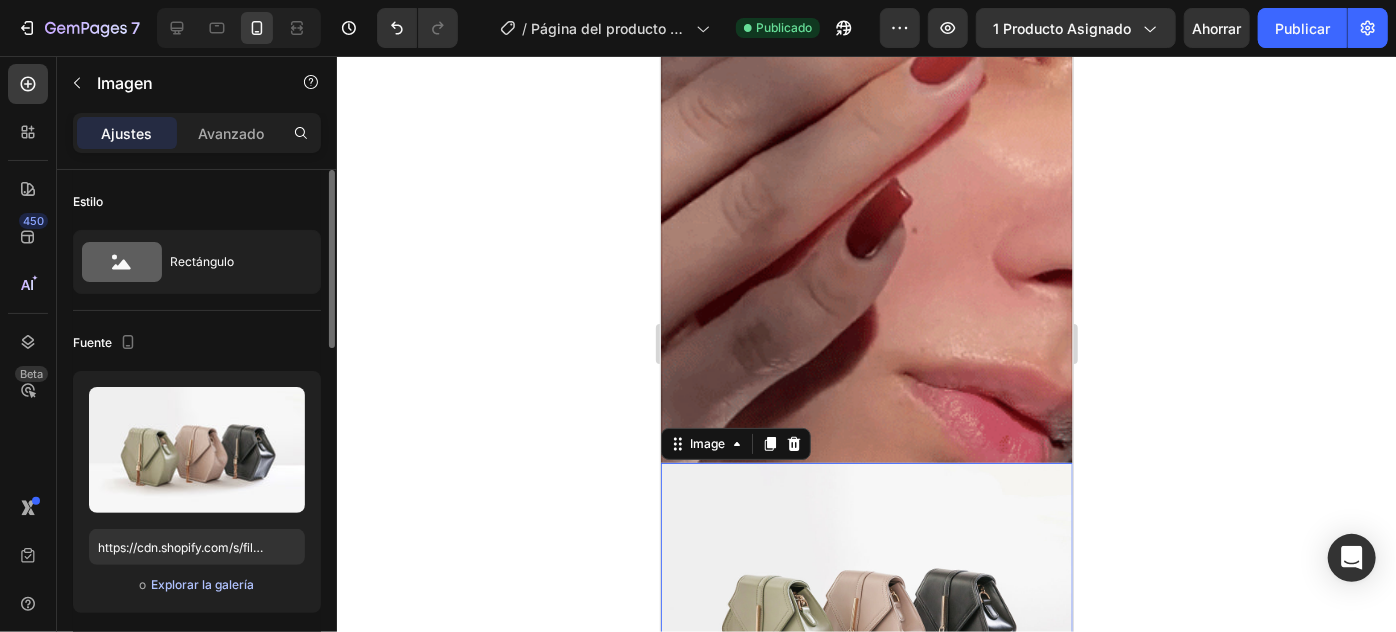 click on "Explorar la galería" at bounding box center (202, 584) 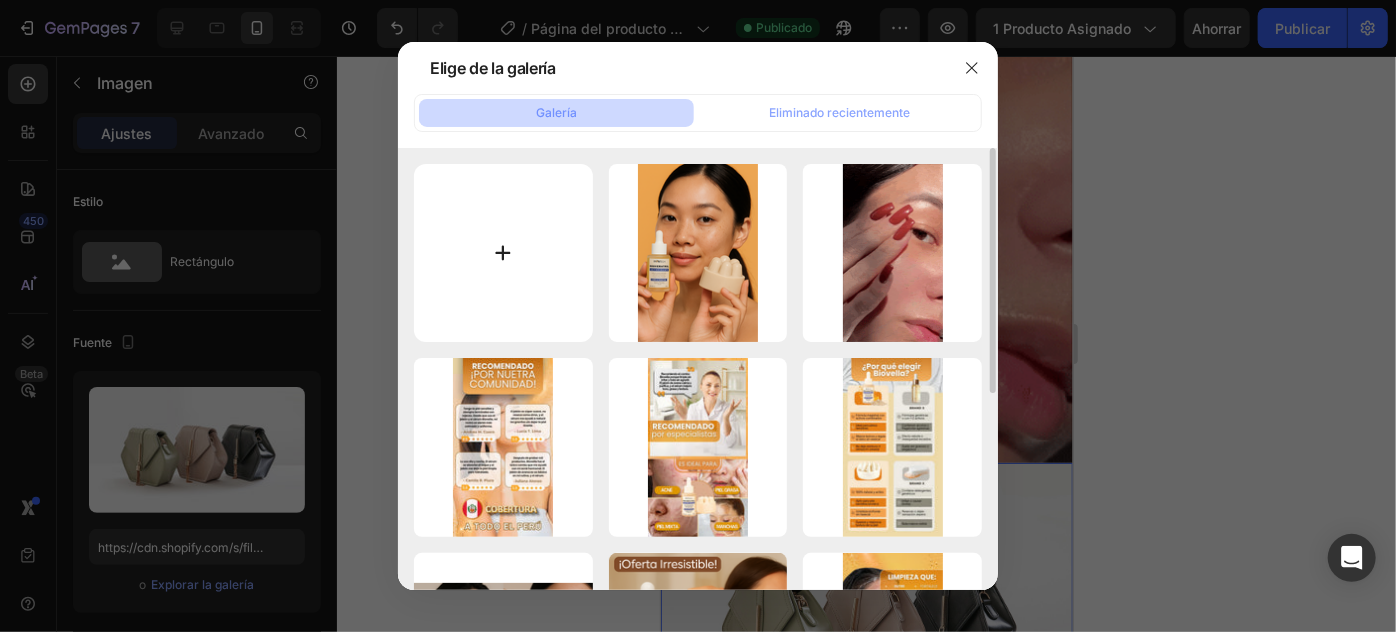 click at bounding box center (503, 253) 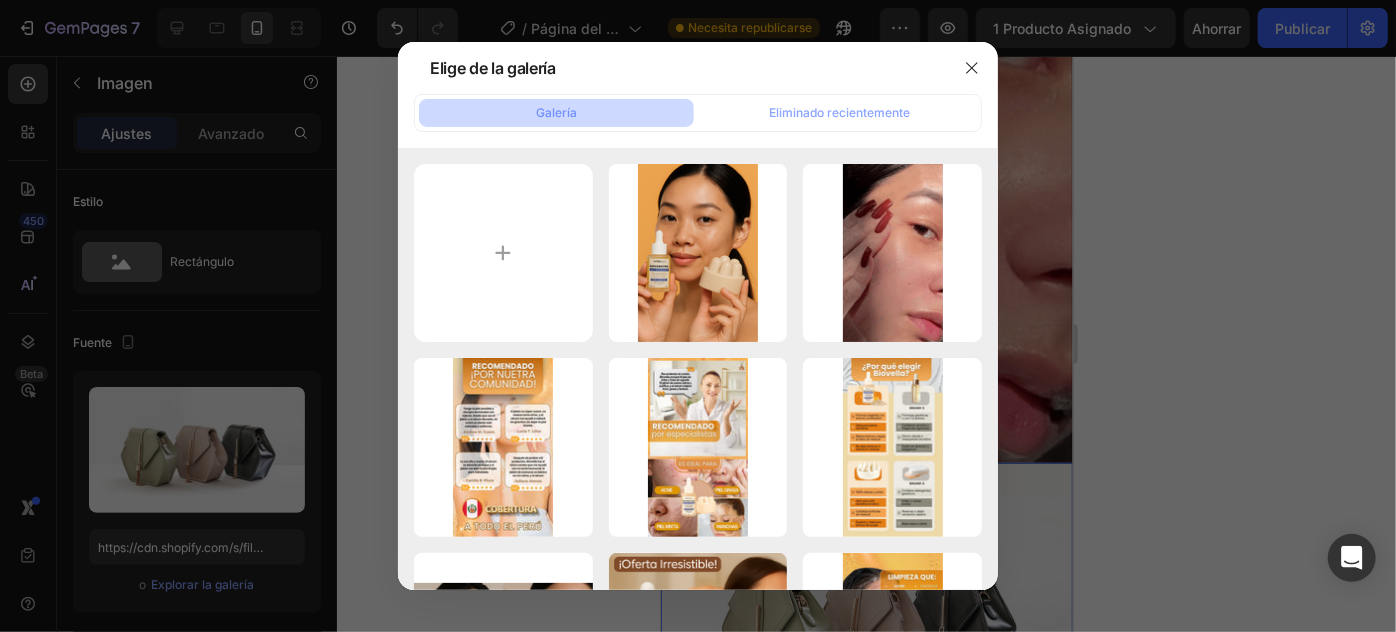 type on "C:\fakepath\nuevas fotos.png" 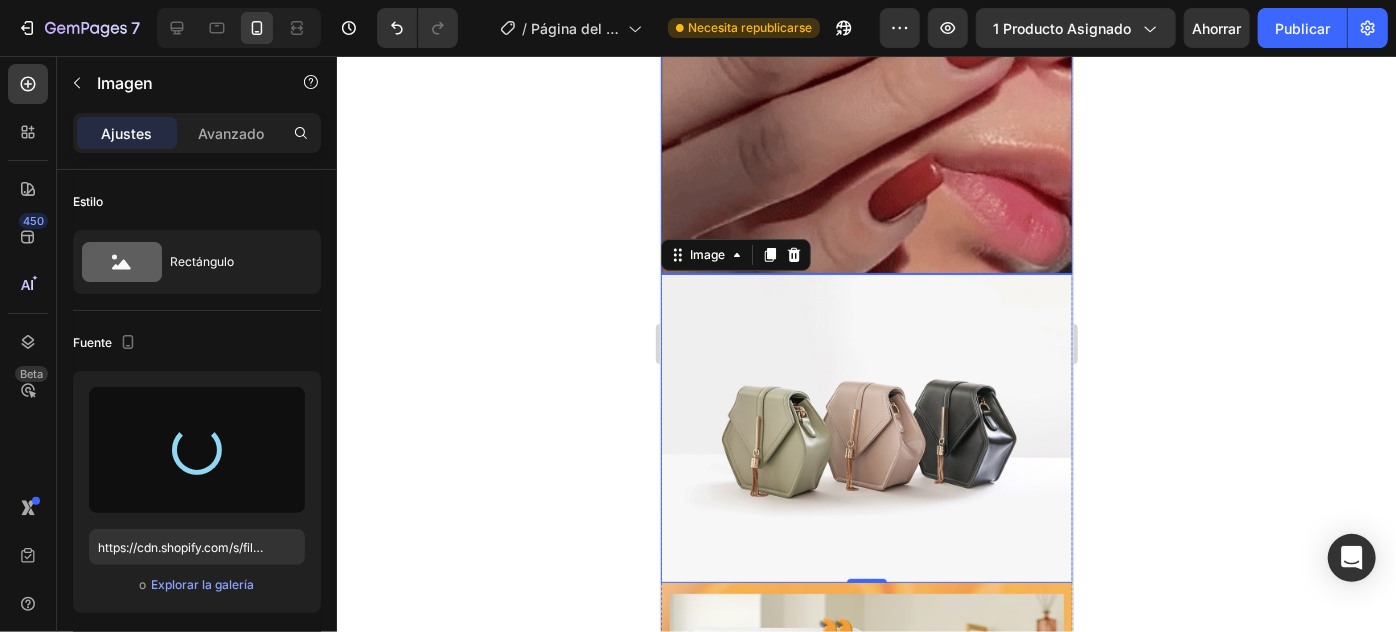 scroll, scrollTop: 4090, scrollLeft: 0, axis: vertical 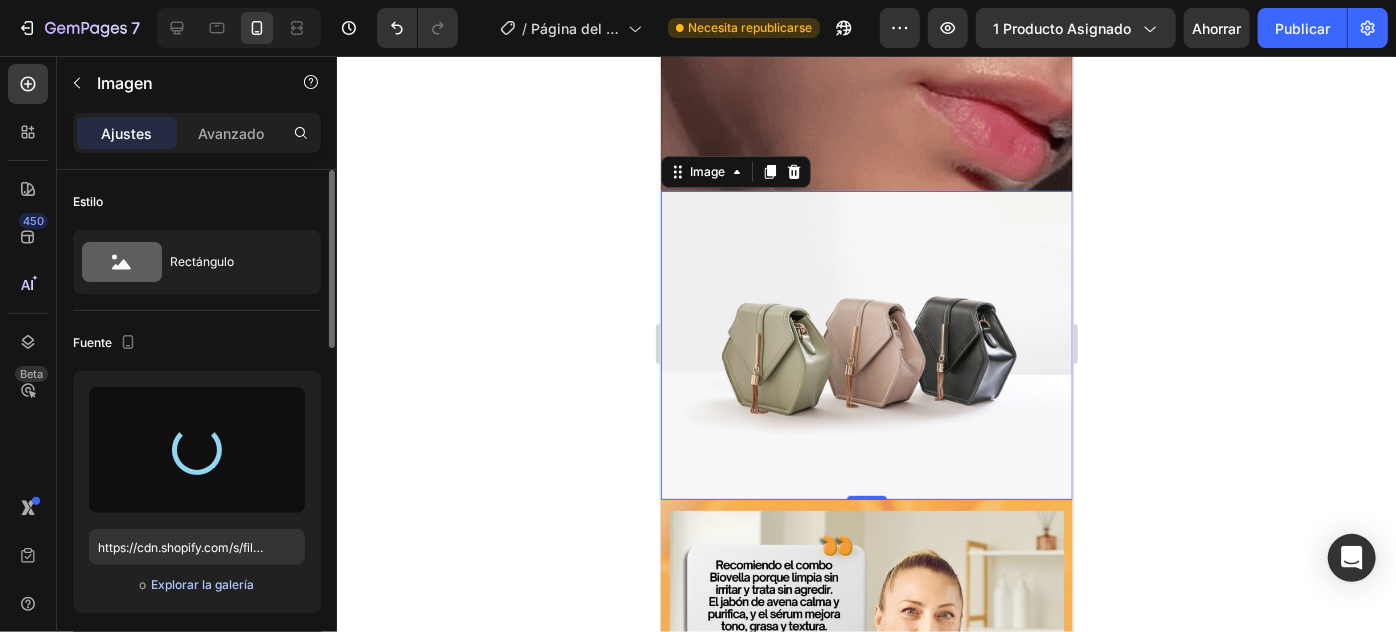 click on "Explorar la galería" at bounding box center [202, 584] 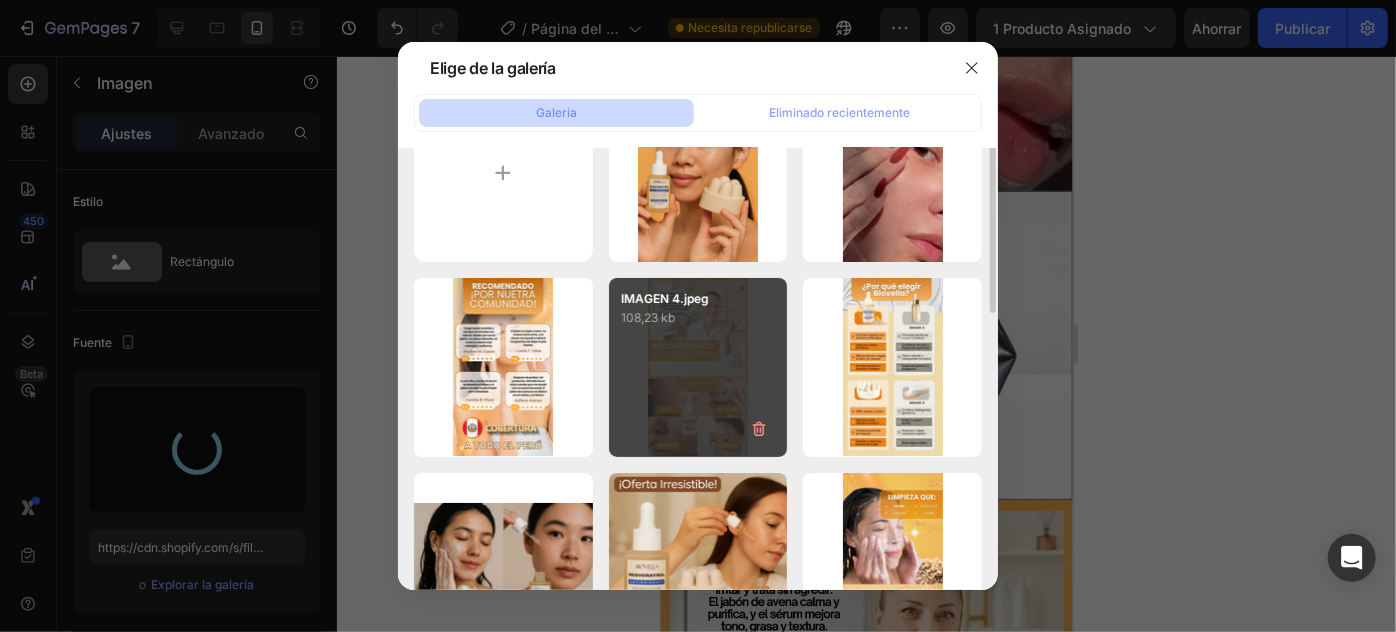 scroll, scrollTop: 0, scrollLeft: 0, axis: both 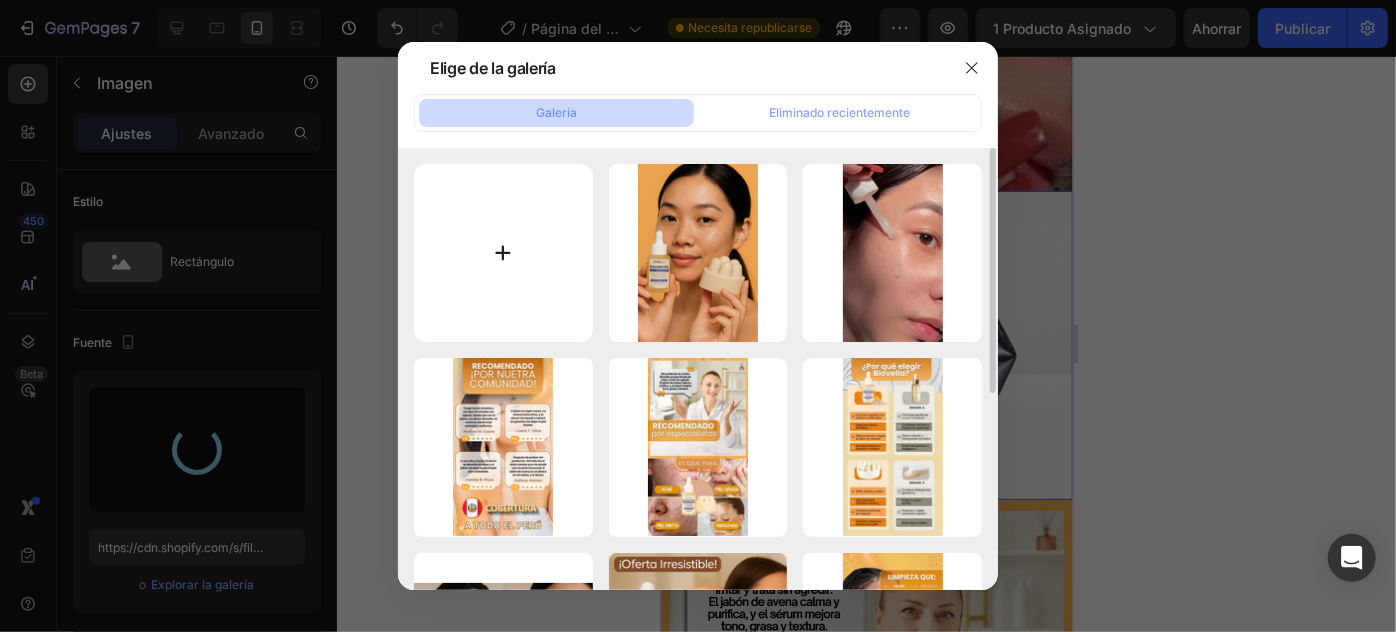 click at bounding box center (503, 253) 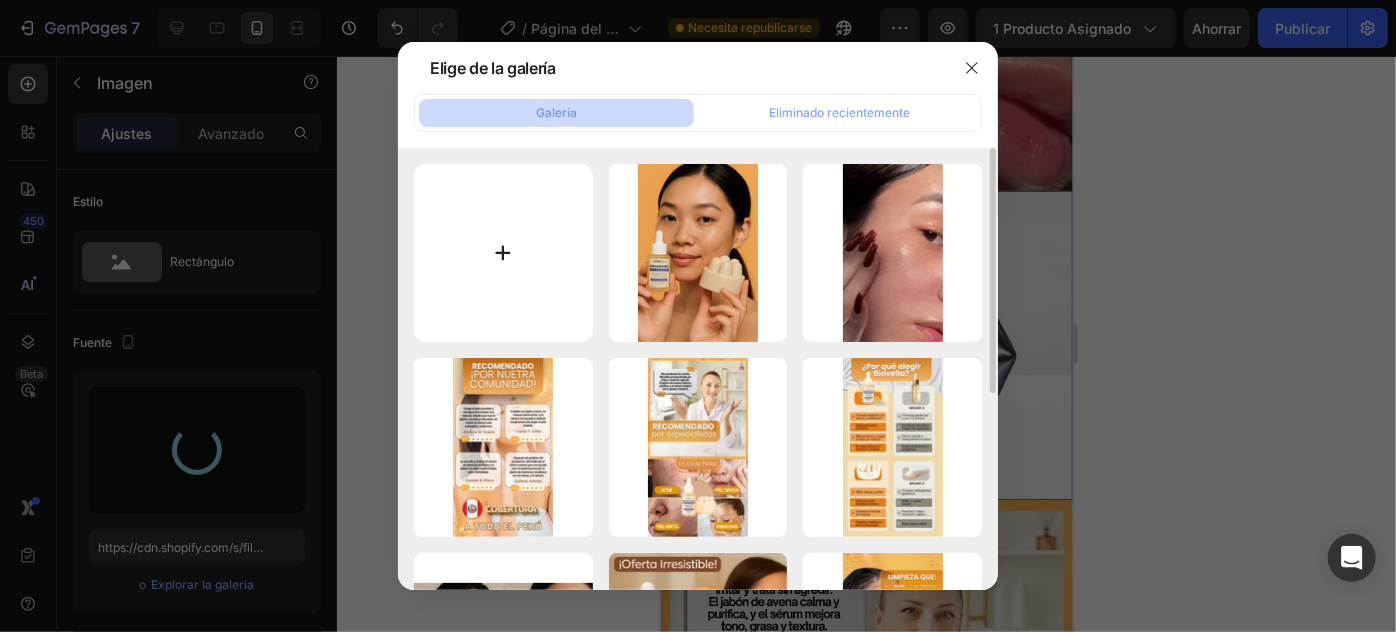 type on "C:\fakepath\nueva foto 2.png" 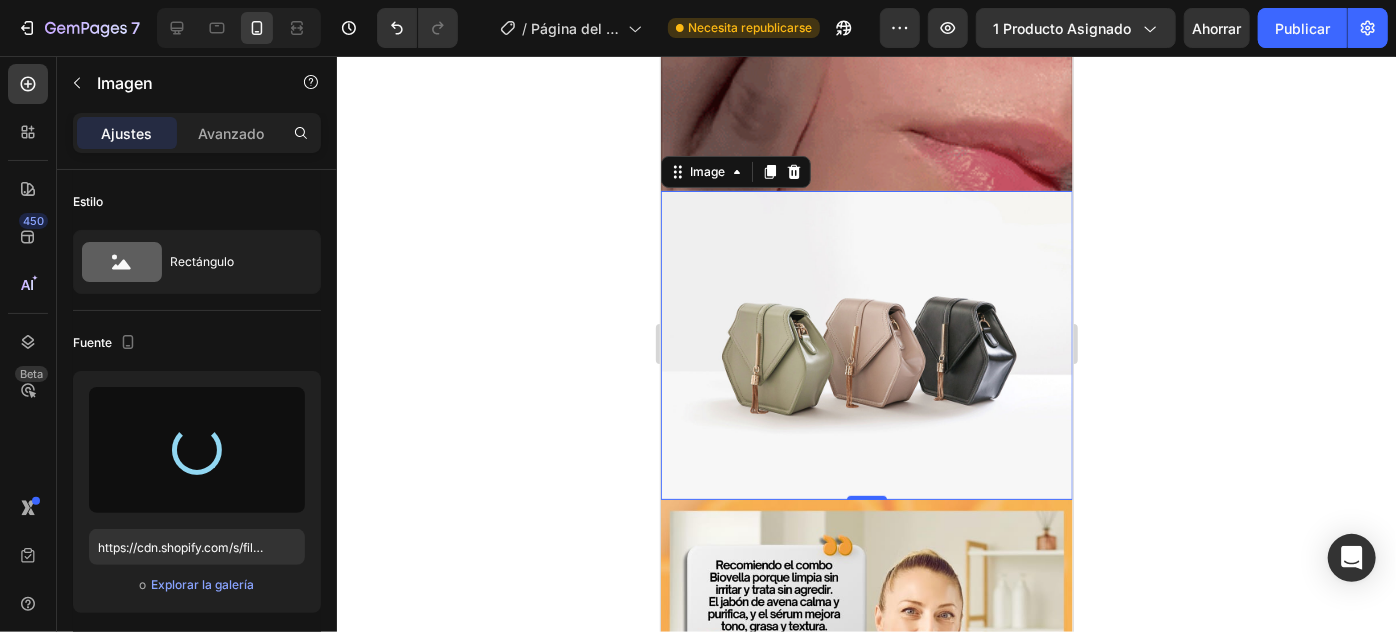 click at bounding box center [866, 344] 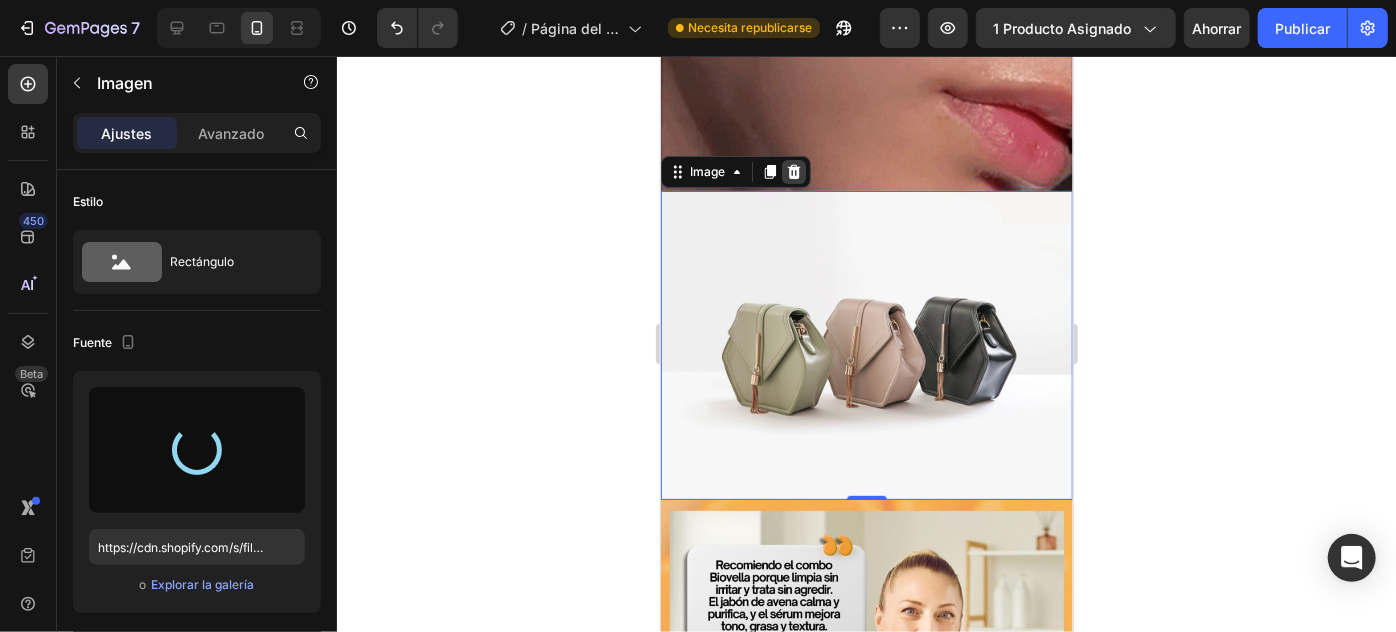 click 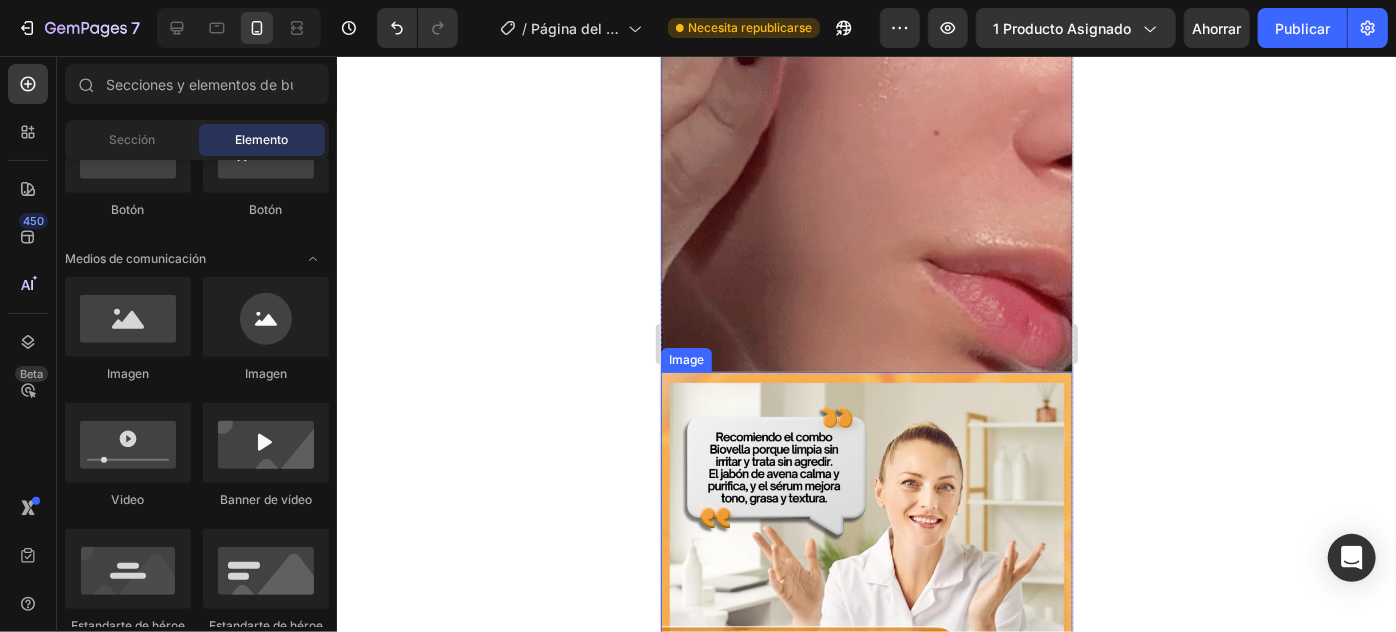 scroll, scrollTop: 3818, scrollLeft: 0, axis: vertical 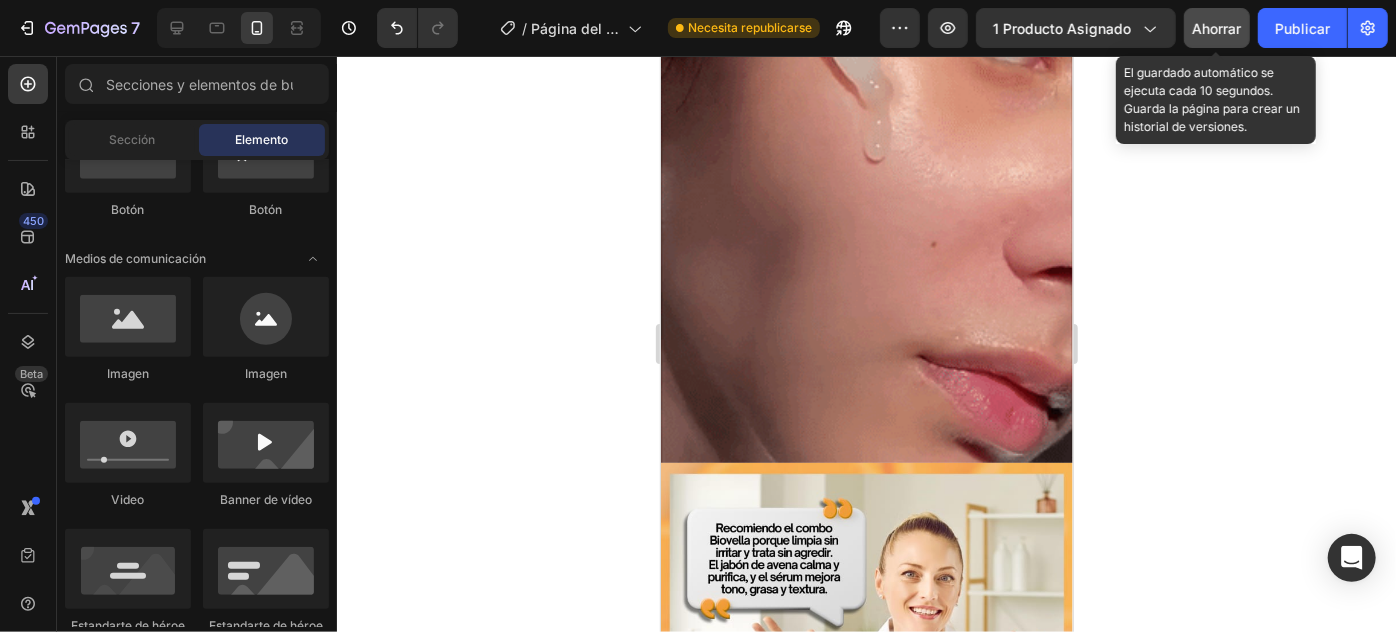 click on "Ahorrar" at bounding box center [1217, 28] 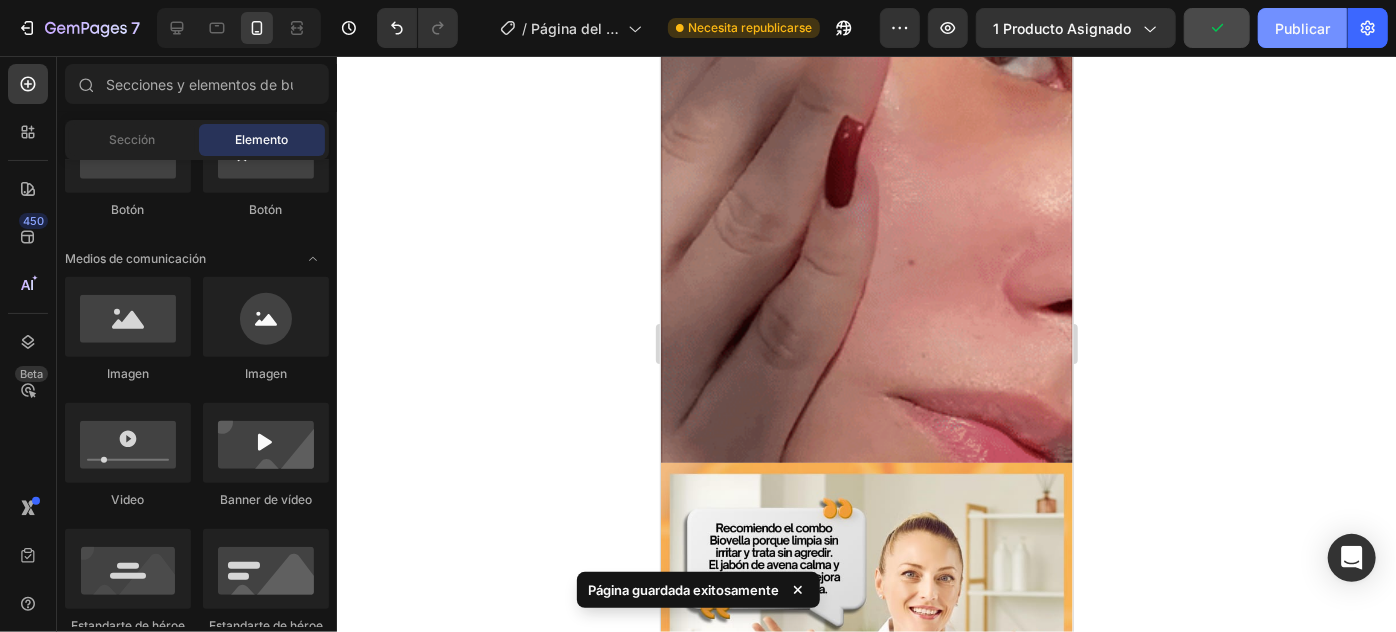 click on "Publicar" 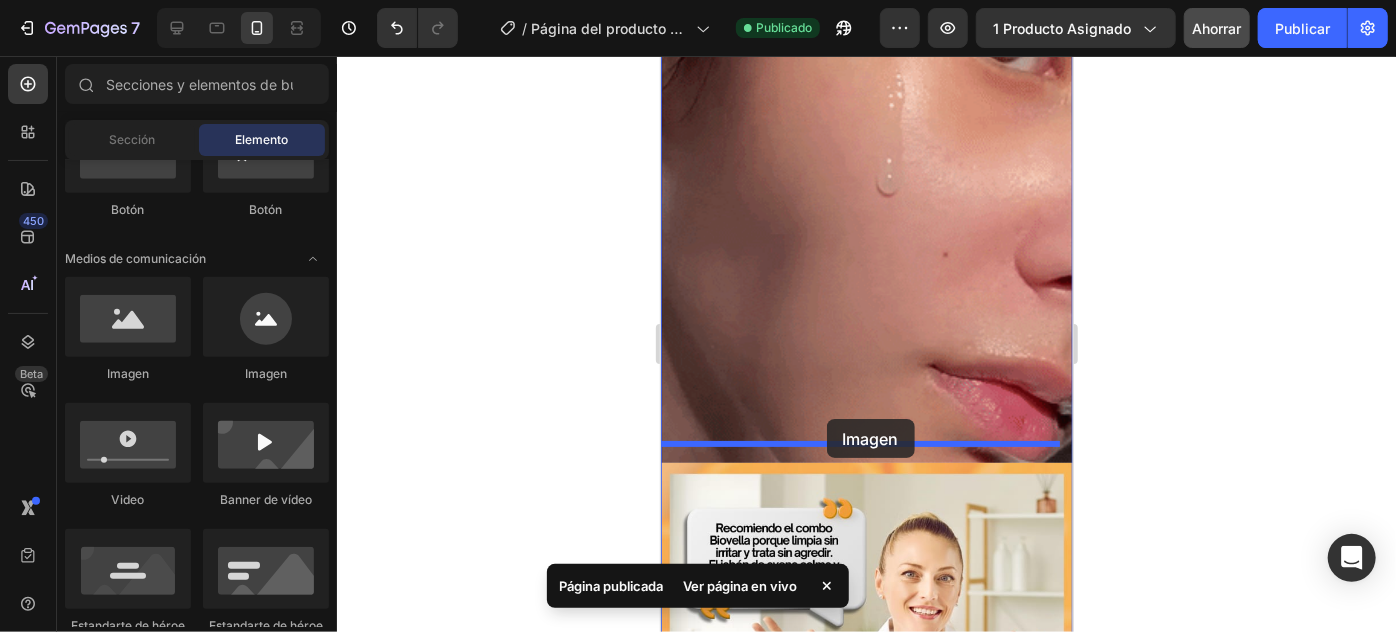 drag, startPoint x: 793, startPoint y: 379, endPoint x: 826, endPoint y: 418, distance: 51.088158 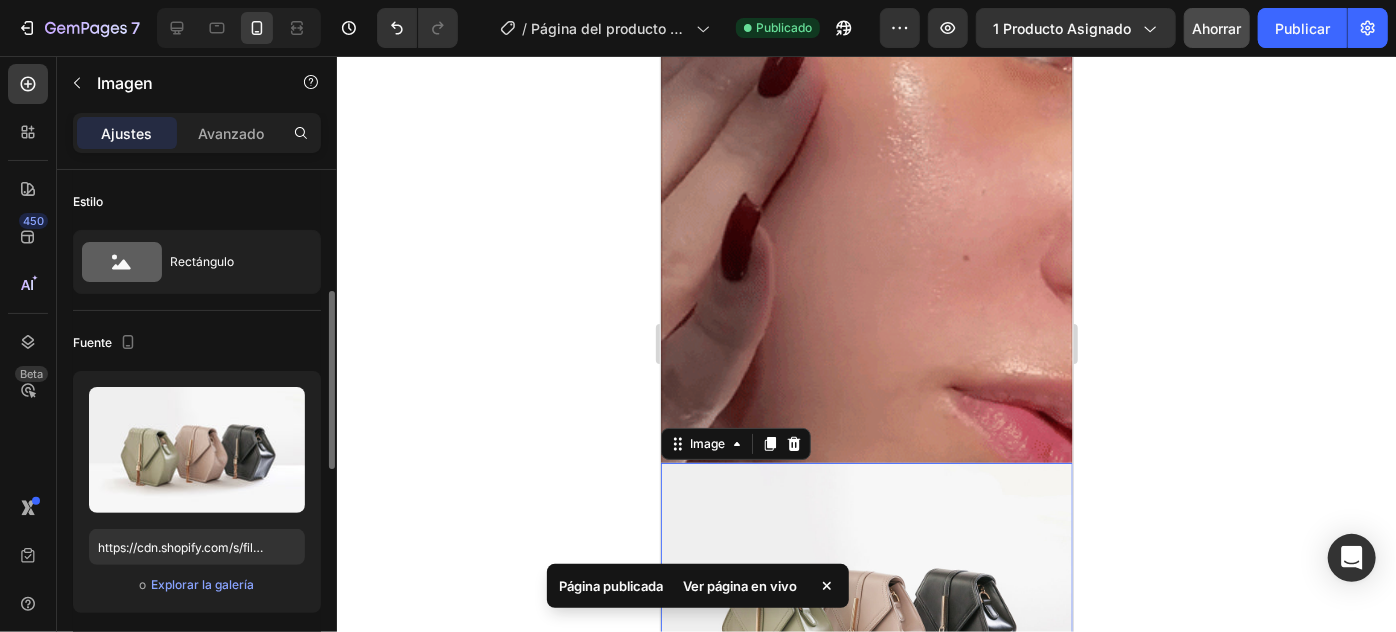 scroll, scrollTop: 90, scrollLeft: 0, axis: vertical 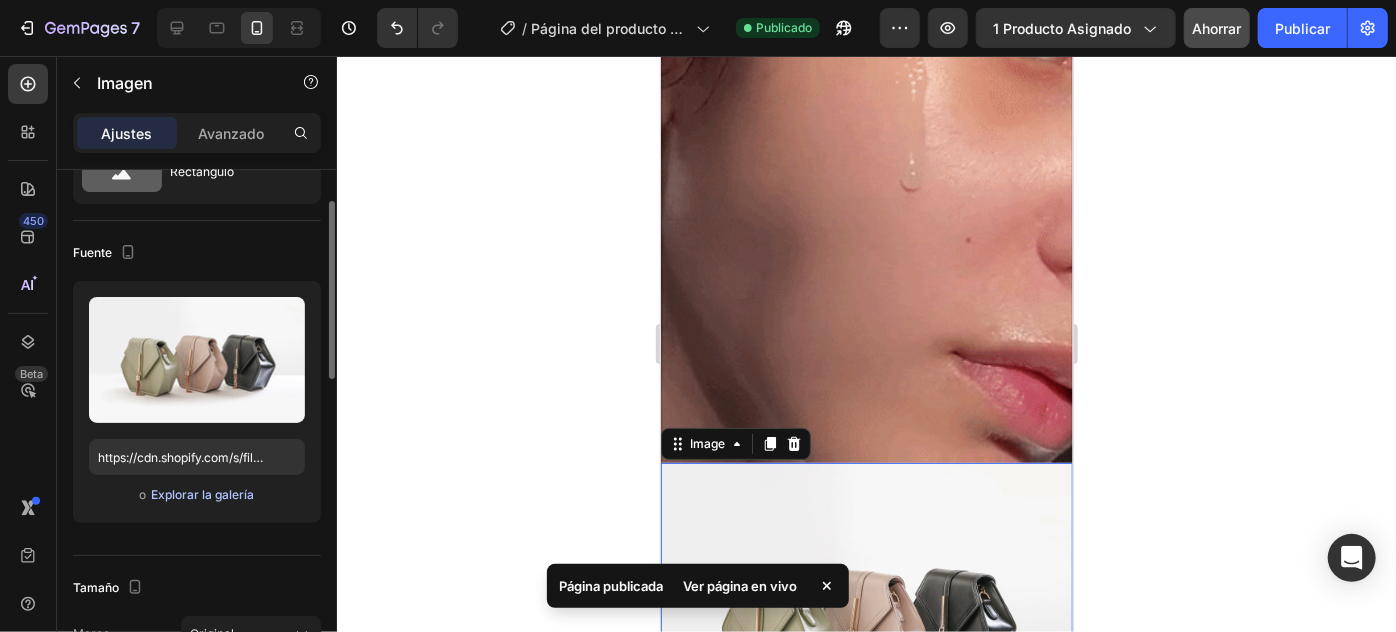 click on "Explorar la galería" at bounding box center (202, 494) 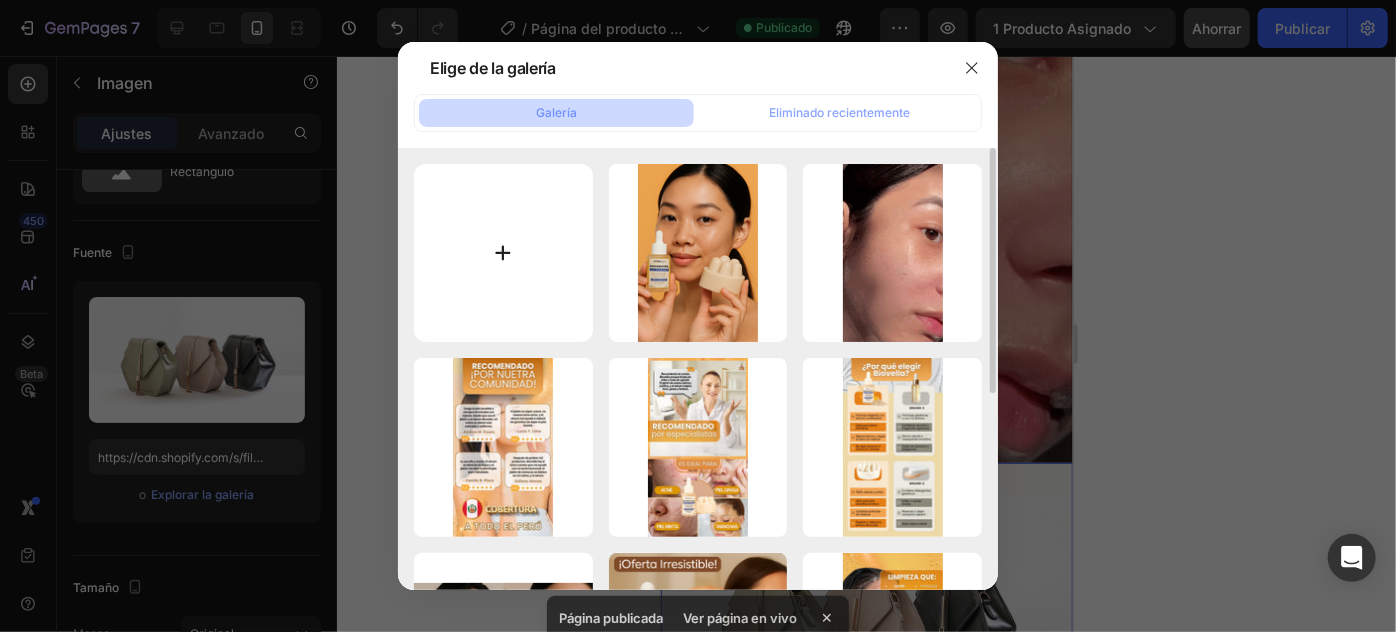click at bounding box center [503, 253] 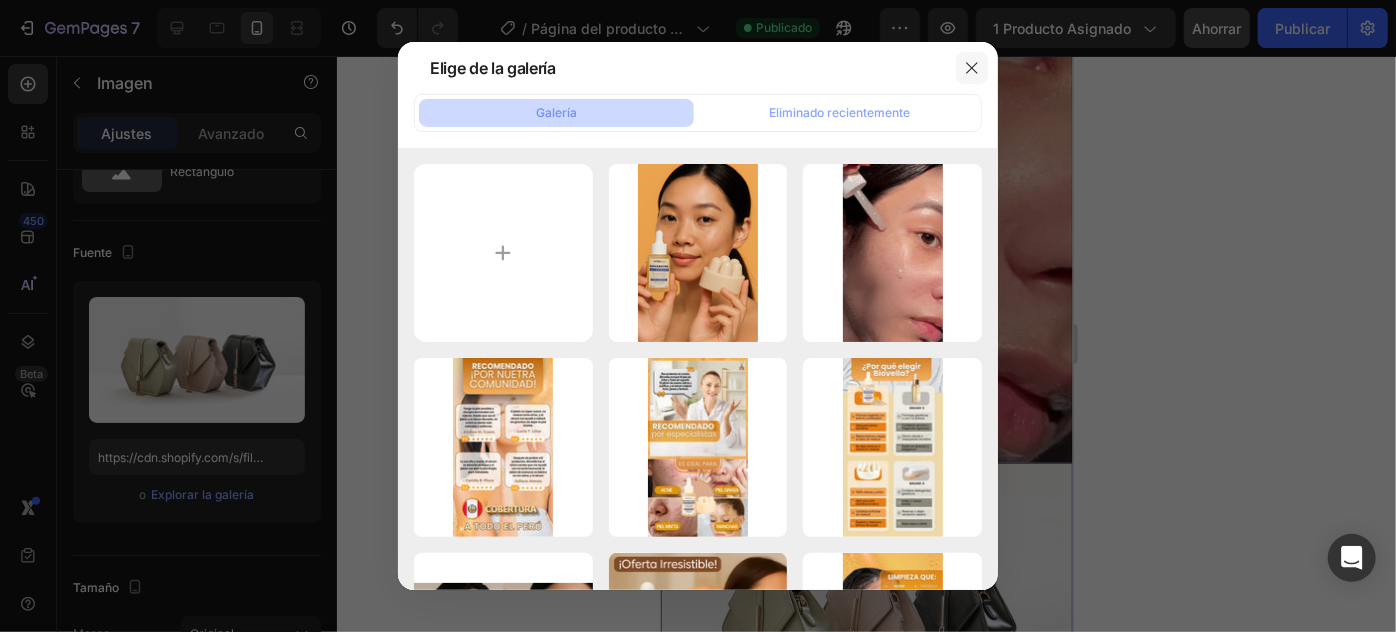 click 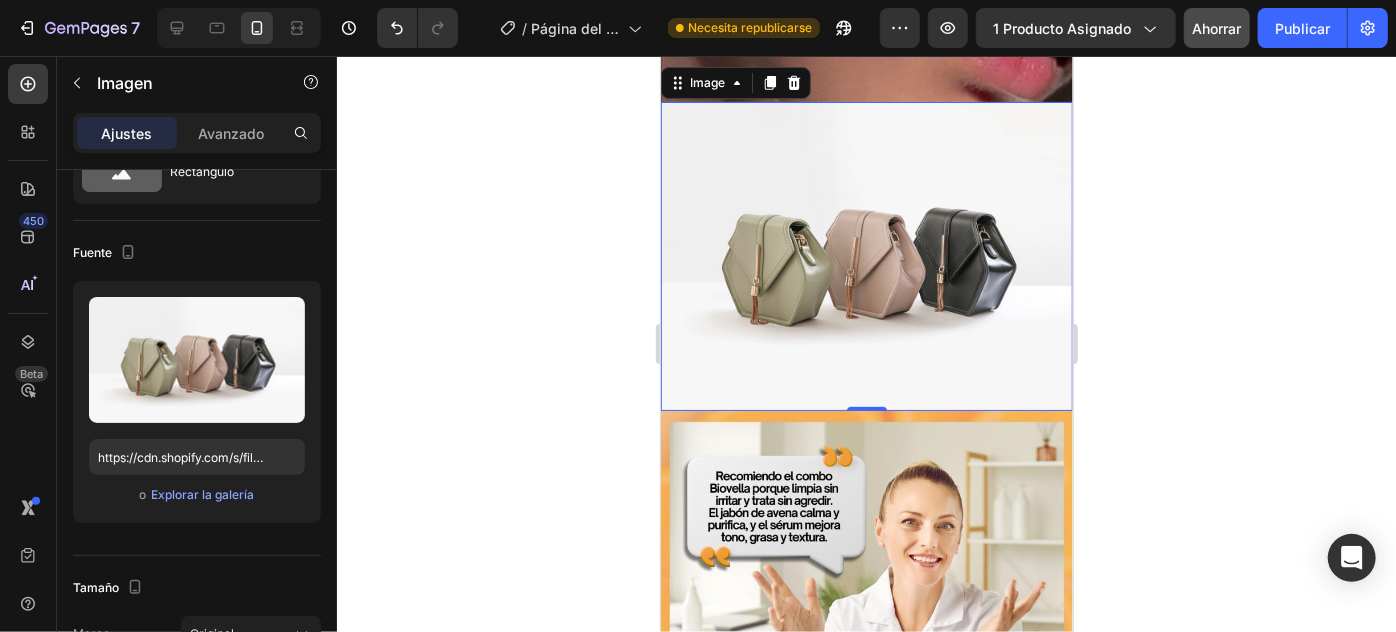 scroll, scrollTop: 4181, scrollLeft: 0, axis: vertical 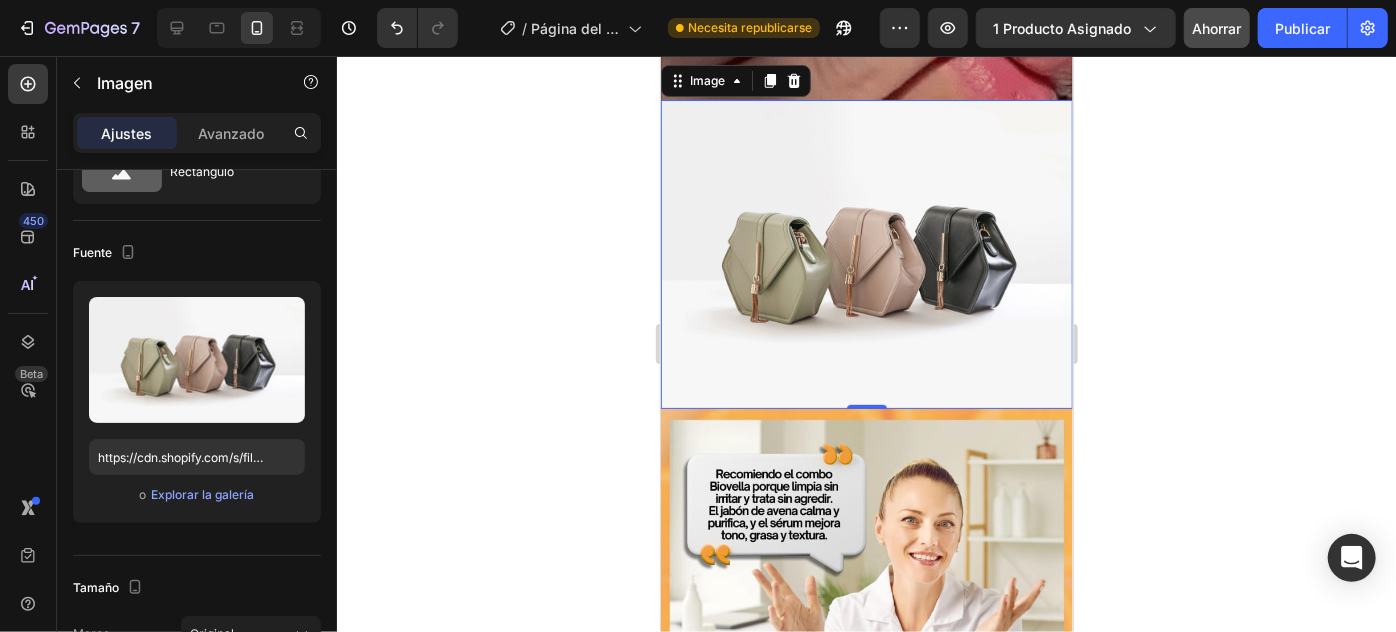 click at bounding box center [866, 253] 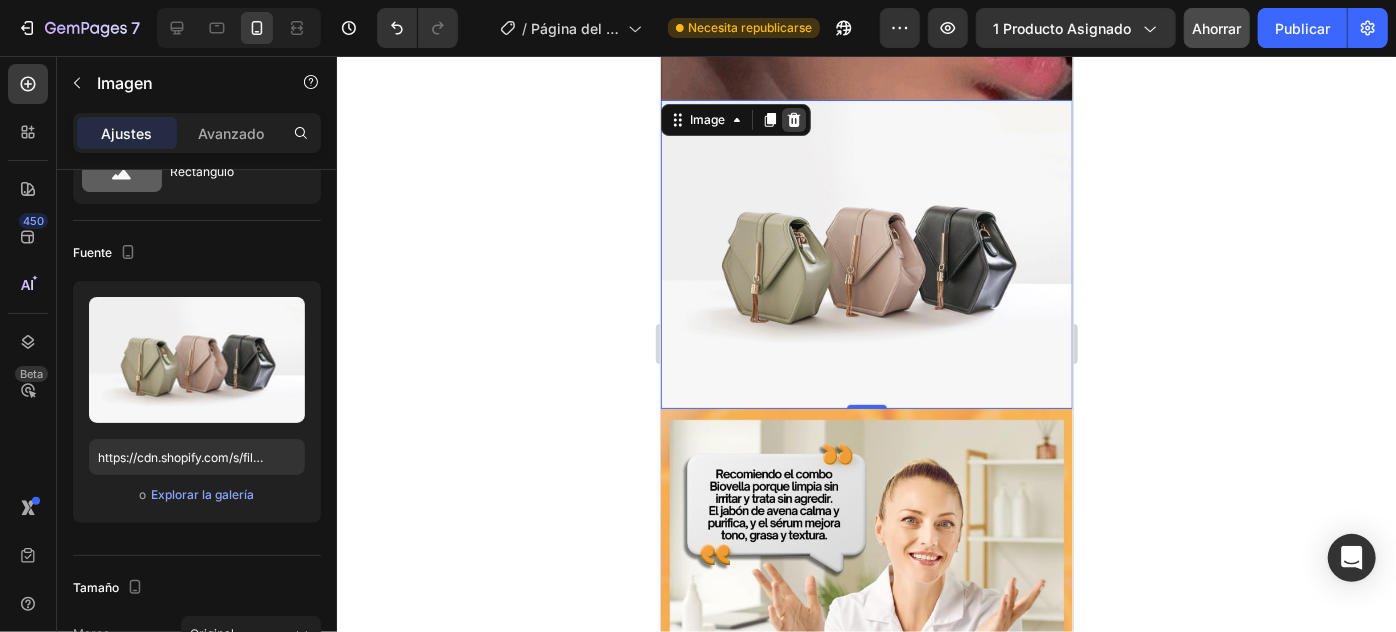 click 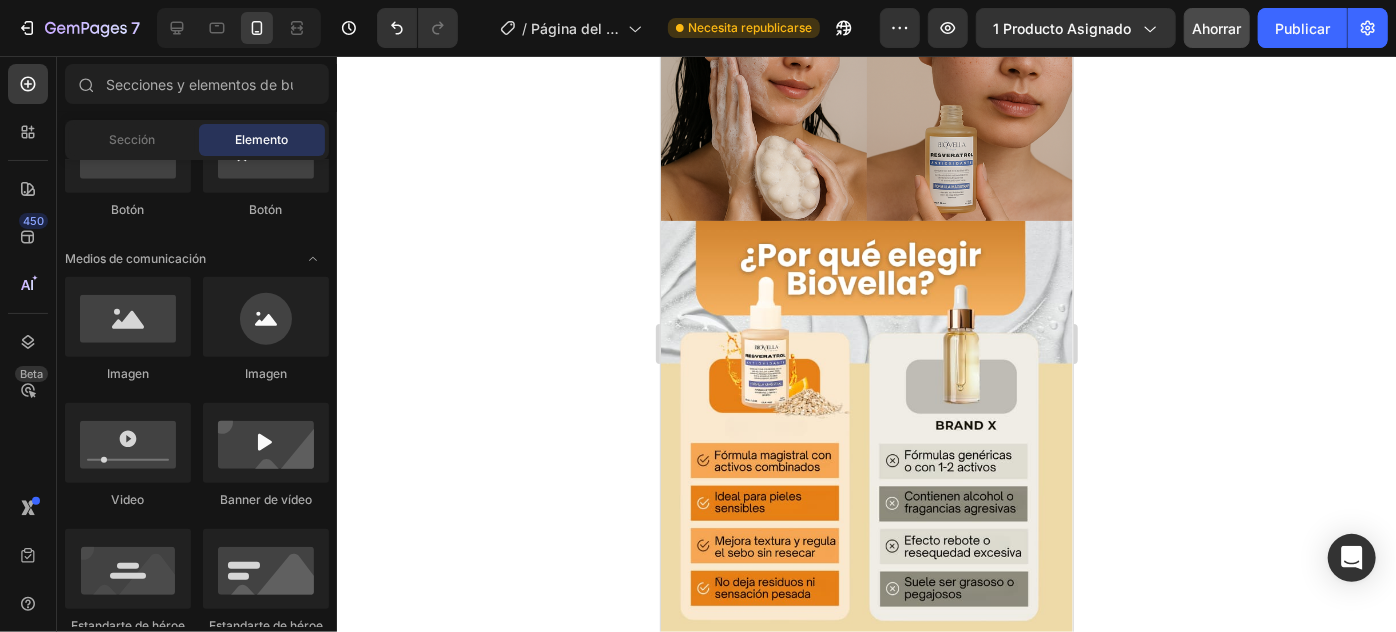 scroll, scrollTop: 1818, scrollLeft: 0, axis: vertical 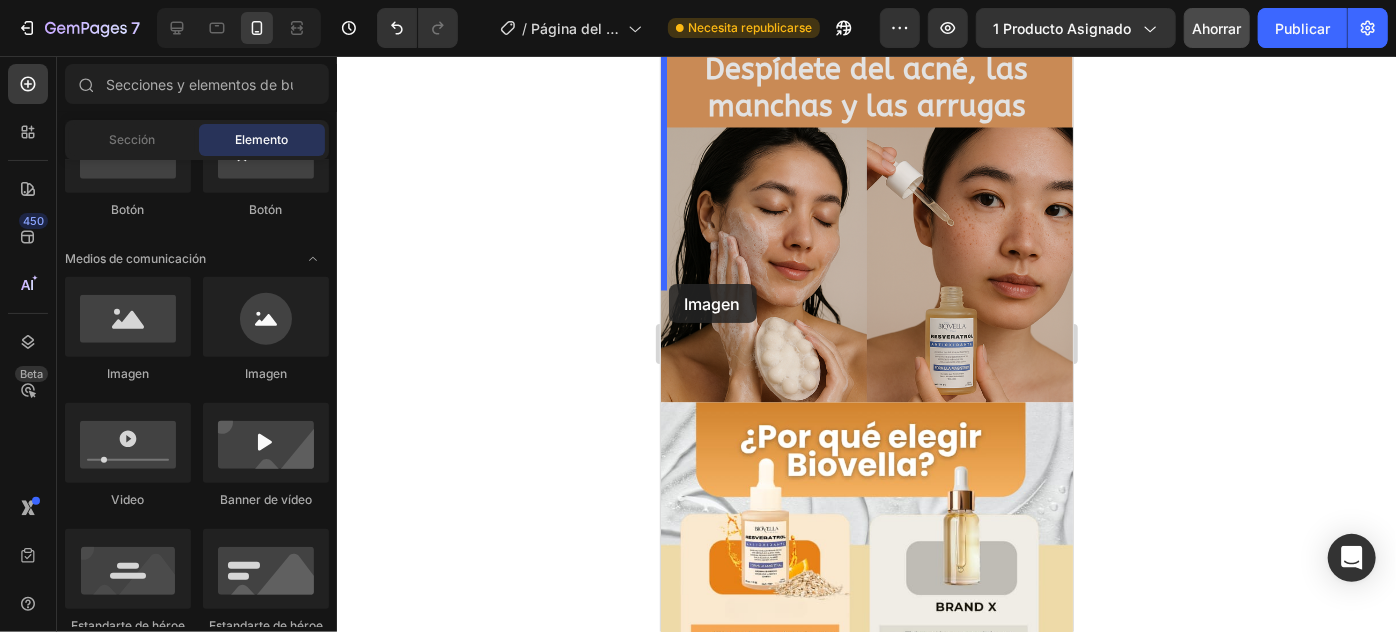 drag, startPoint x: 793, startPoint y: 382, endPoint x: 668, endPoint y: 283, distance: 159.45532 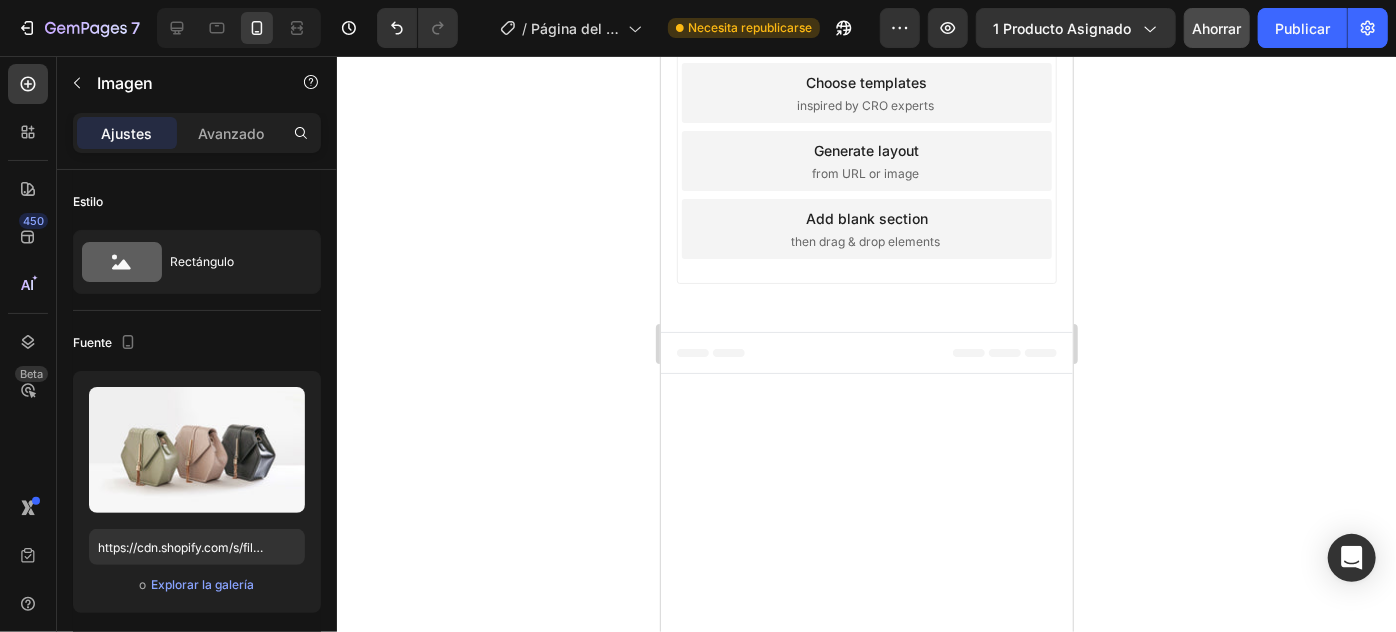 scroll, scrollTop: 1545, scrollLeft: 0, axis: vertical 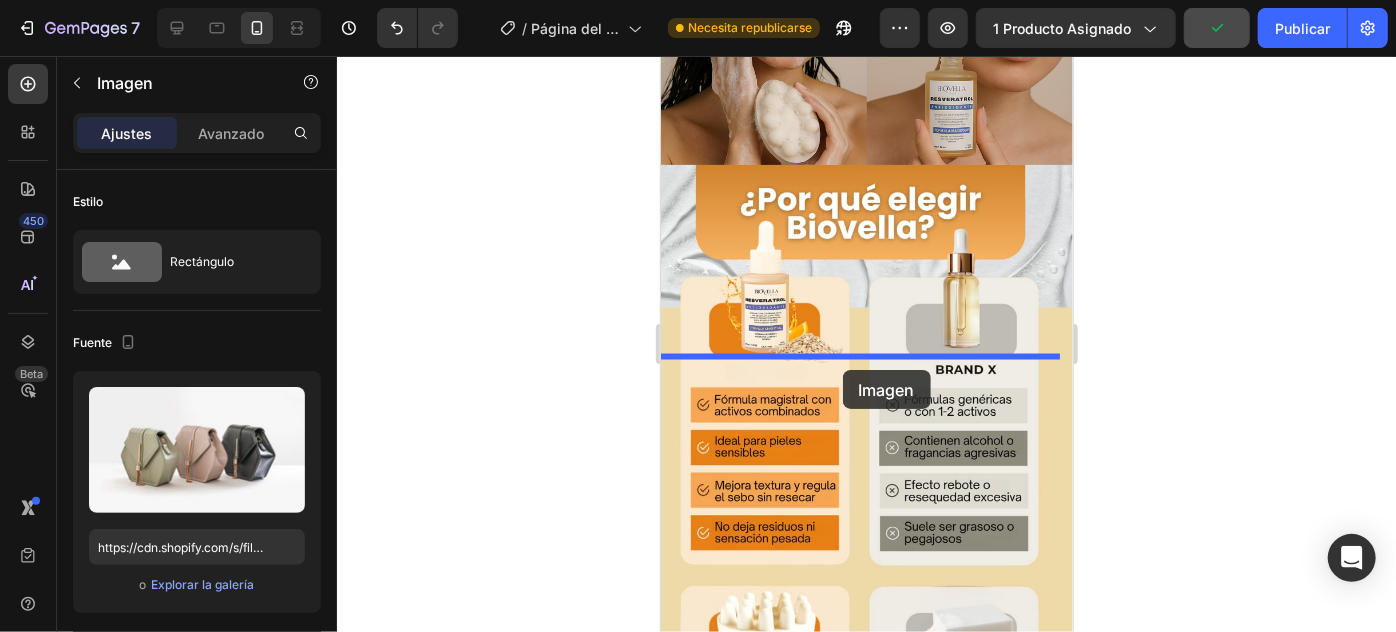 drag, startPoint x: 717, startPoint y: 238, endPoint x: 843, endPoint y: 369, distance: 181.76083 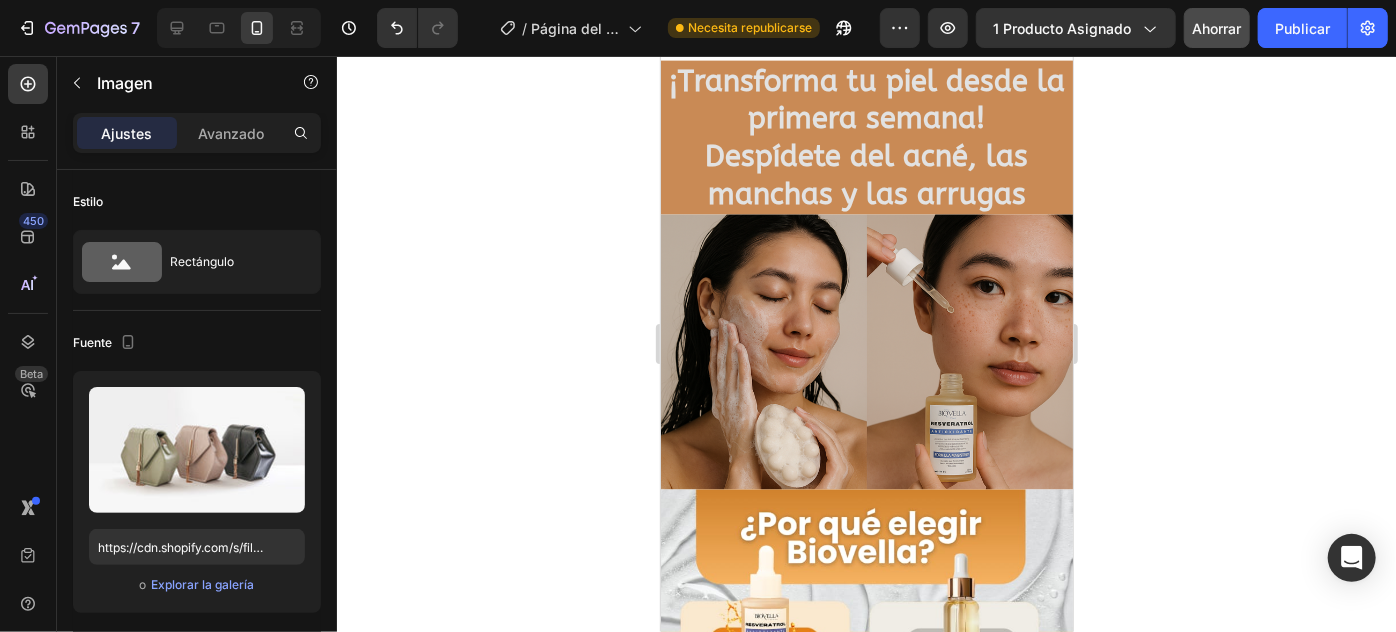 click on "Drop element here" at bounding box center (771, -444) 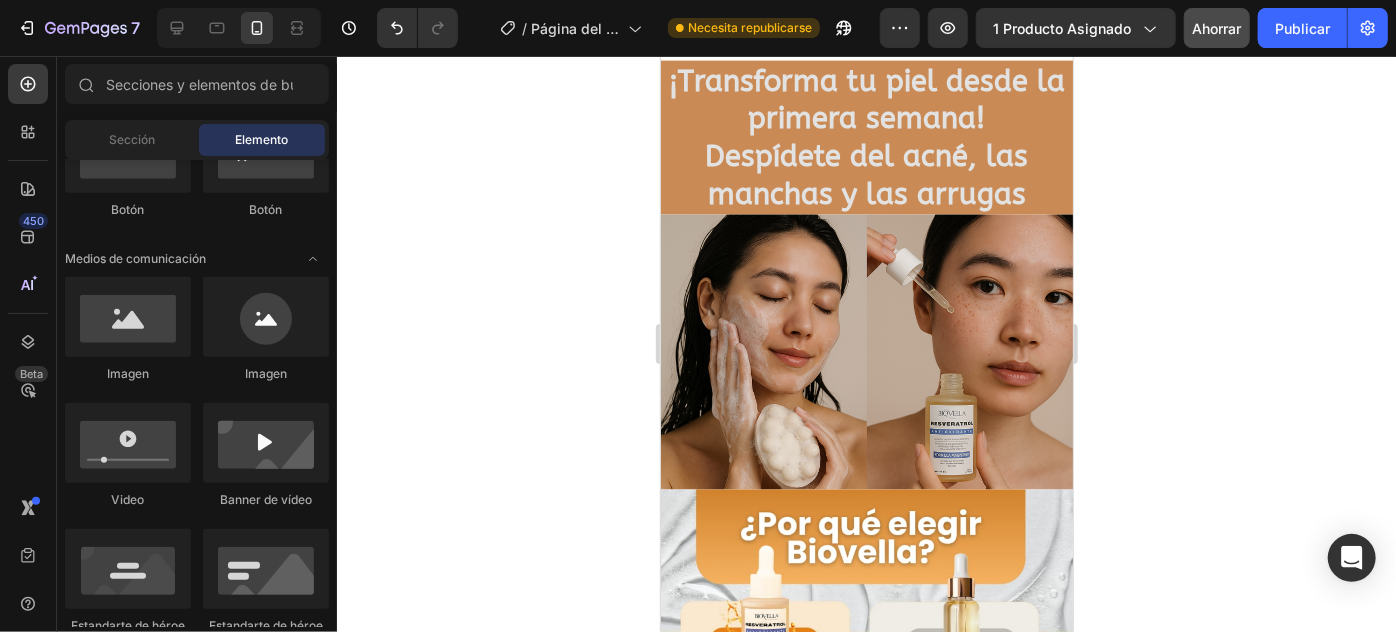 click on "Drop element here" at bounding box center (759, -444) 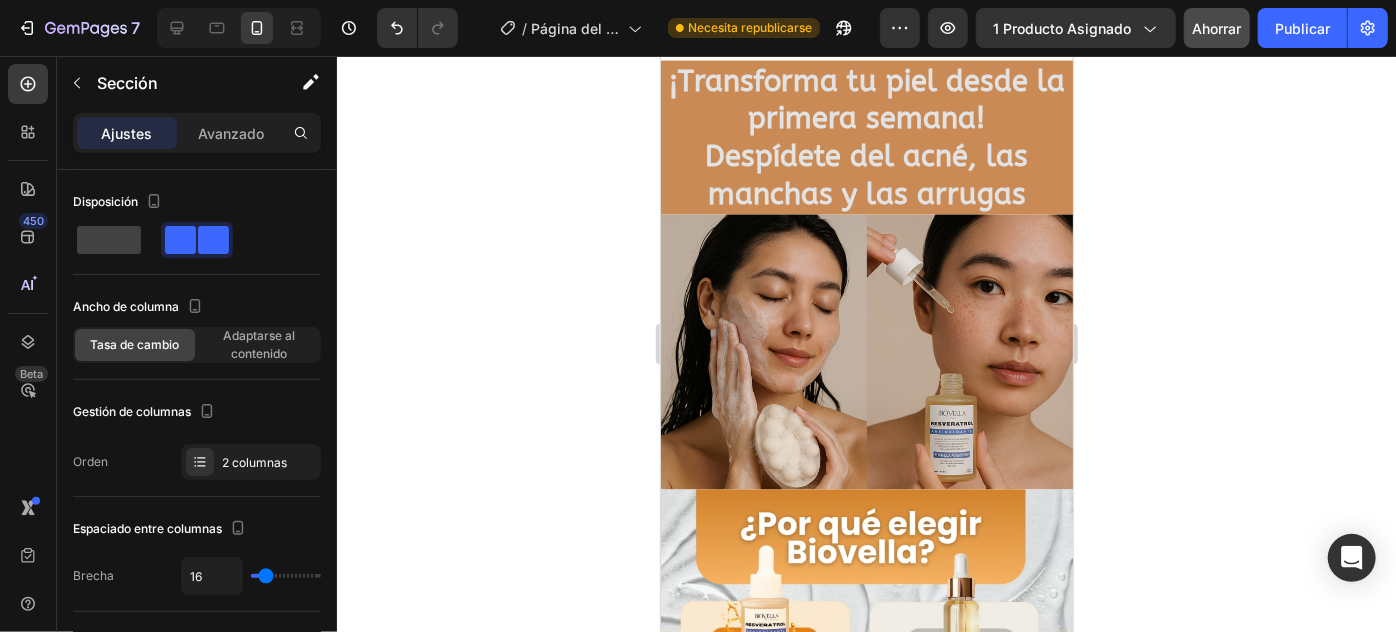 click 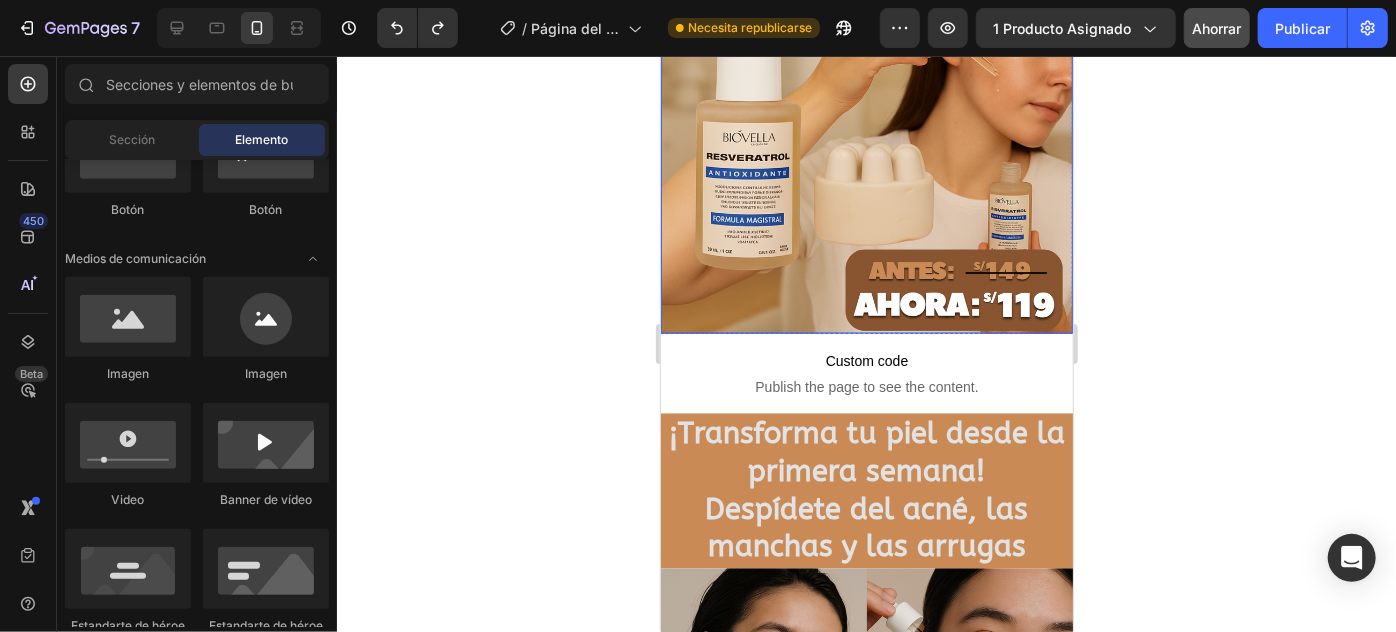 scroll, scrollTop: 1818, scrollLeft: 0, axis: vertical 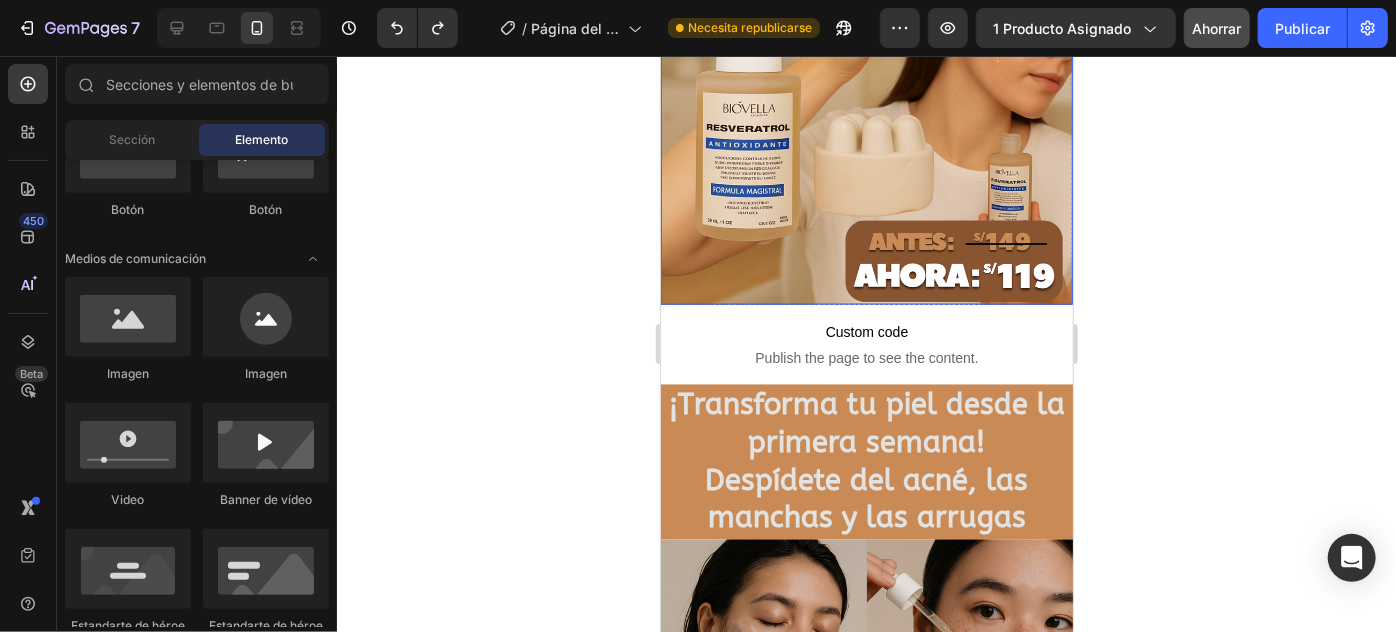 click 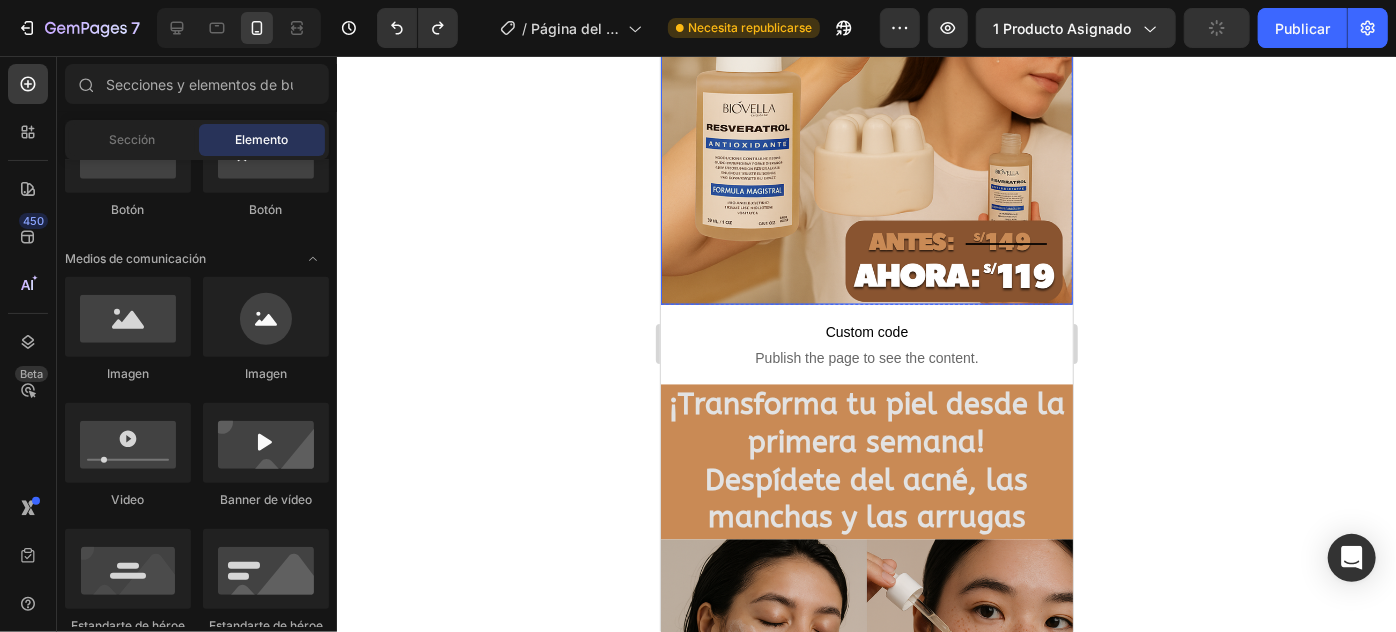 click 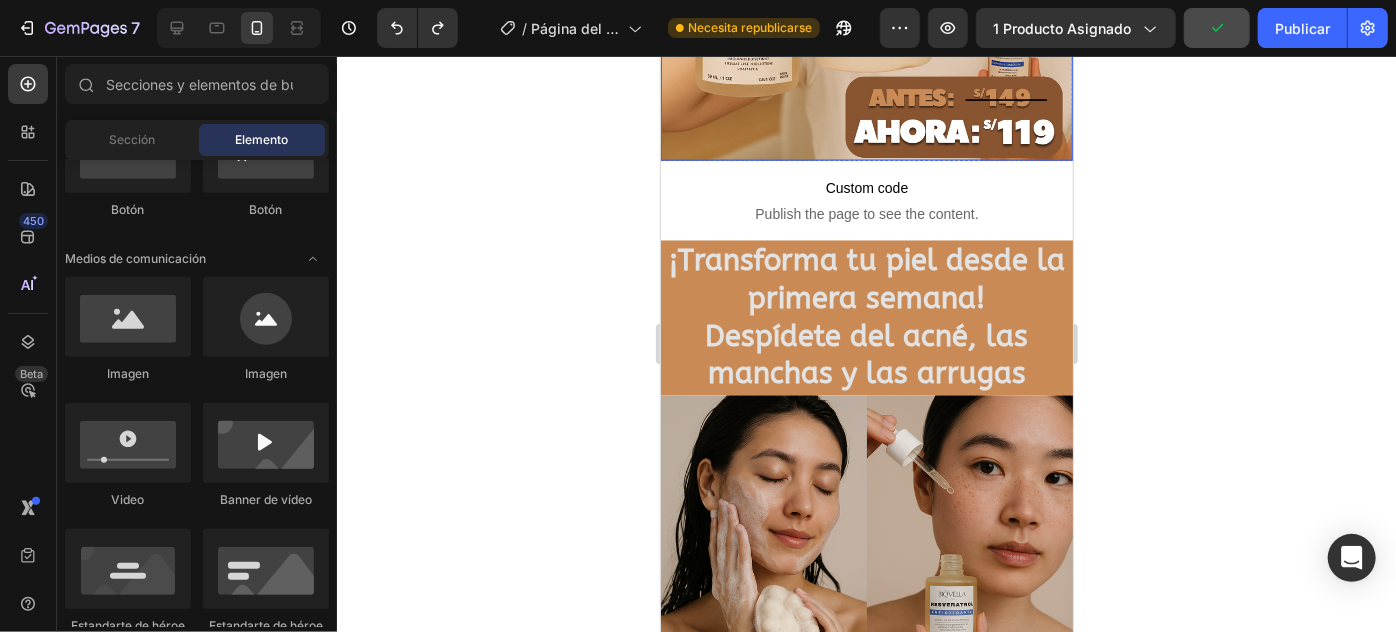 scroll, scrollTop: 2000, scrollLeft: 0, axis: vertical 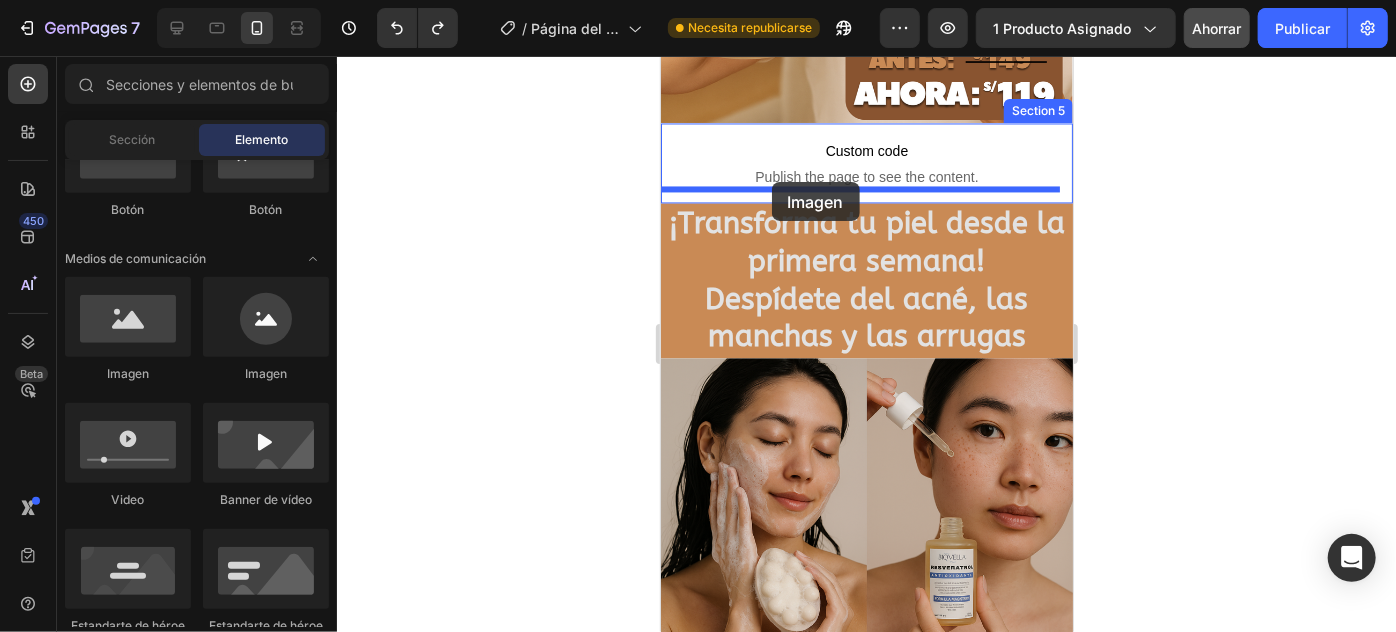 drag, startPoint x: 803, startPoint y: 393, endPoint x: 771, endPoint y: 181, distance: 214.40149 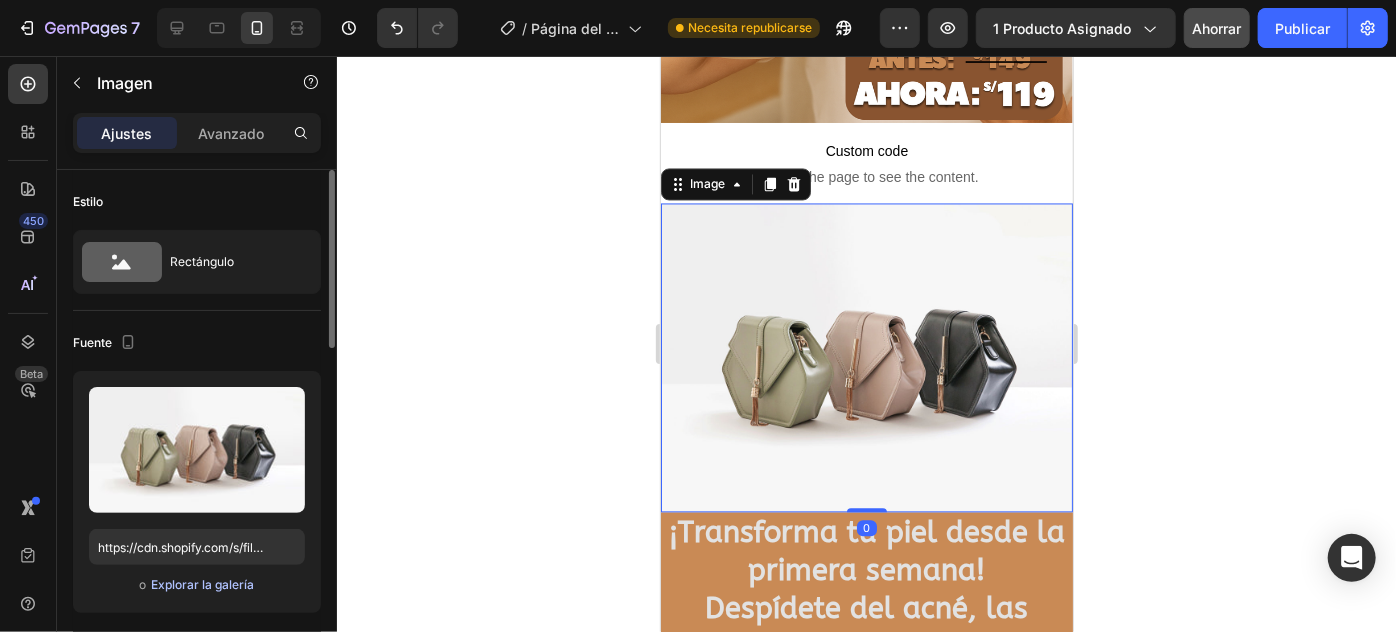 click on "Explorar la galería" at bounding box center (202, 584) 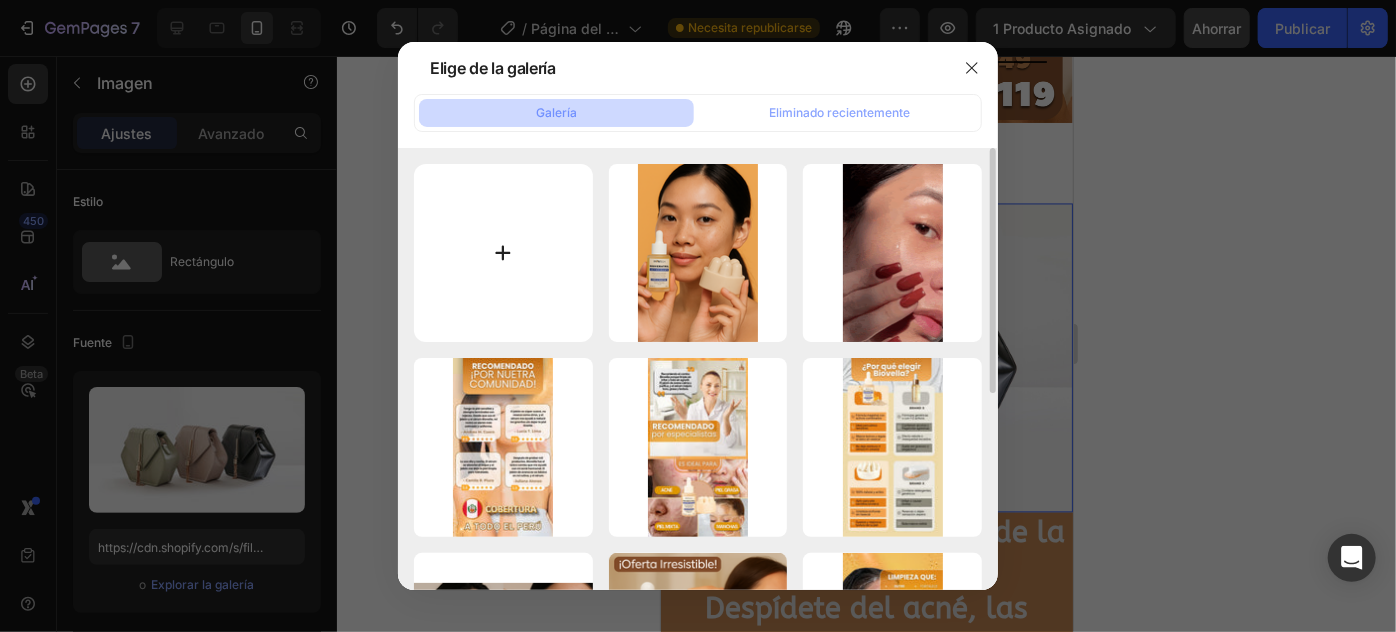 click at bounding box center (503, 253) 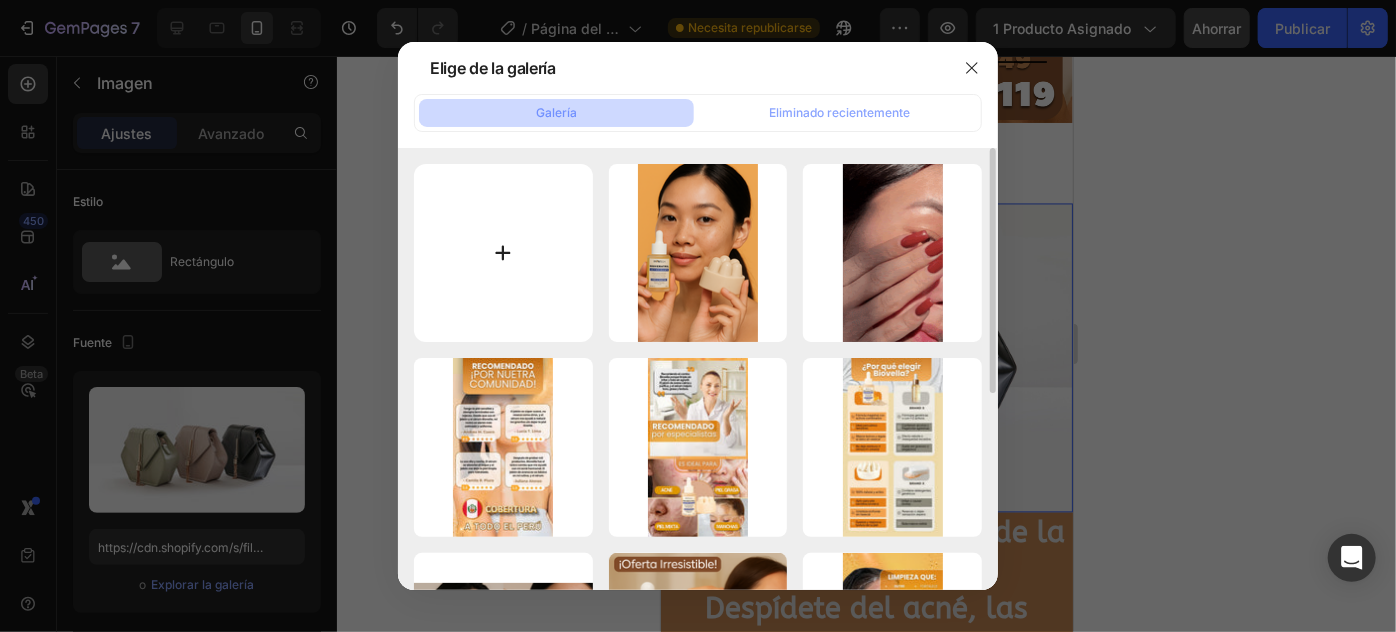 type on "C:\fakepath\giphy.mp4" 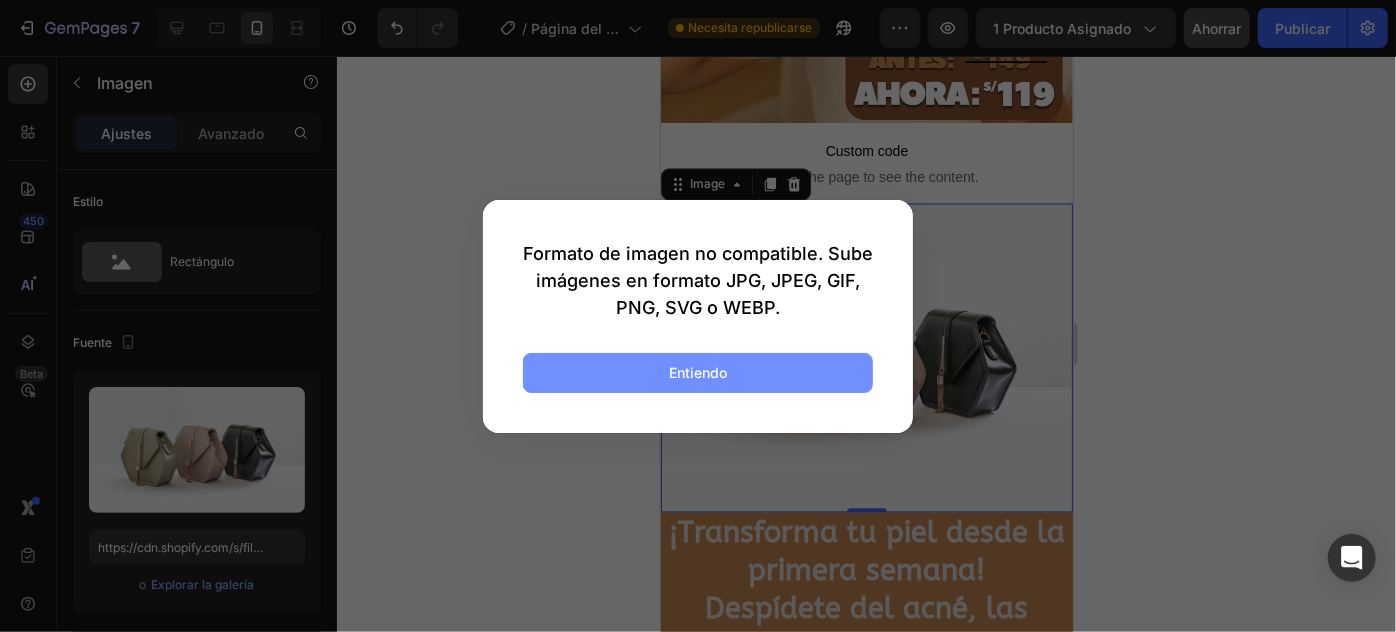 click on "Entiendo" at bounding box center (698, 372) 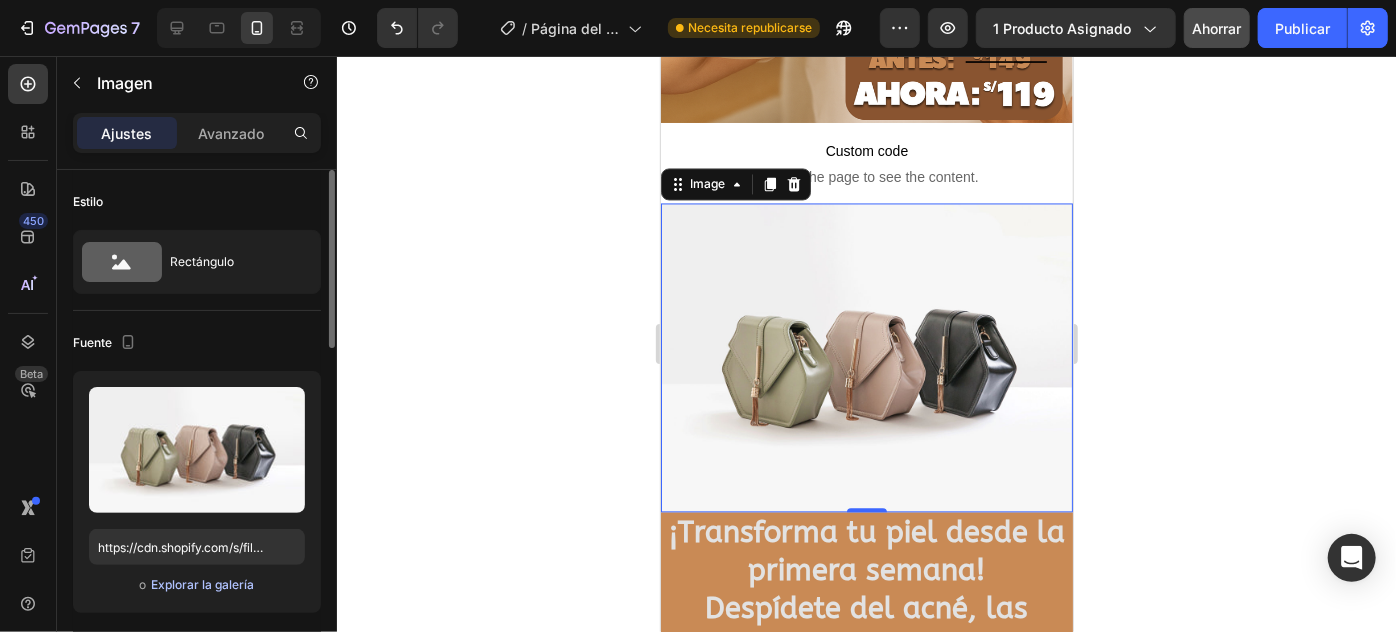 click on "Explorar la galería" at bounding box center [202, 584] 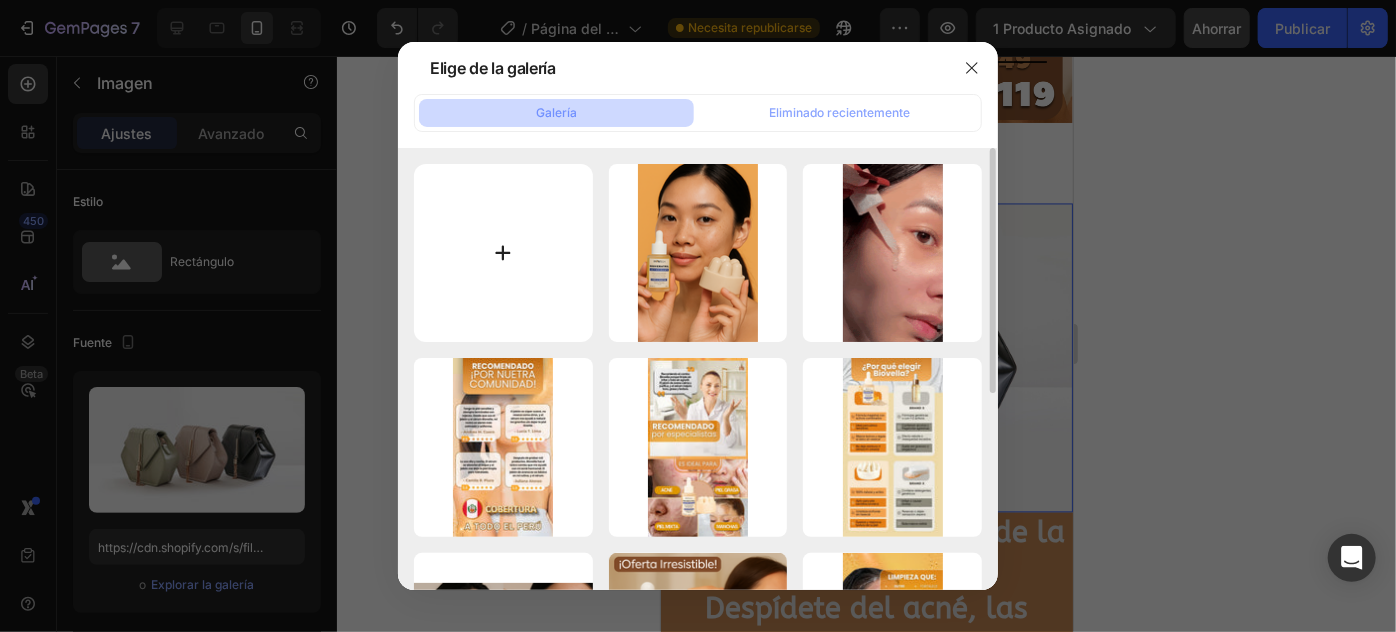 click at bounding box center (503, 253) 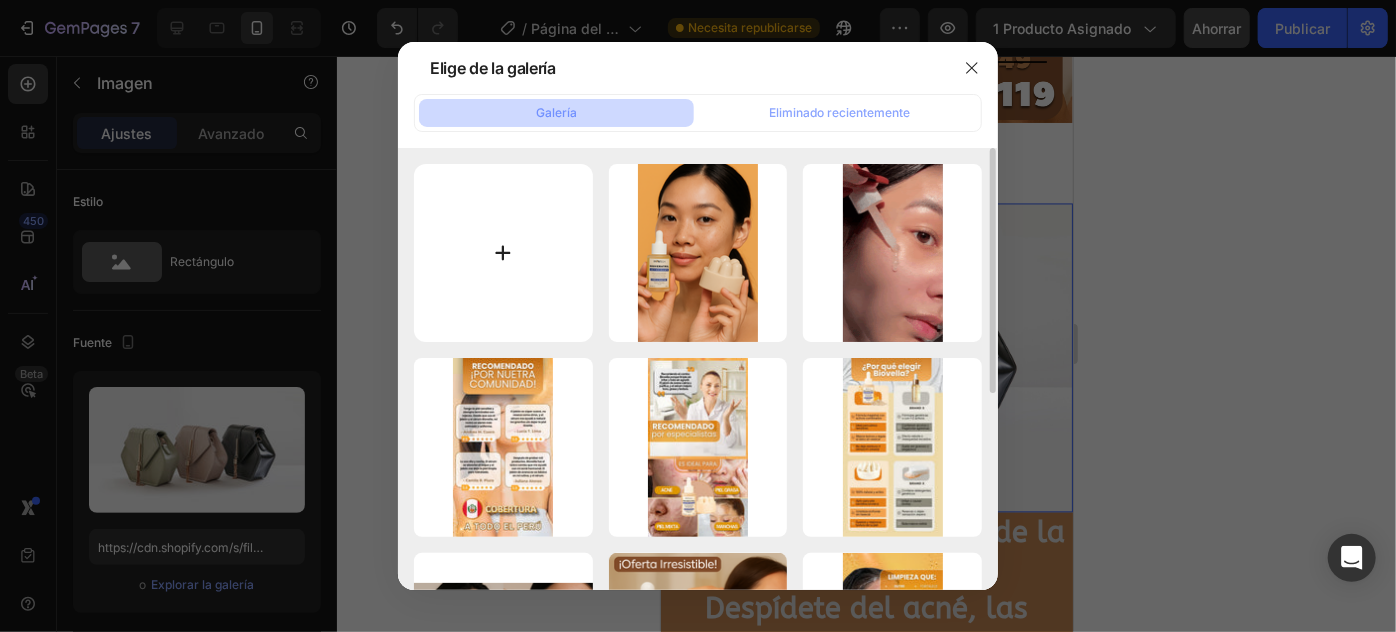 click at bounding box center [503, 253] 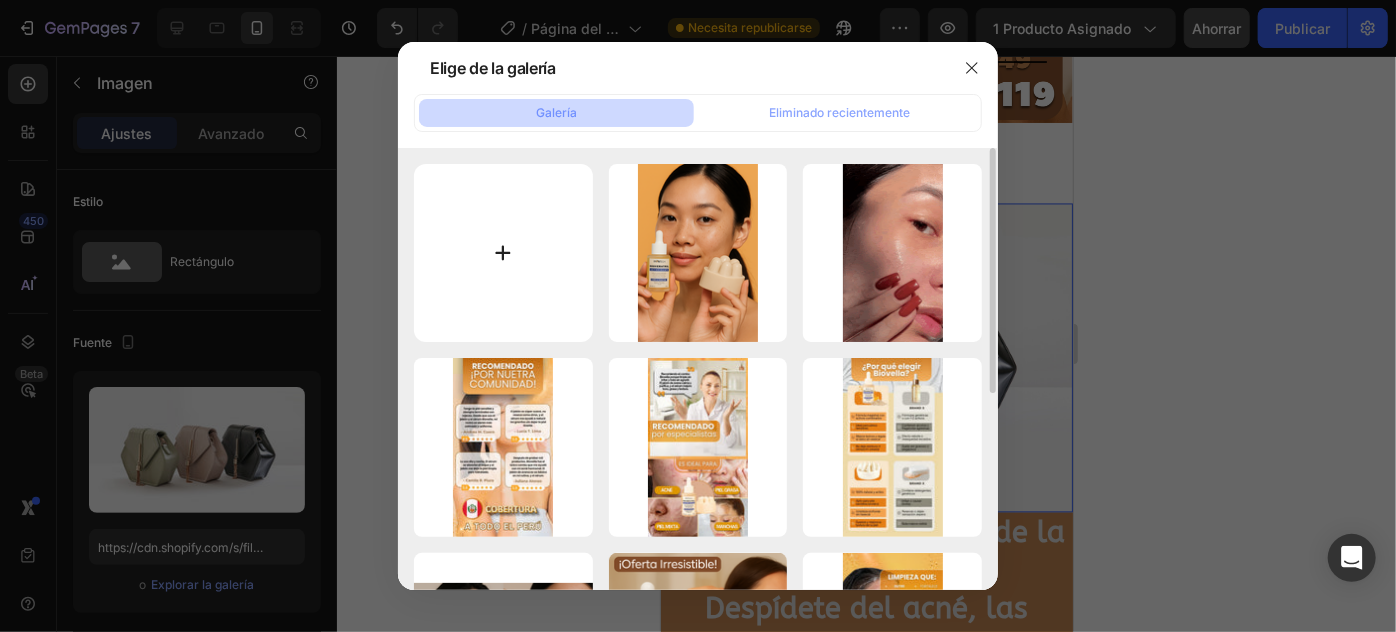 type on "C:\fakepath\gif (1).gif" 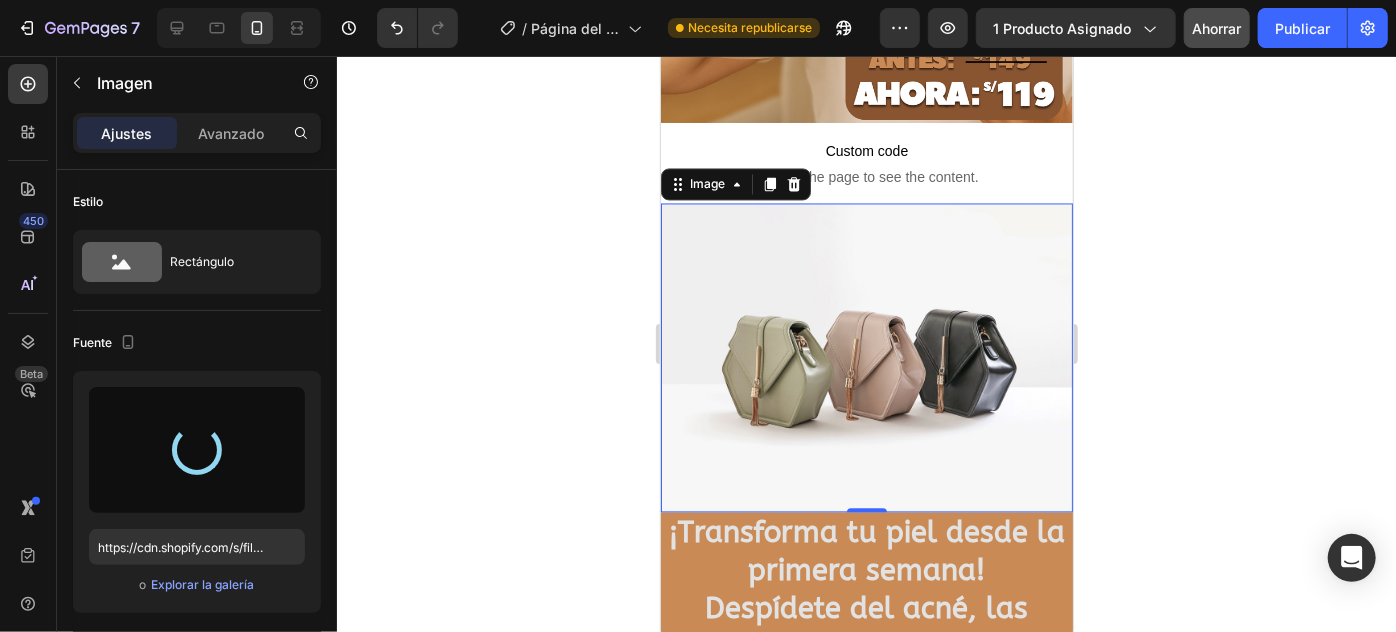 type on "https://cdn.shopify.com/s/files/1/0940/3272/4278/files/gempages_577936503804527378-a9ff53d0-e9d3-4d79-90f0-0ce9eaa103a1.gif" 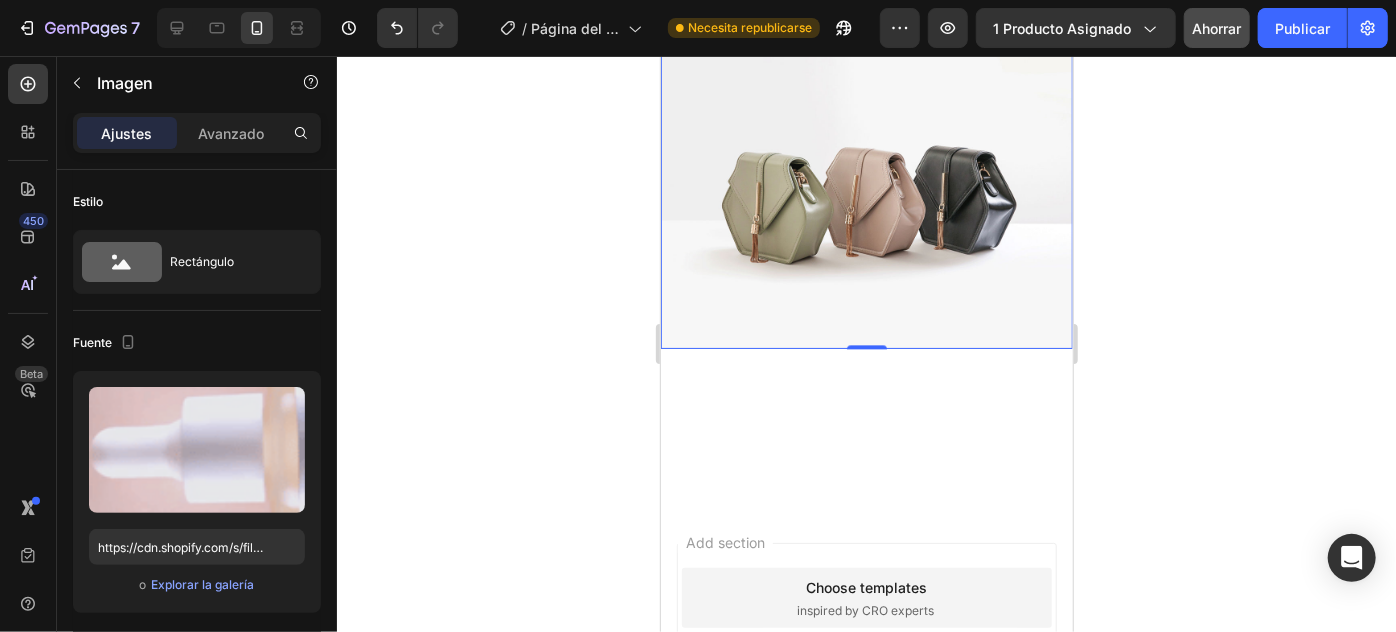 scroll, scrollTop: 2181, scrollLeft: 0, axis: vertical 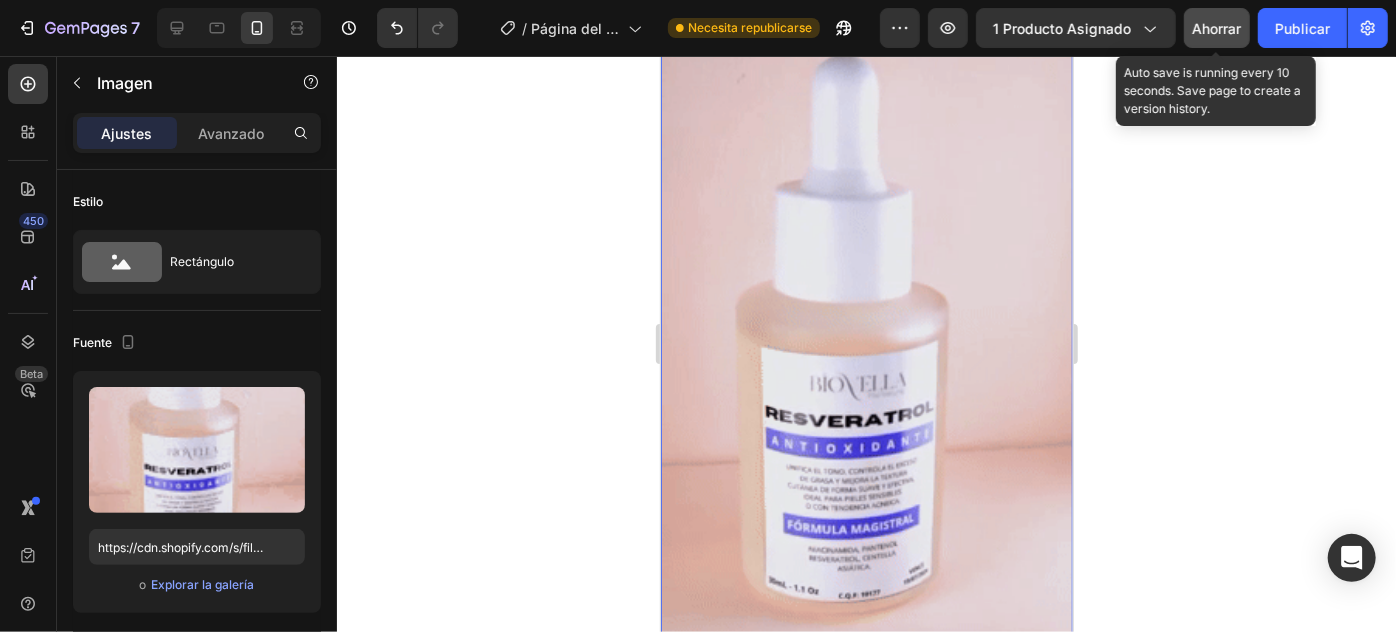 click on "Ahorrar" at bounding box center [1217, 28] 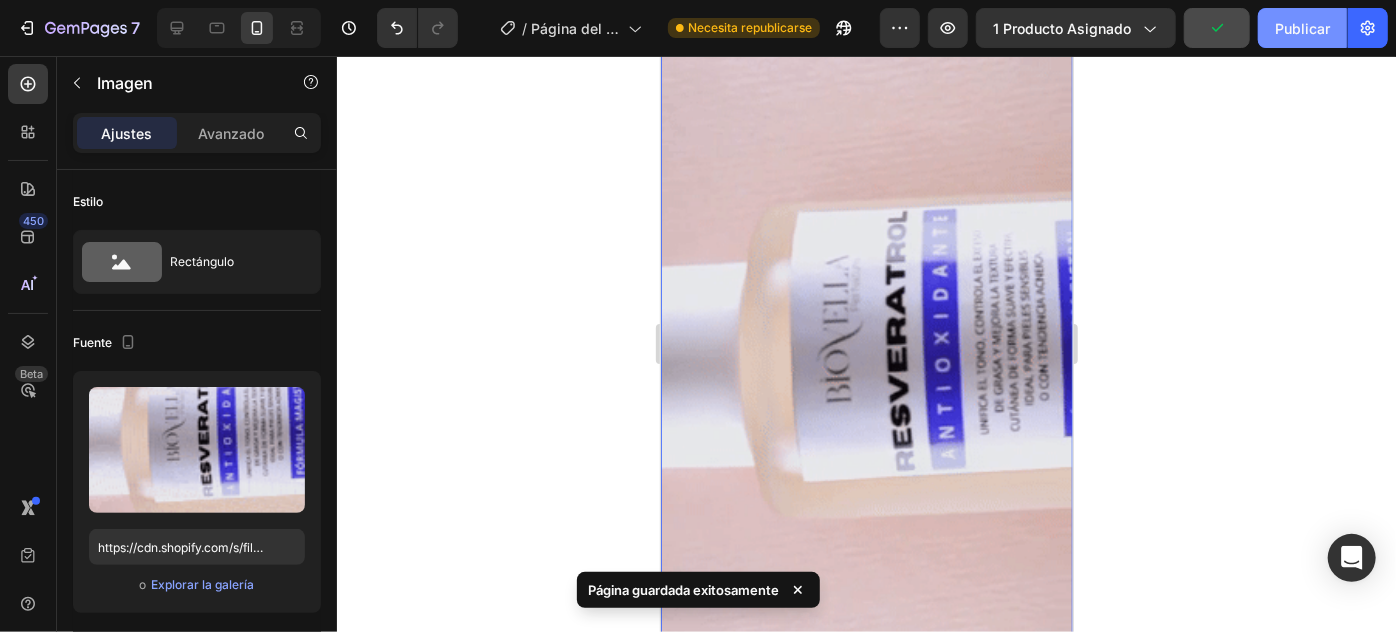 click on "Publicar" at bounding box center [1302, 28] 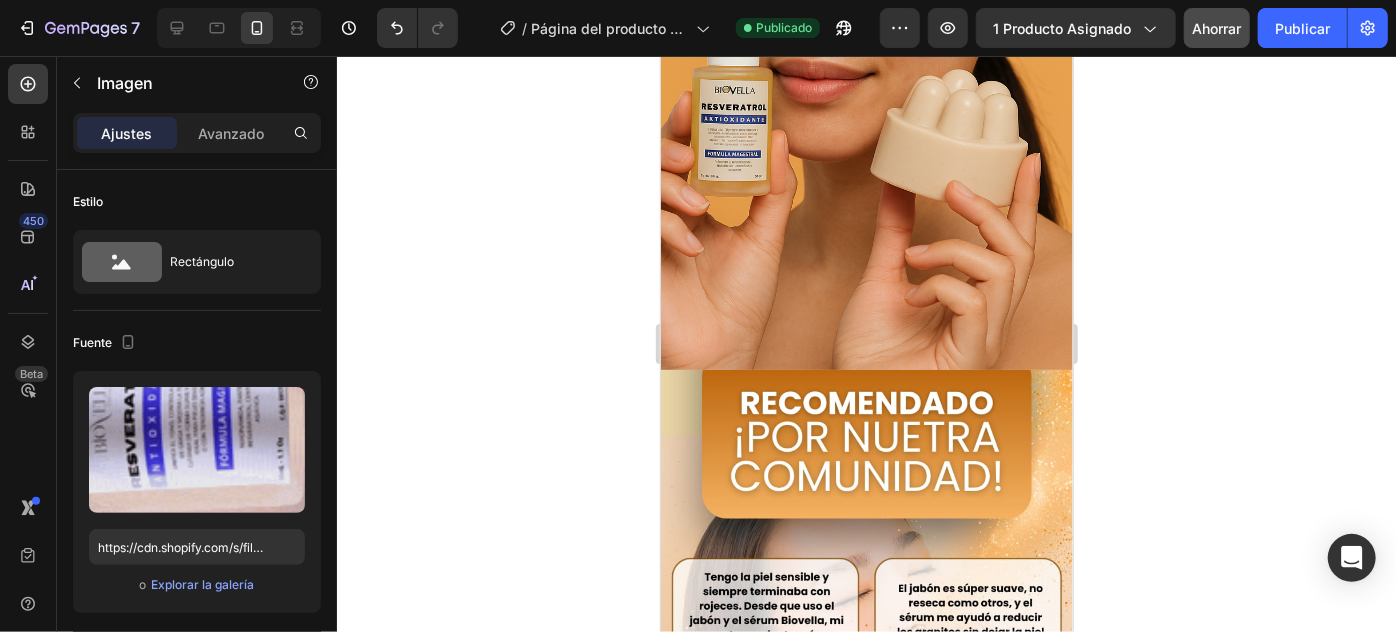 scroll, scrollTop: 5181, scrollLeft: 0, axis: vertical 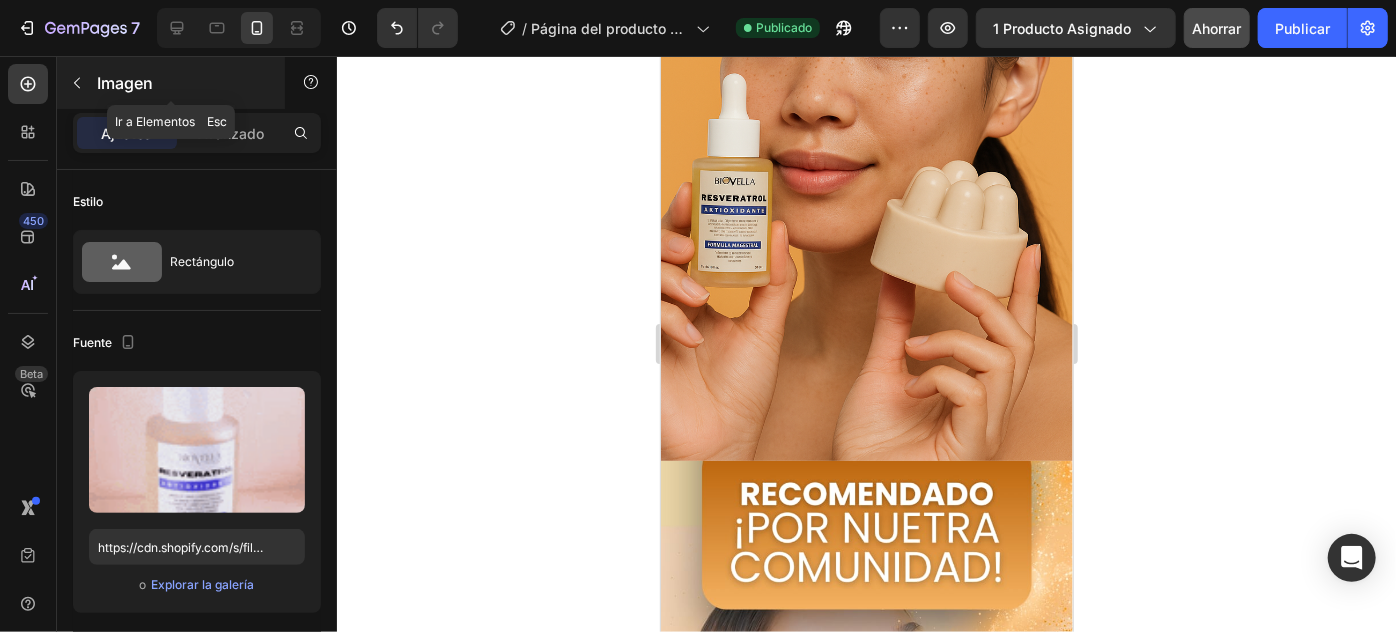 click on "Imagen" at bounding box center [125, 83] 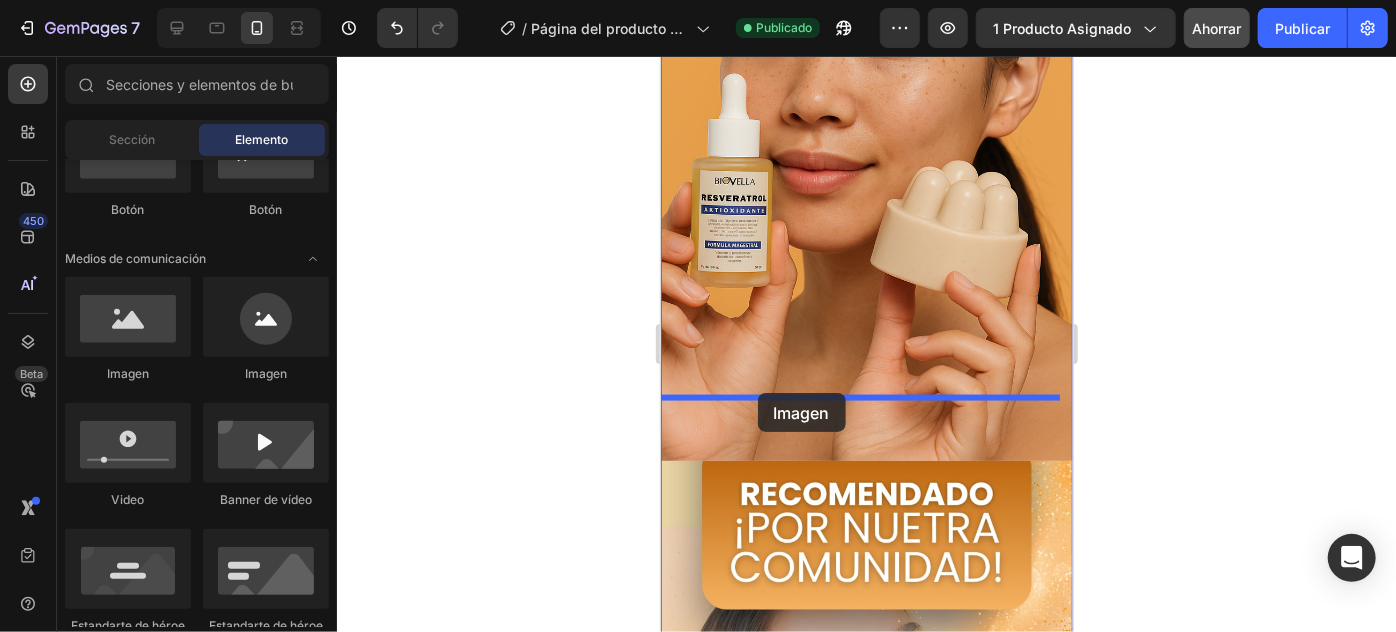 drag, startPoint x: 798, startPoint y: 375, endPoint x: 757, endPoint y: 392, distance: 44.38468 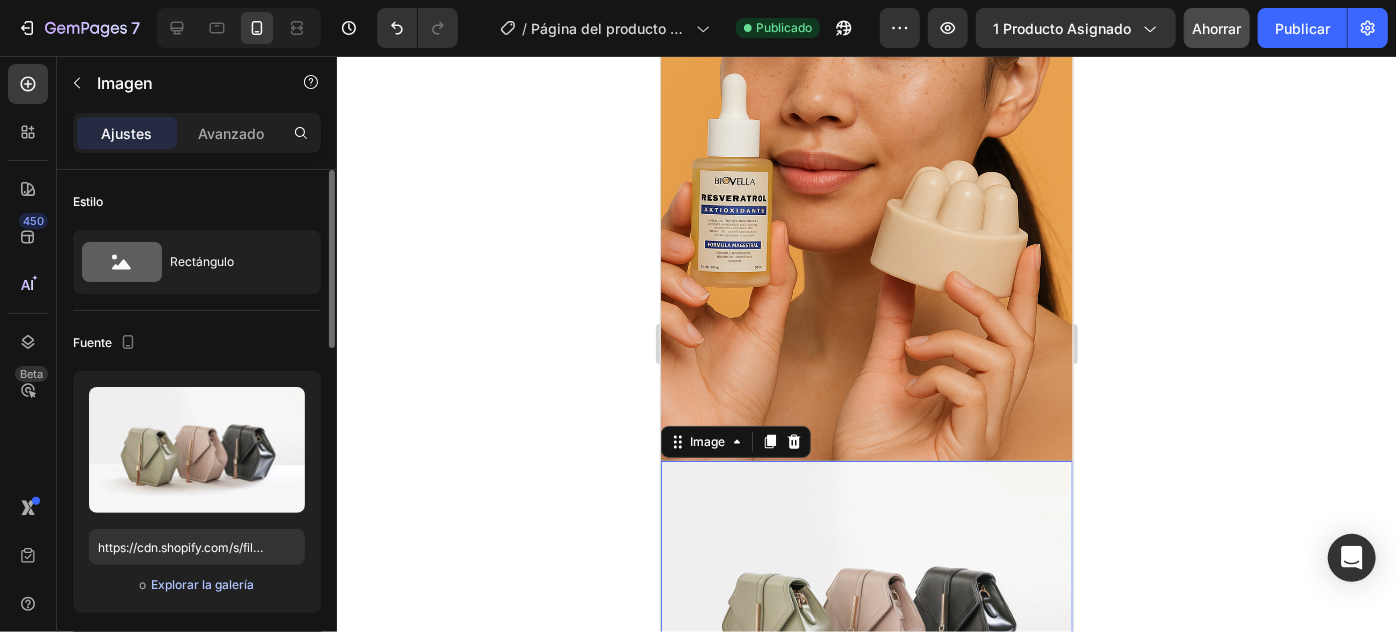click on "Explorar la galería" at bounding box center [202, 584] 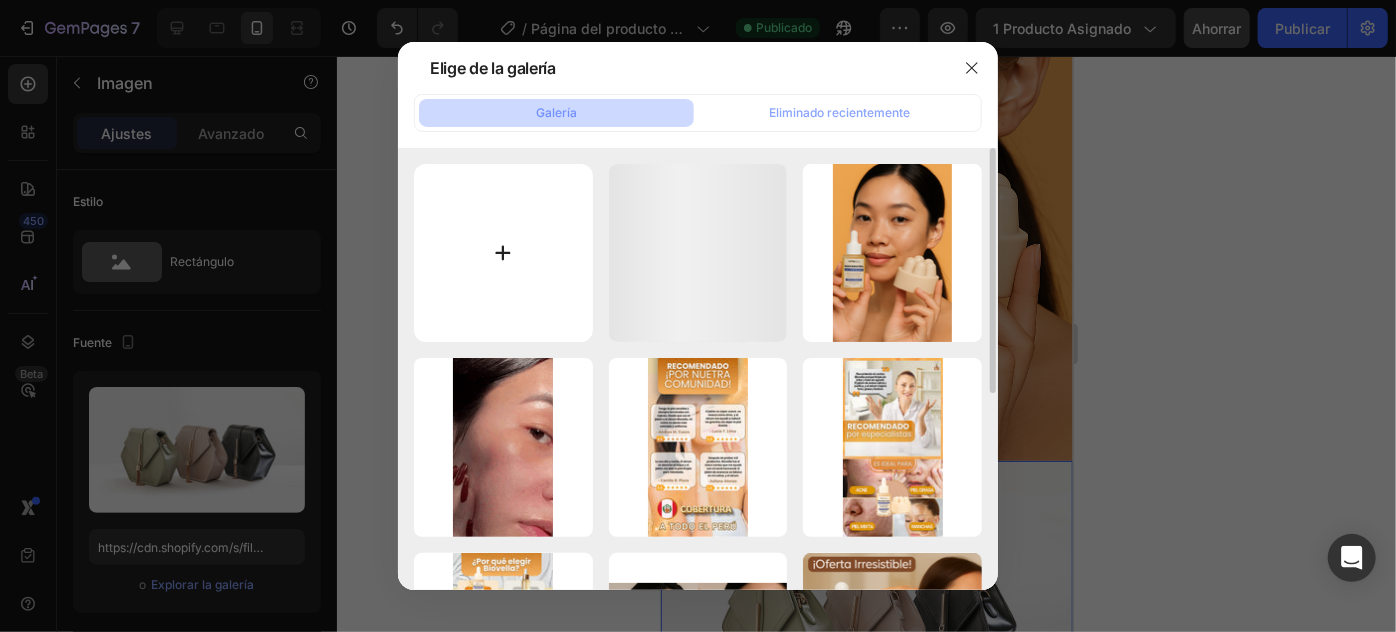click at bounding box center (503, 253) 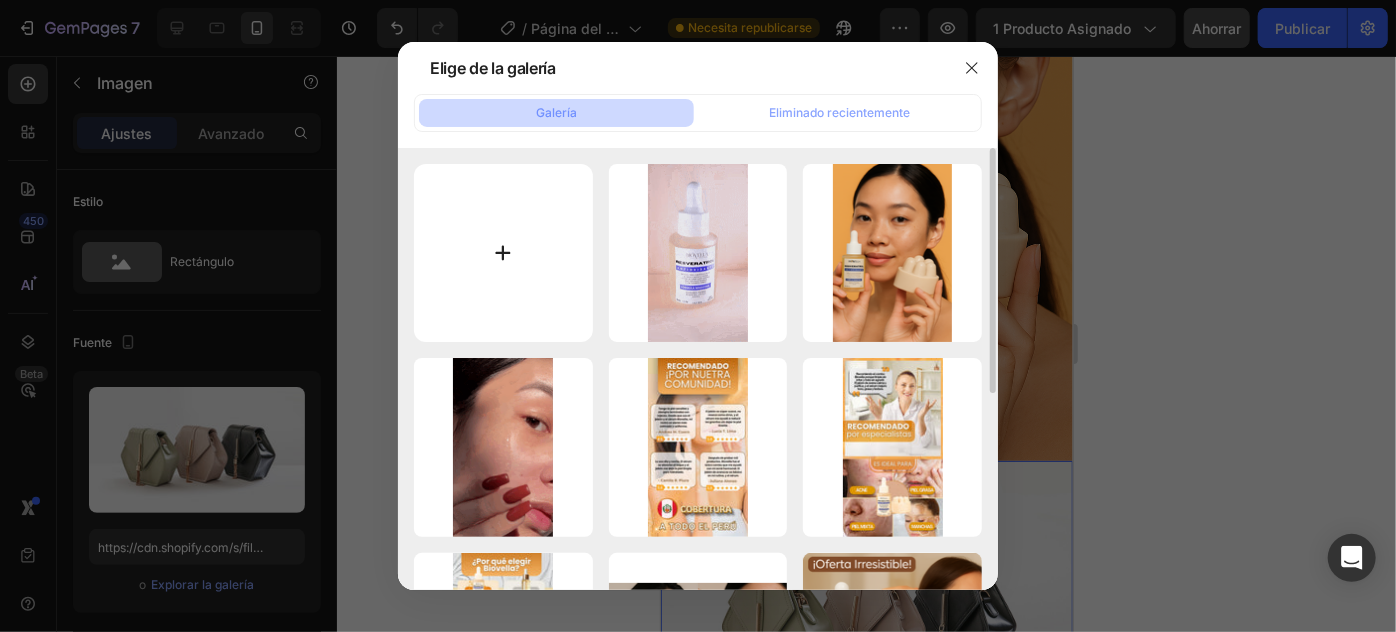 type on "C:\fakepath\gif.gif" 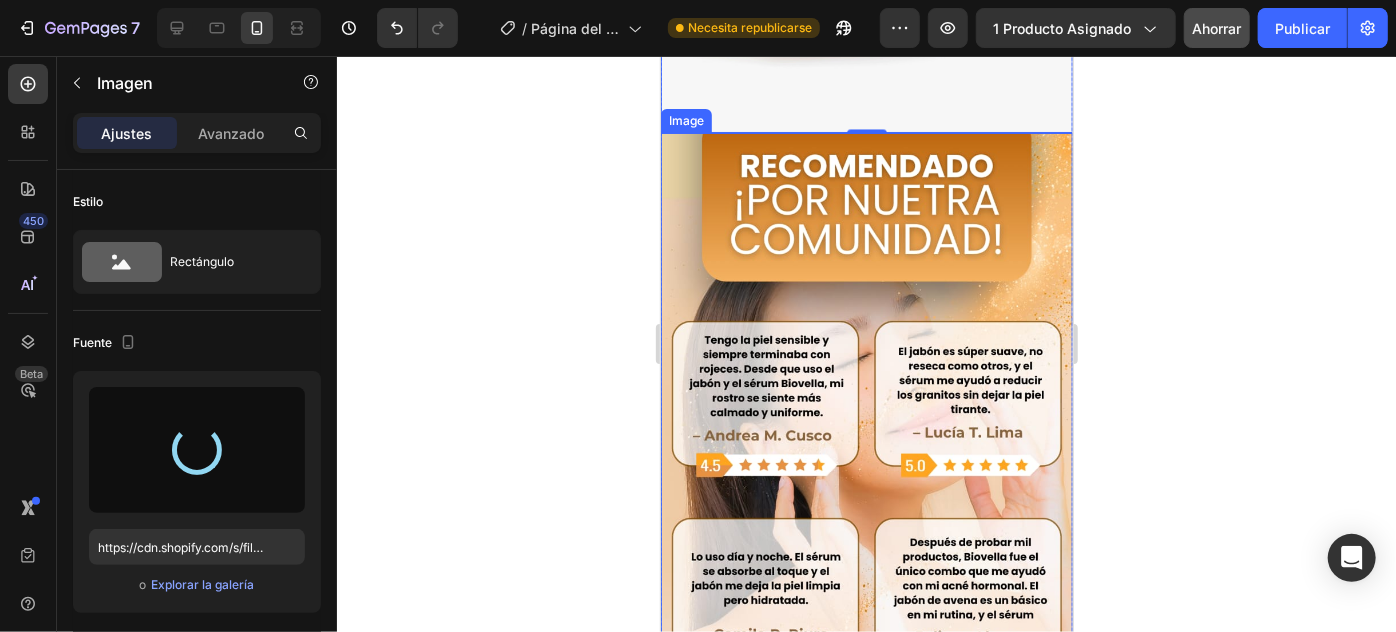 type on "https://cdn.shopify.com/s/files/1/0940/3272/4278/files/gempages_577936503804527378-68b503d6-2861-4149-8258-a05b25dfcfce.gif" 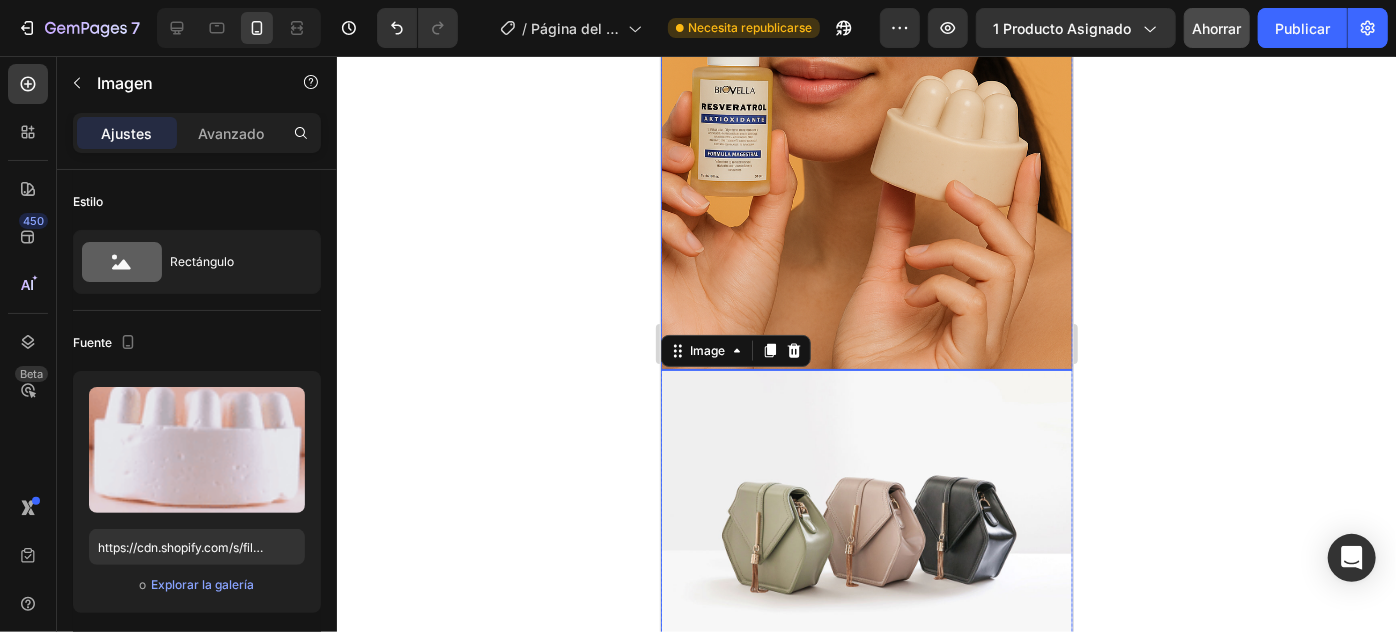 scroll, scrollTop: 5272, scrollLeft: 0, axis: vertical 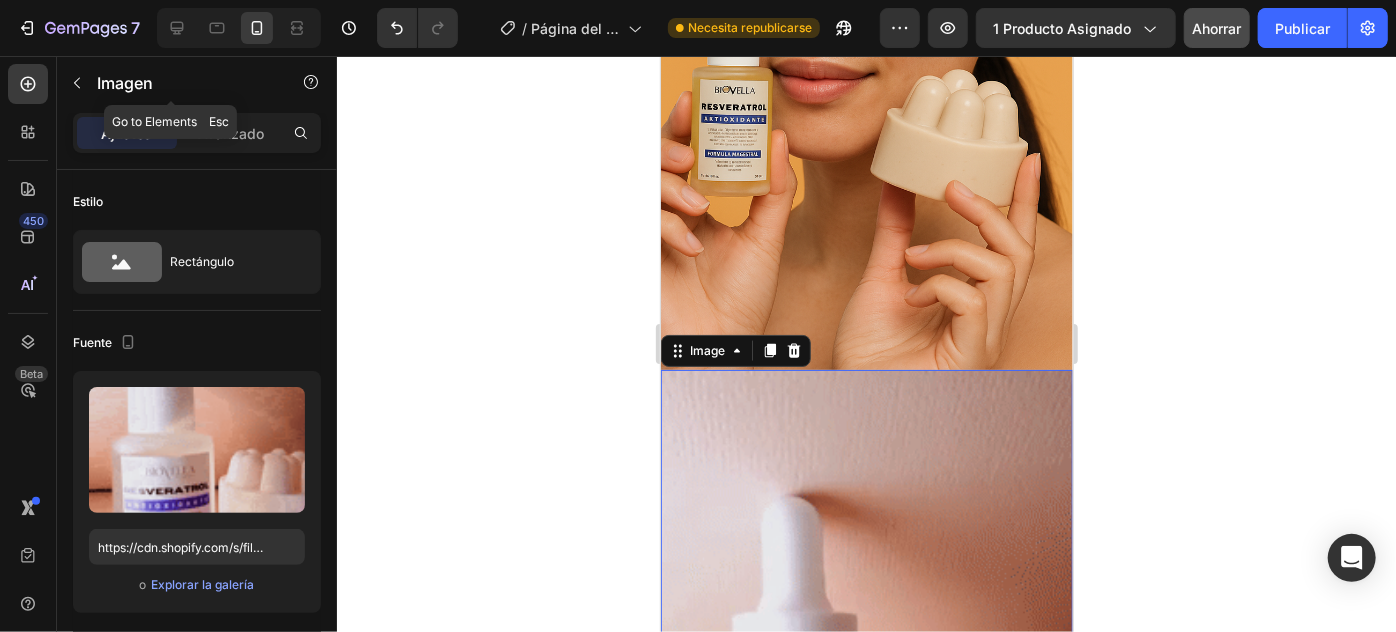 click on "Imagen" at bounding box center (125, 83) 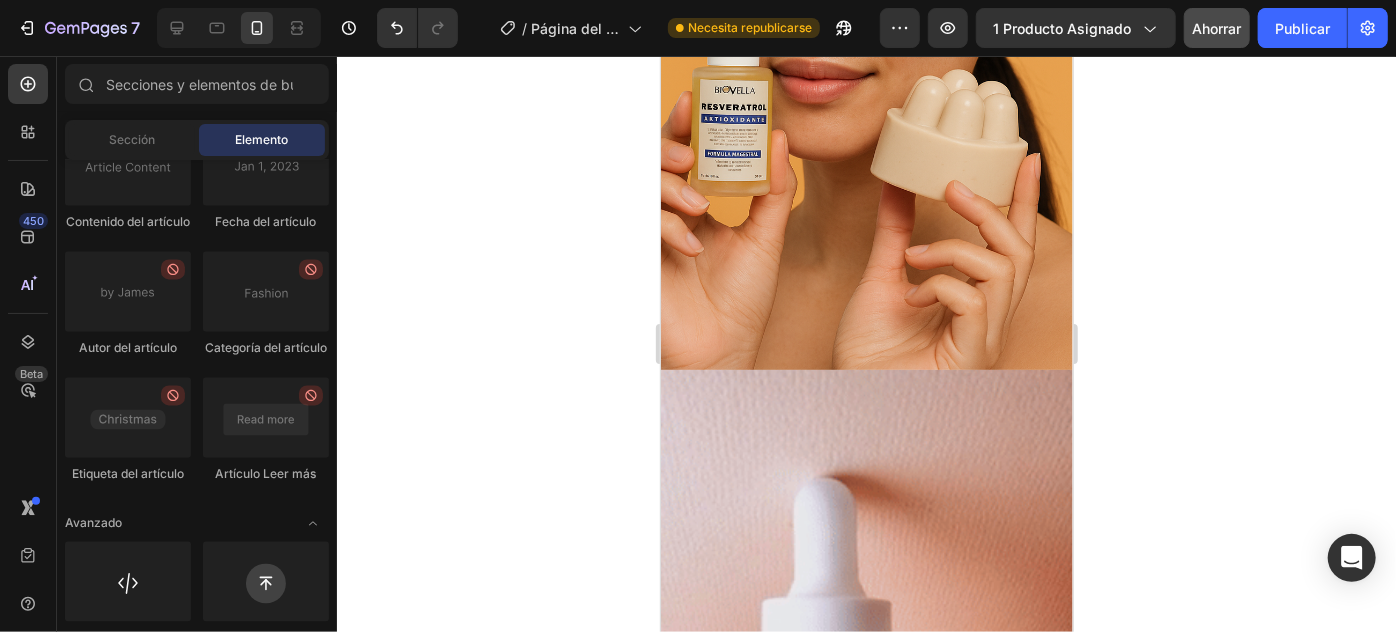scroll, scrollTop: 5898, scrollLeft: 0, axis: vertical 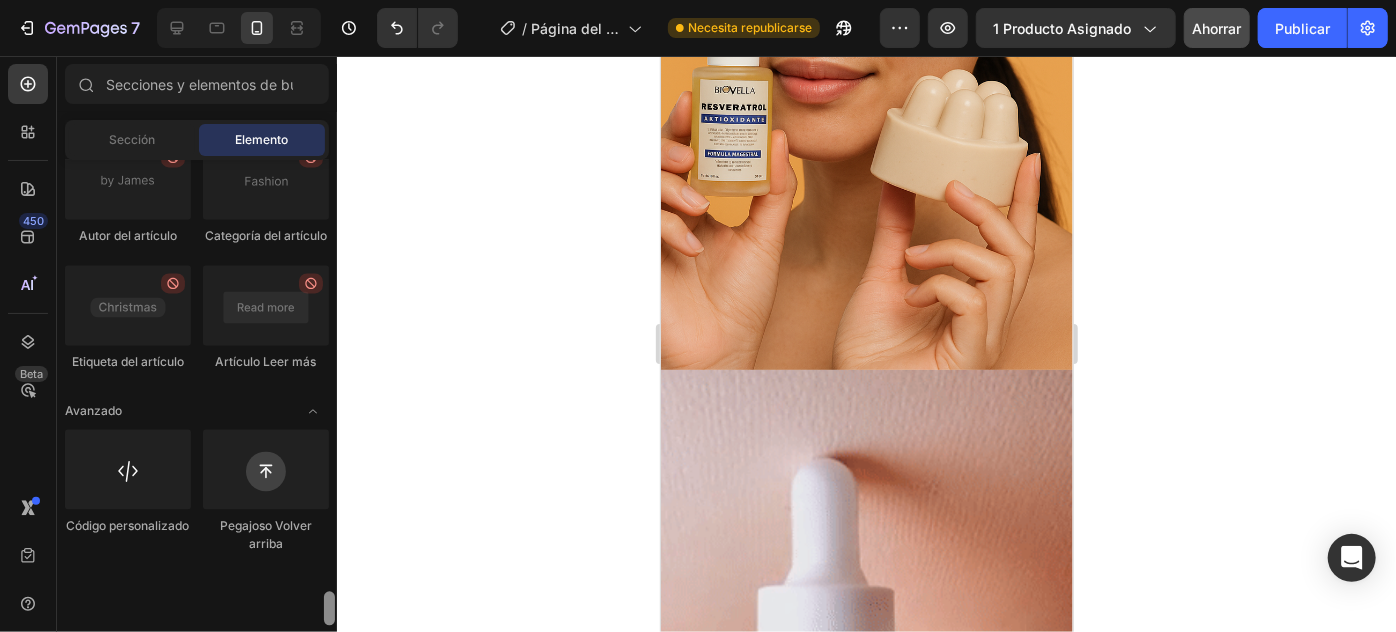 drag, startPoint x: 331, startPoint y: 282, endPoint x: 297, endPoint y: 607, distance: 326.77362 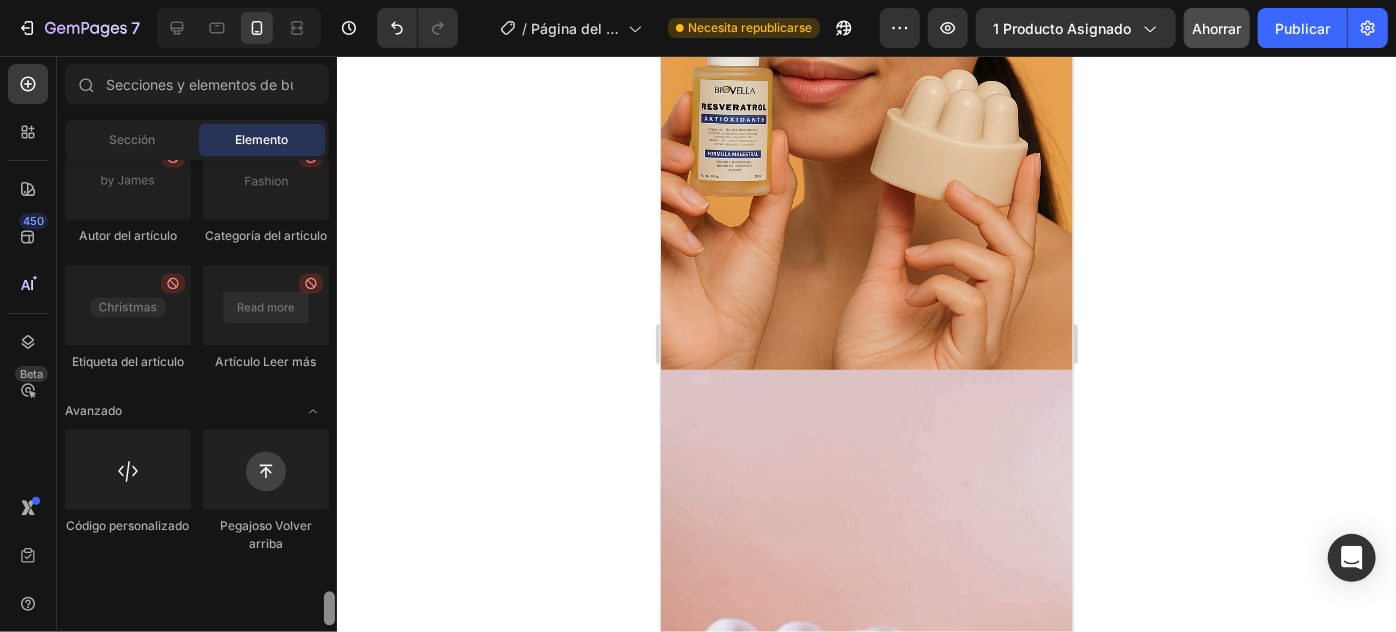 click at bounding box center (329, 393) 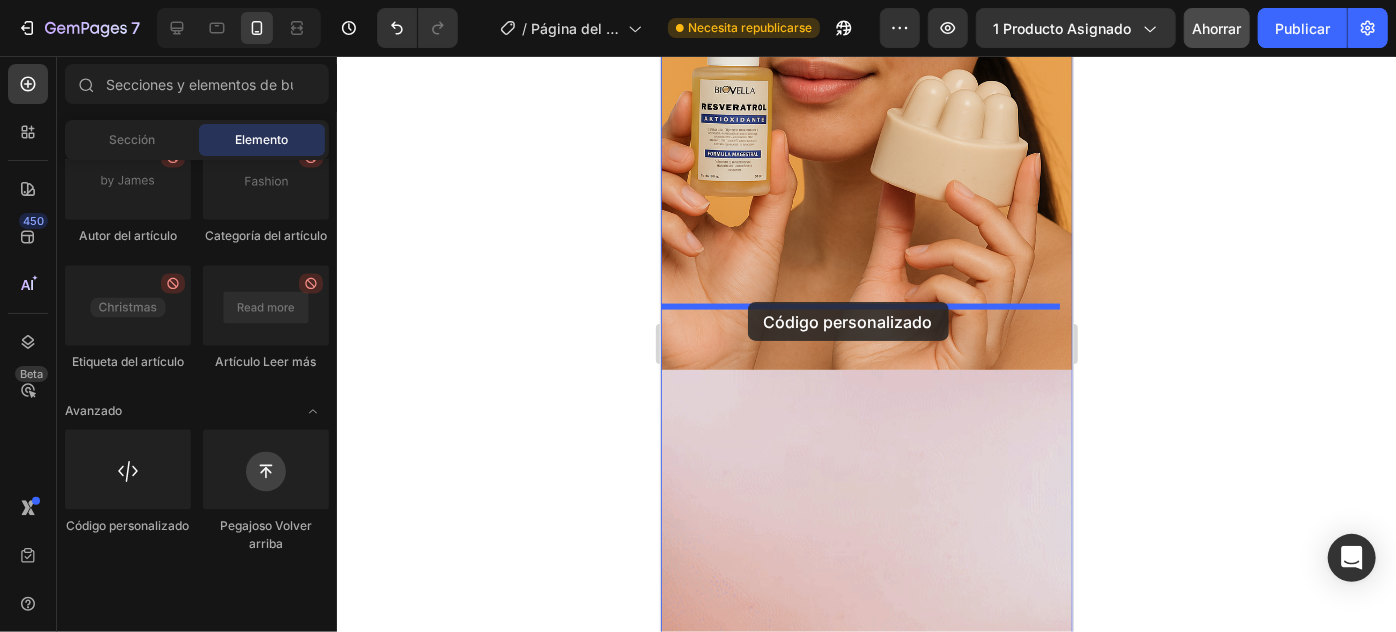 drag, startPoint x: 870, startPoint y: 556, endPoint x: 747, endPoint y: 301, distance: 283.1148 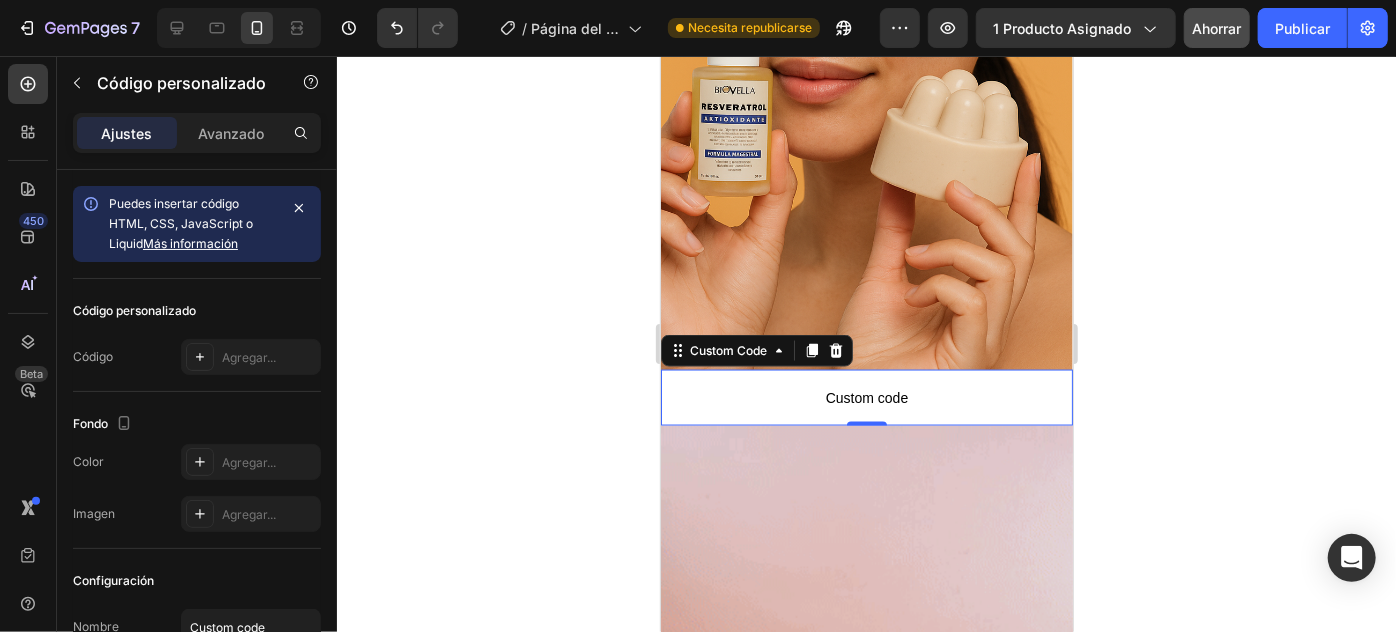 click on "Custom code" at bounding box center (866, 397) 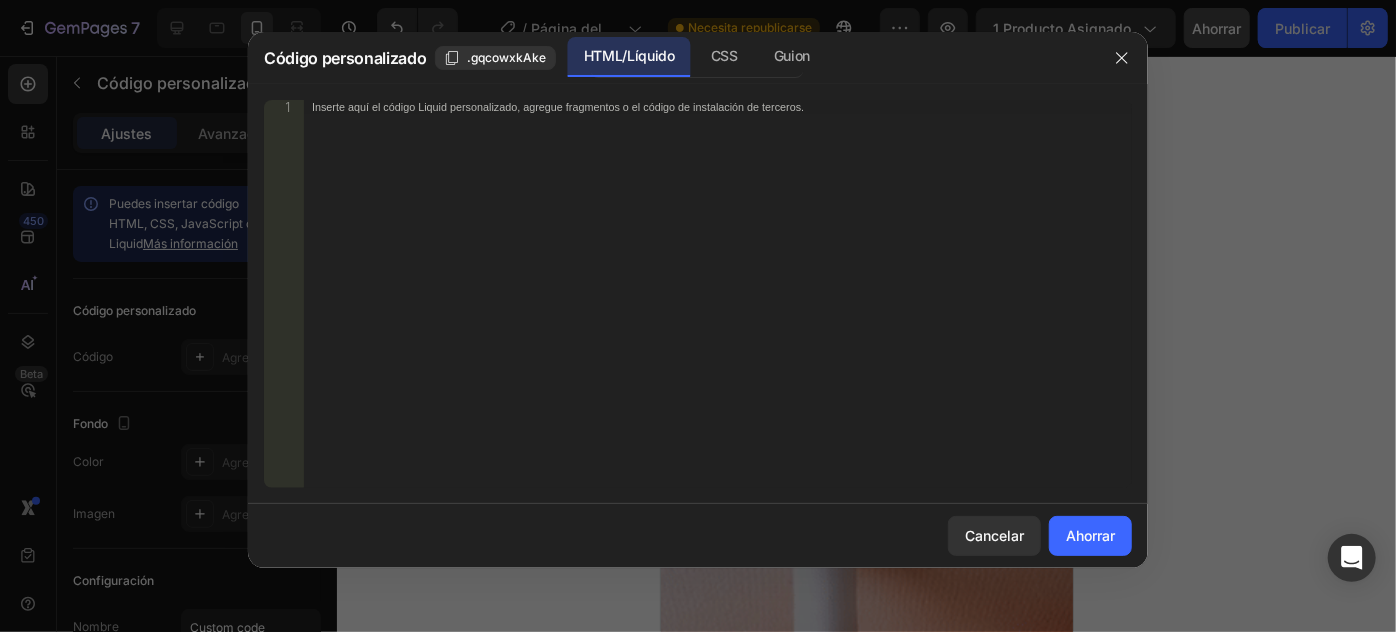 click on "Inserte aquí el código Liquid personalizado, agregue fragmentos o el código de instalación de terceros." at bounding box center (718, 308) 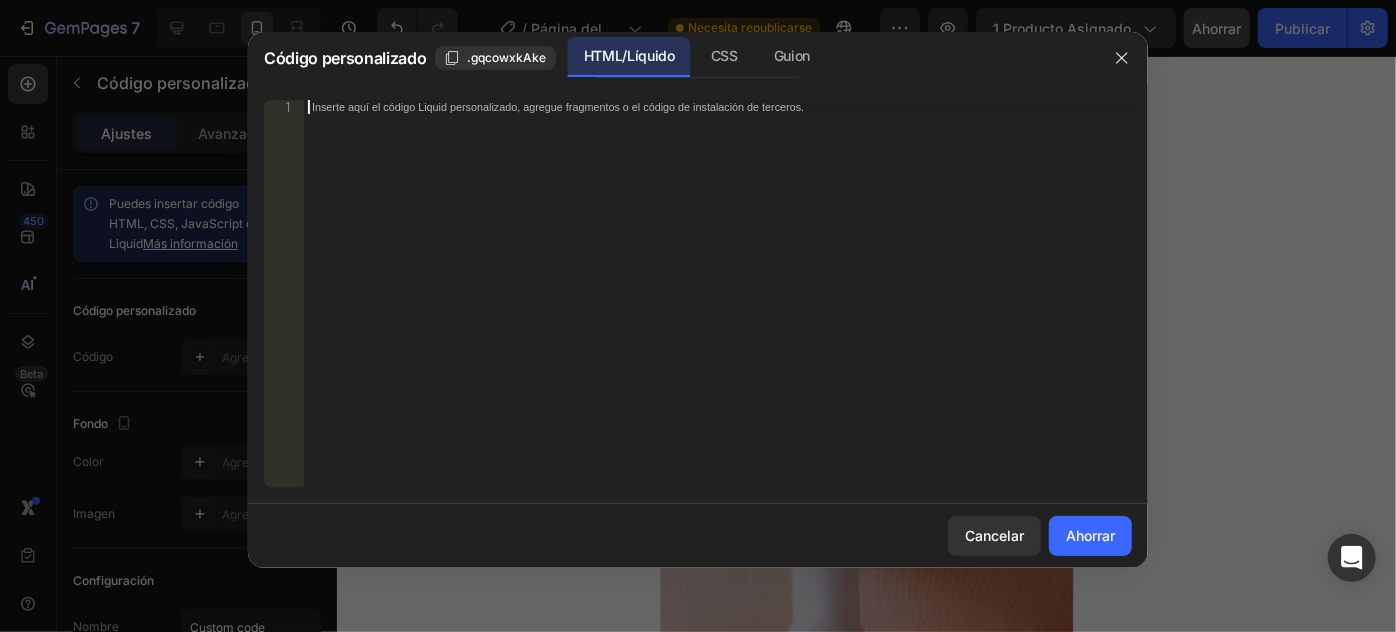 paste on "Ideal para lavar tu rostro con rosácea o acné" 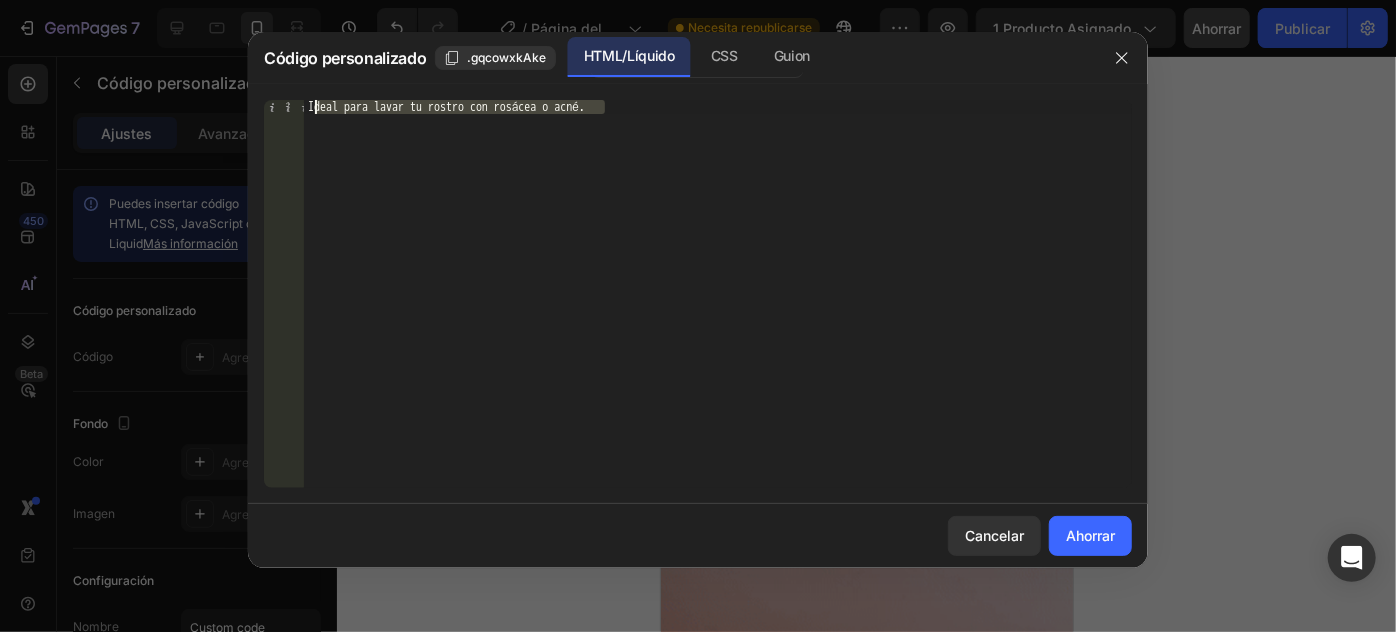 drag, startPoint x: 632, startPoint y: 116, endPoint x: 312, endPoint y: 104, distance: 320.2249 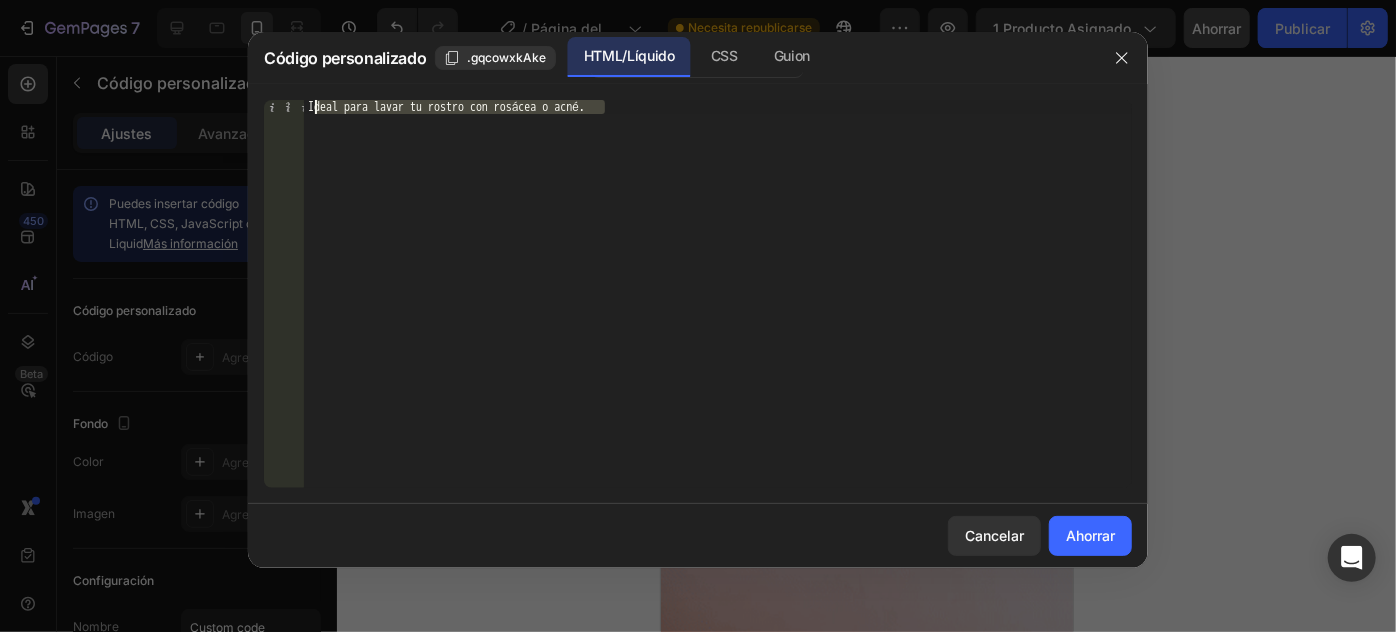 click on "Ideal para lavar tu rostro con rosácea o acné." at bounding box center [718, 308] 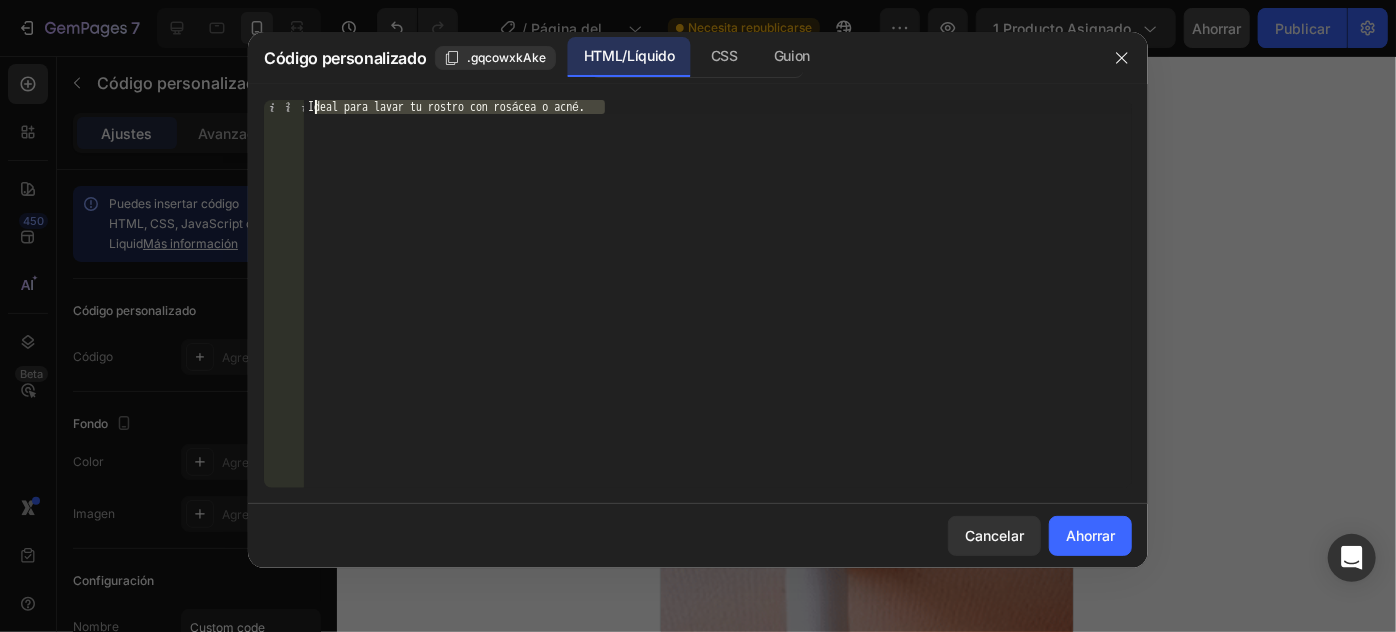 type on "I" 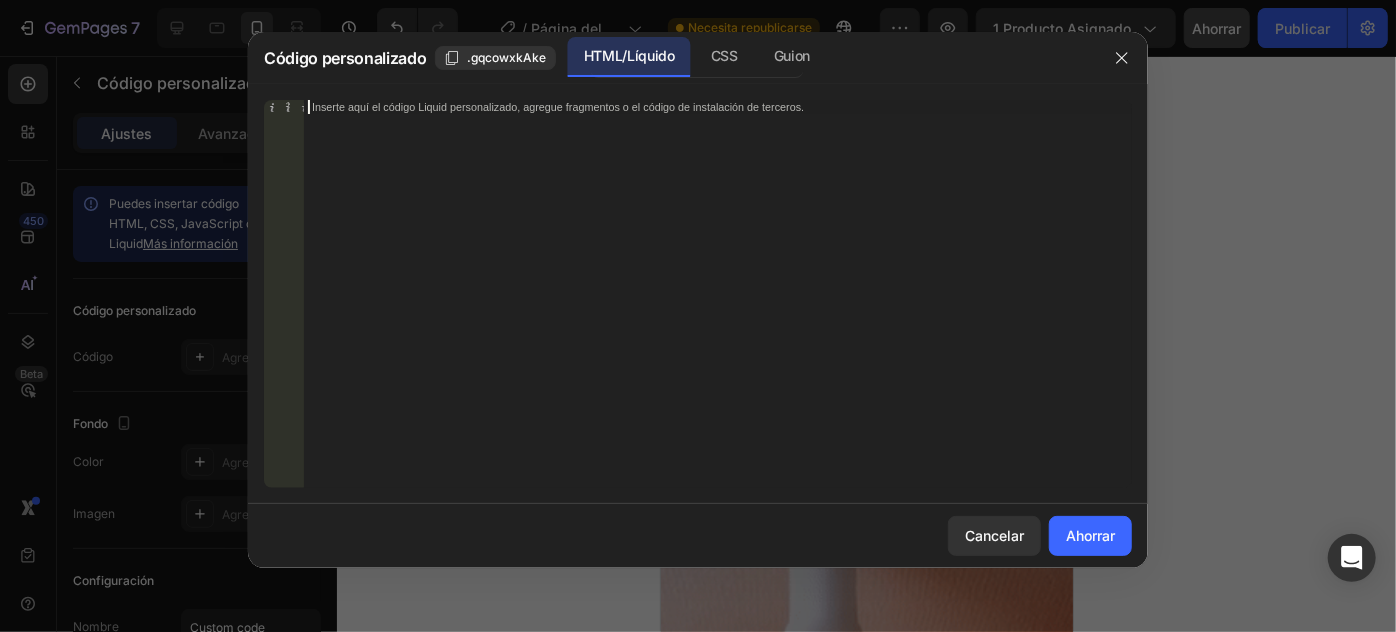 paste on "<div class="_rsi-cod-form-is-gempage"></div><div class="_rsi-cod-form-gempages-button-hook"></div><div id="_rsi-cod-form-embed-custom-hook"></div>" 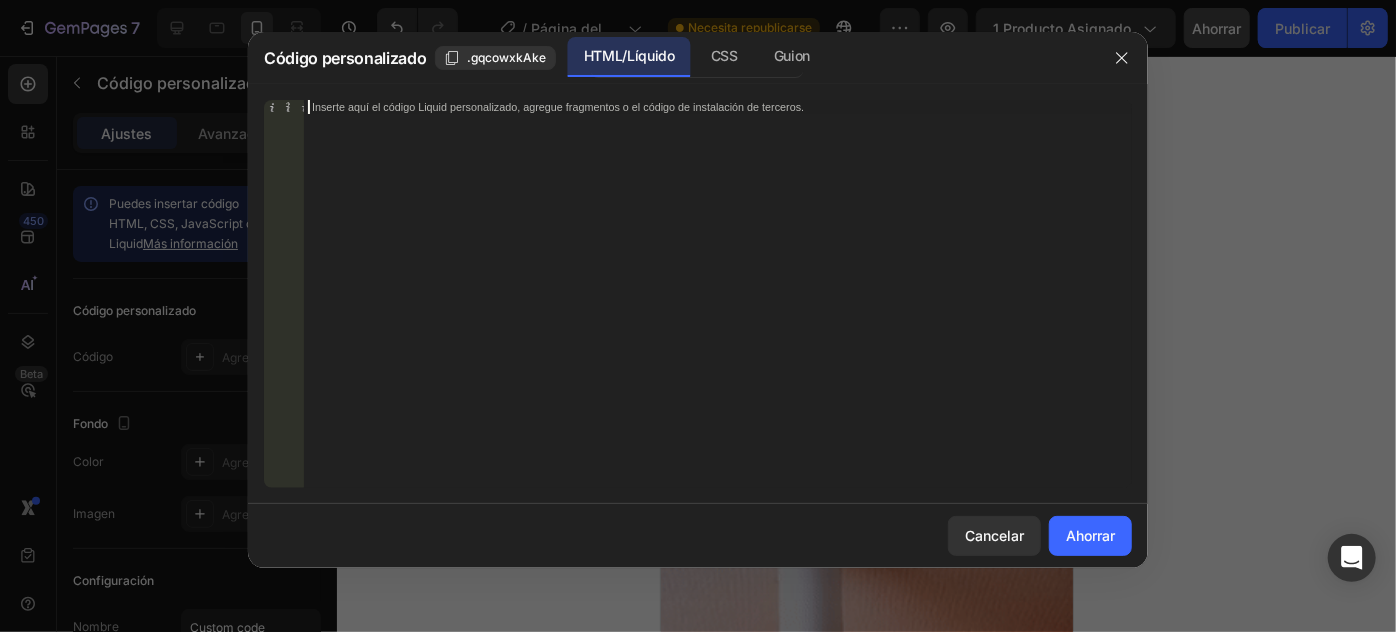 type on "<div class="_rsi-cod-form-is-gempage"></div><div class="_rsi-cod-form-gempages-button-hook"></div><div id="_rsi-cod-form-embed-custom-hook"></div>" 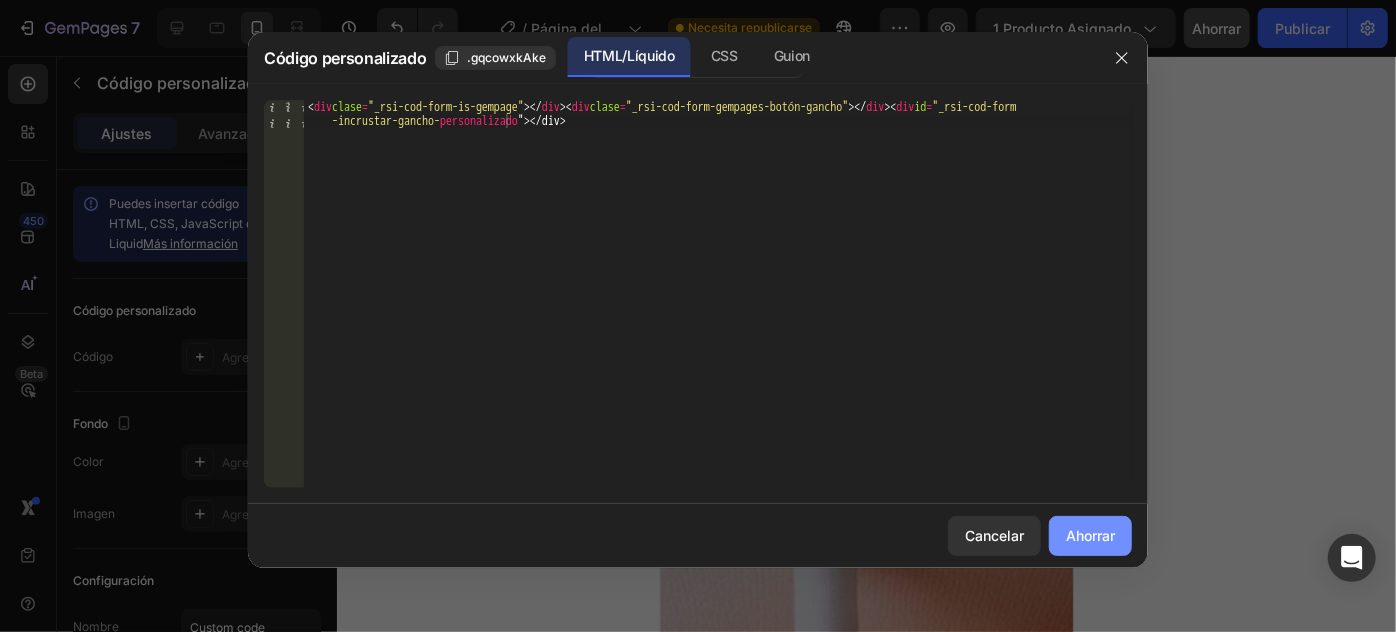 click on "Ahorrar" at bounding box center [1090, 535] 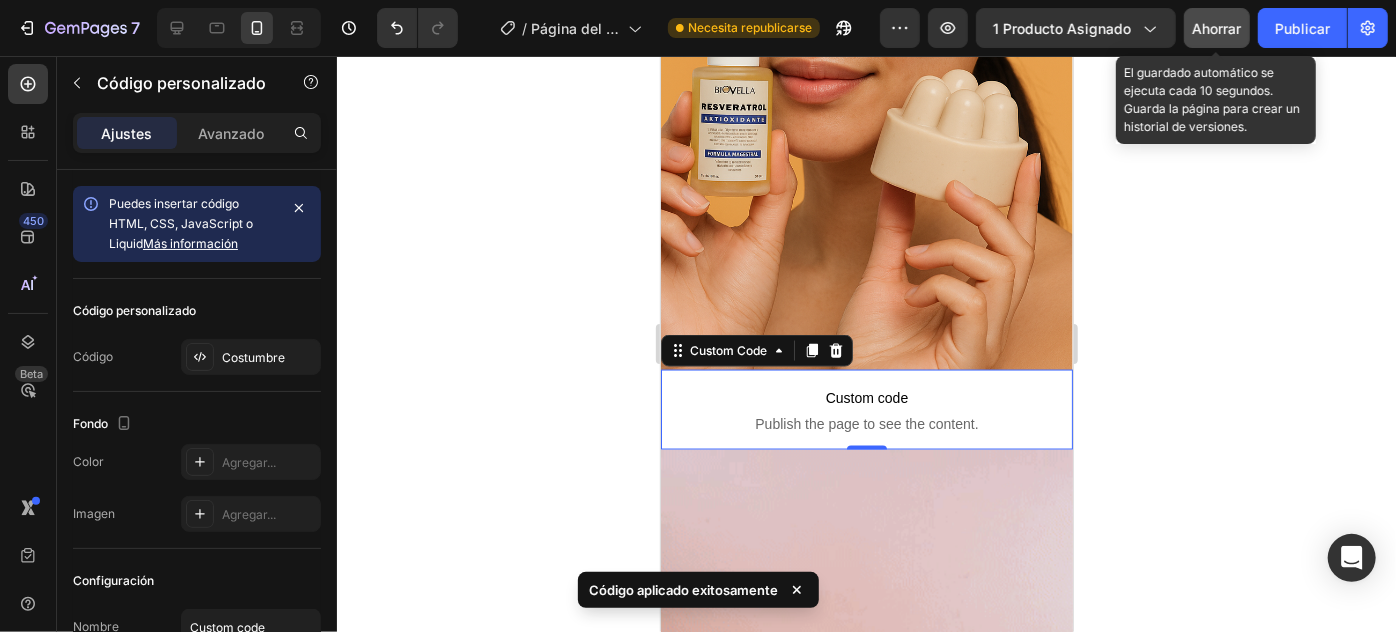click on "Ahorrar" at bounding box center (1217, 28) 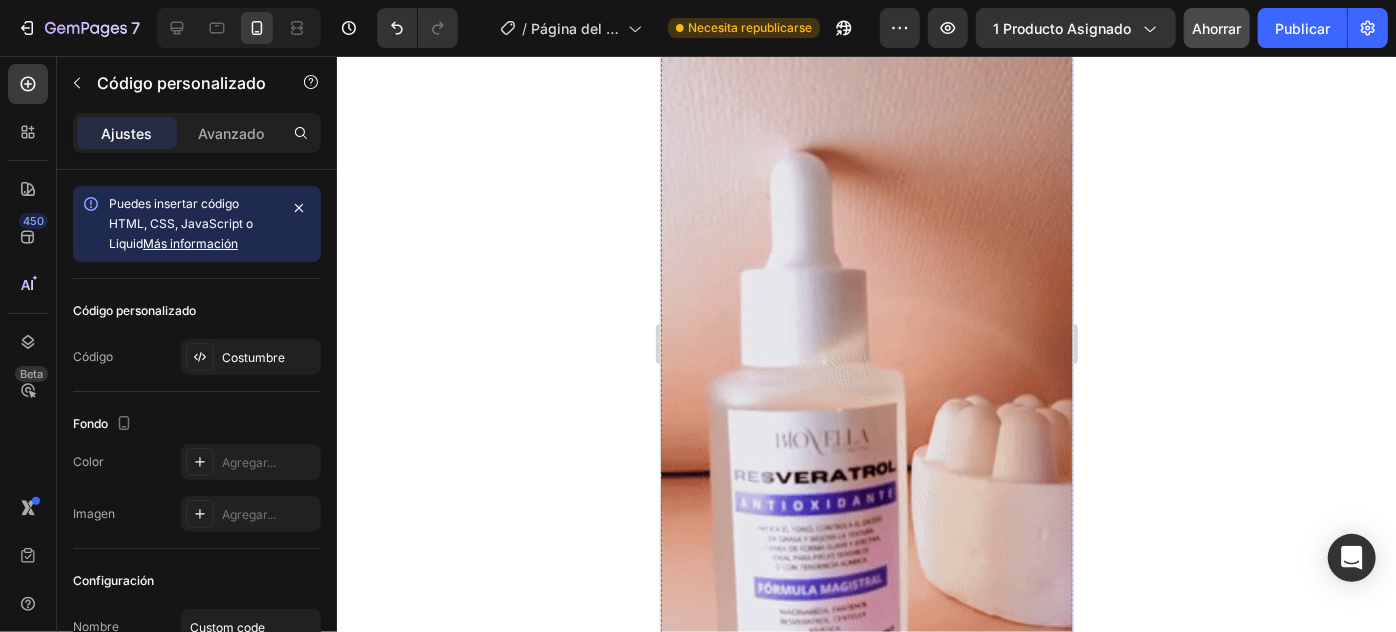 scroll, scrollTop: 5727, scrollLeft: 0, axis: vertical 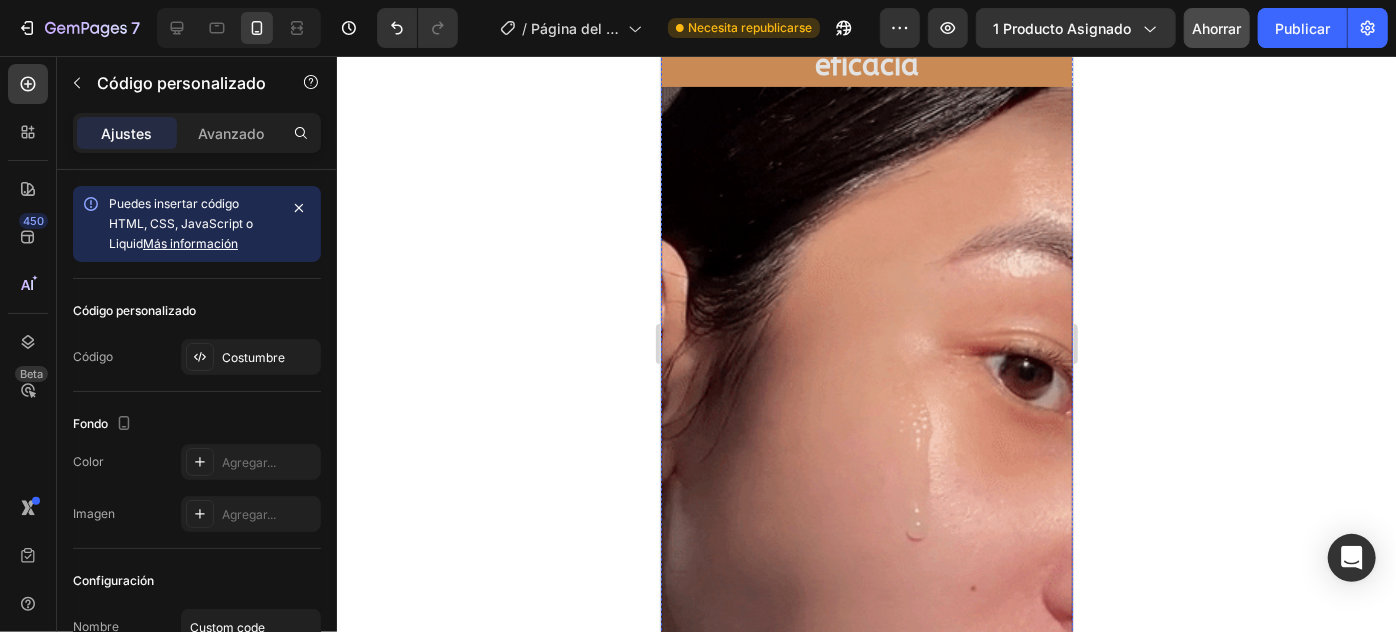click at bounding box center (866, 452) 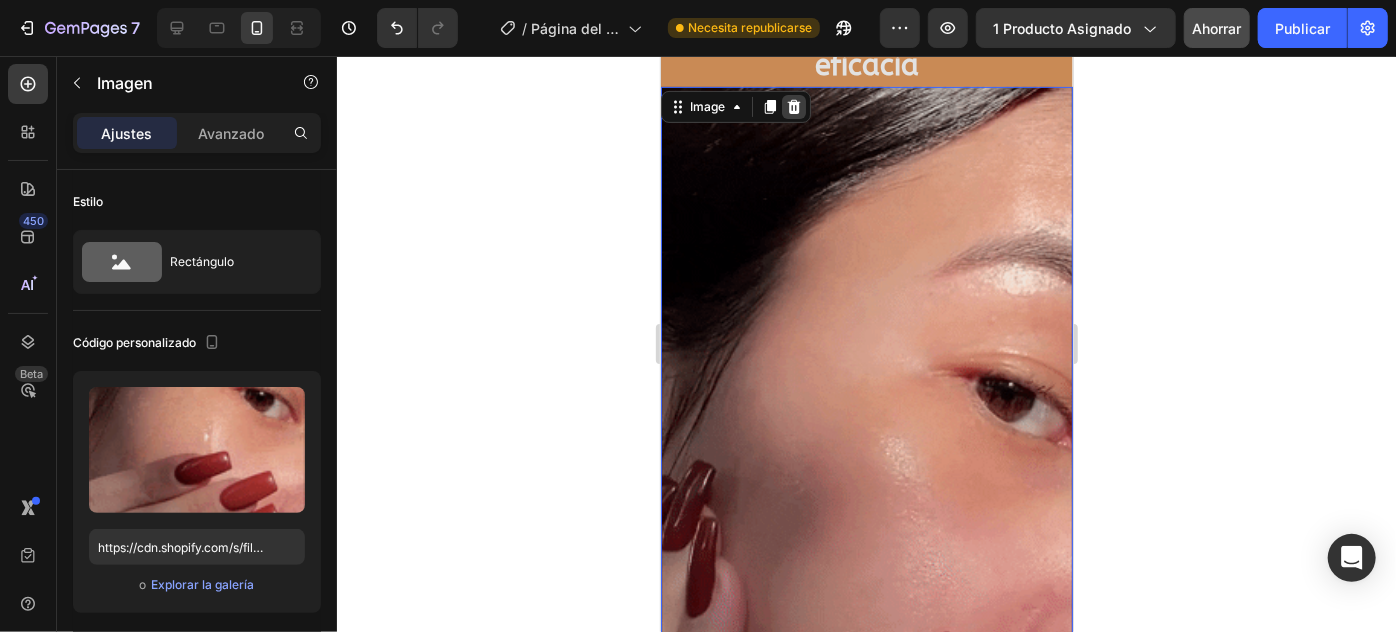 click 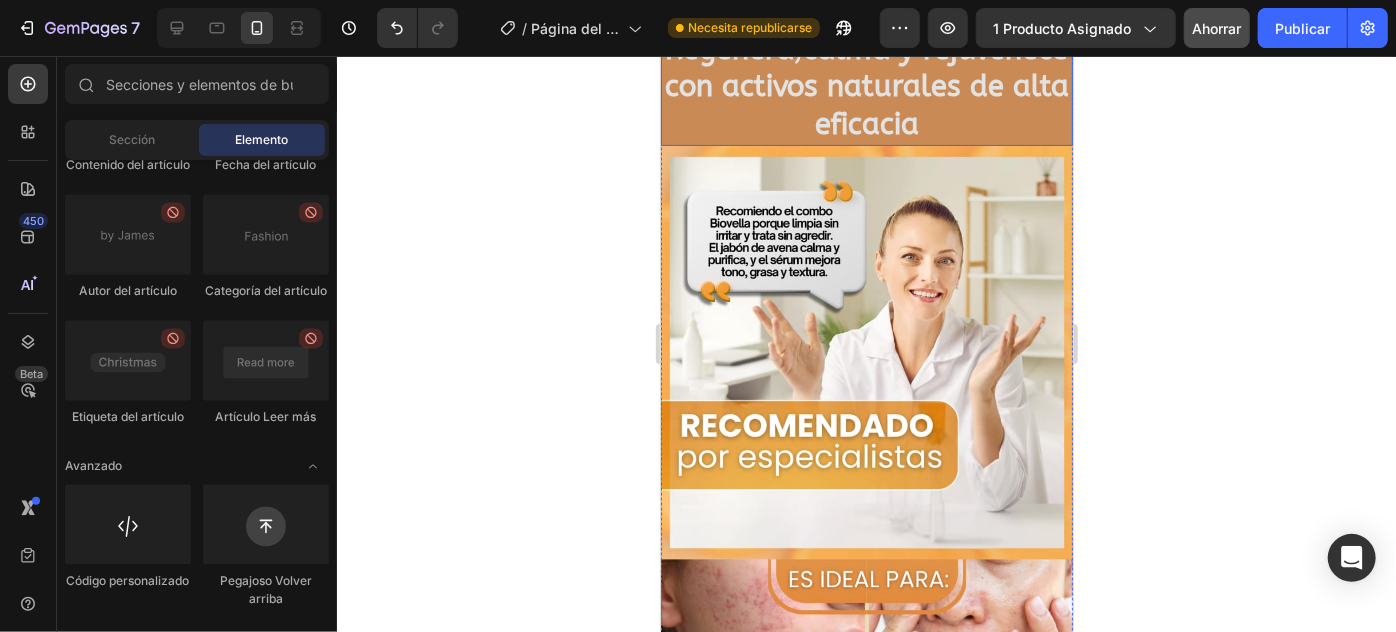scroll, scrollTop: 4090, scrollLeft: 0, axis: vertical 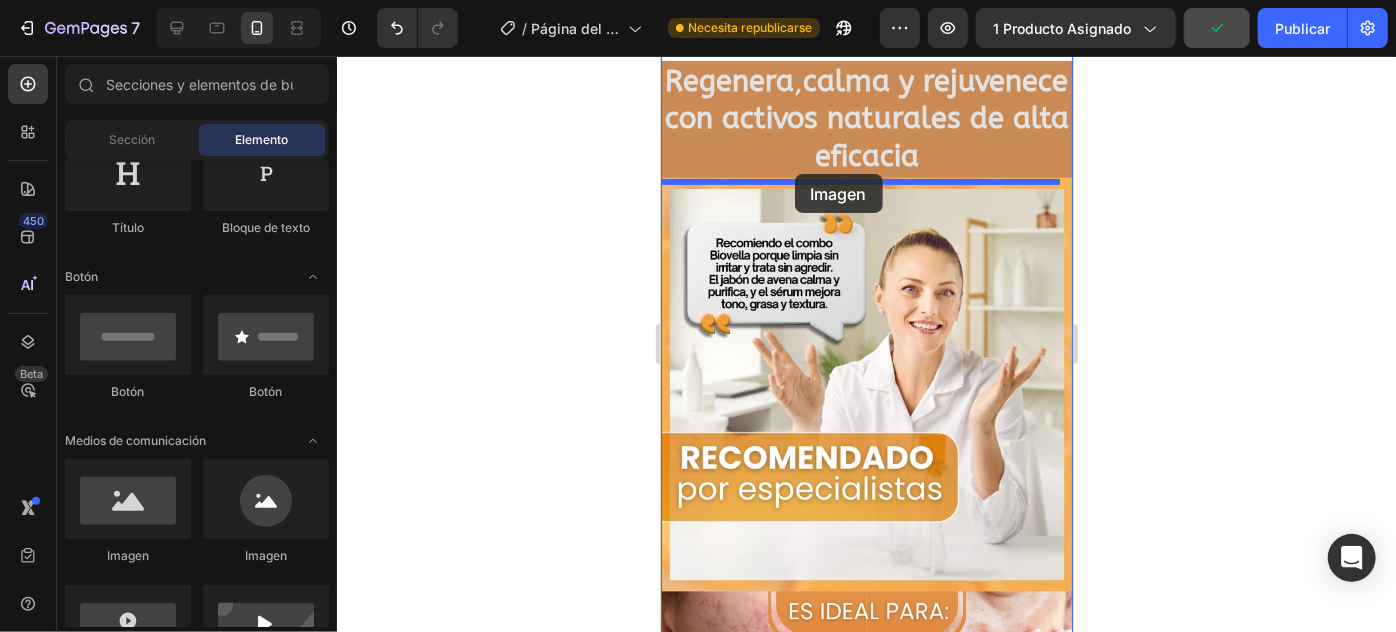 drag, startPoint x: 791, startPoint y: 558, endPoint x: 794, endPoint y: 173, distance: 385.0117 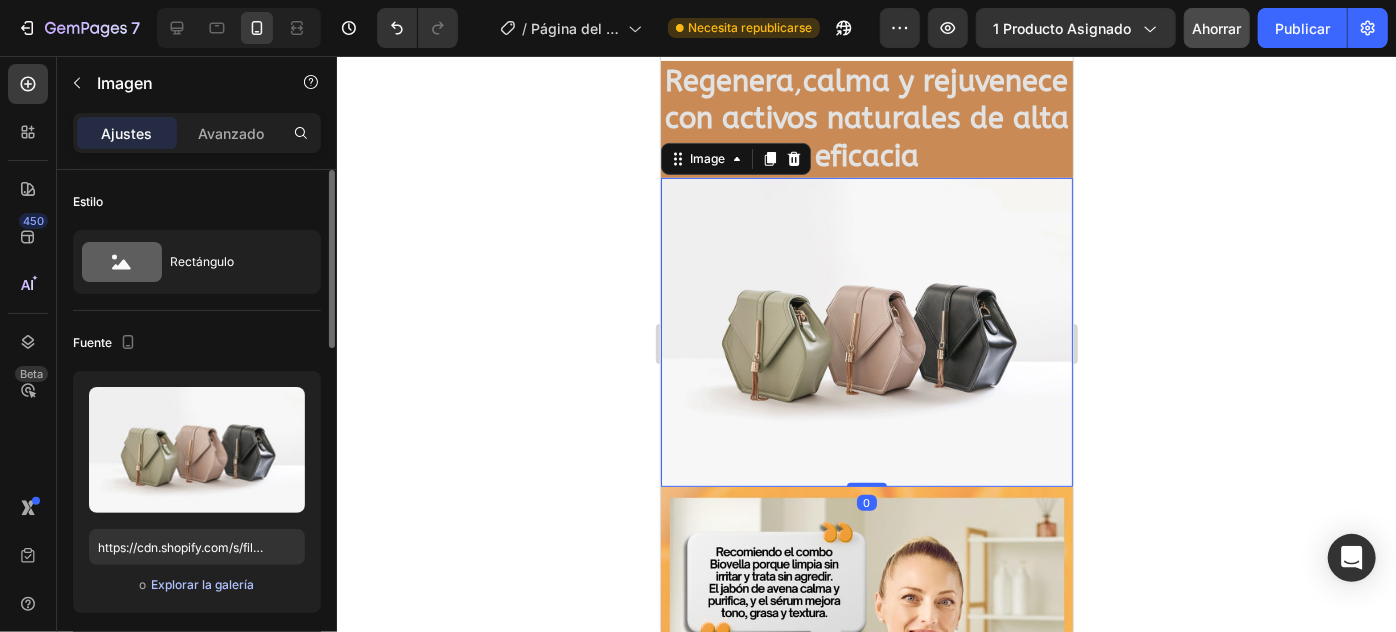 click on "Explorar la galería" at bounding box center (202, 584) 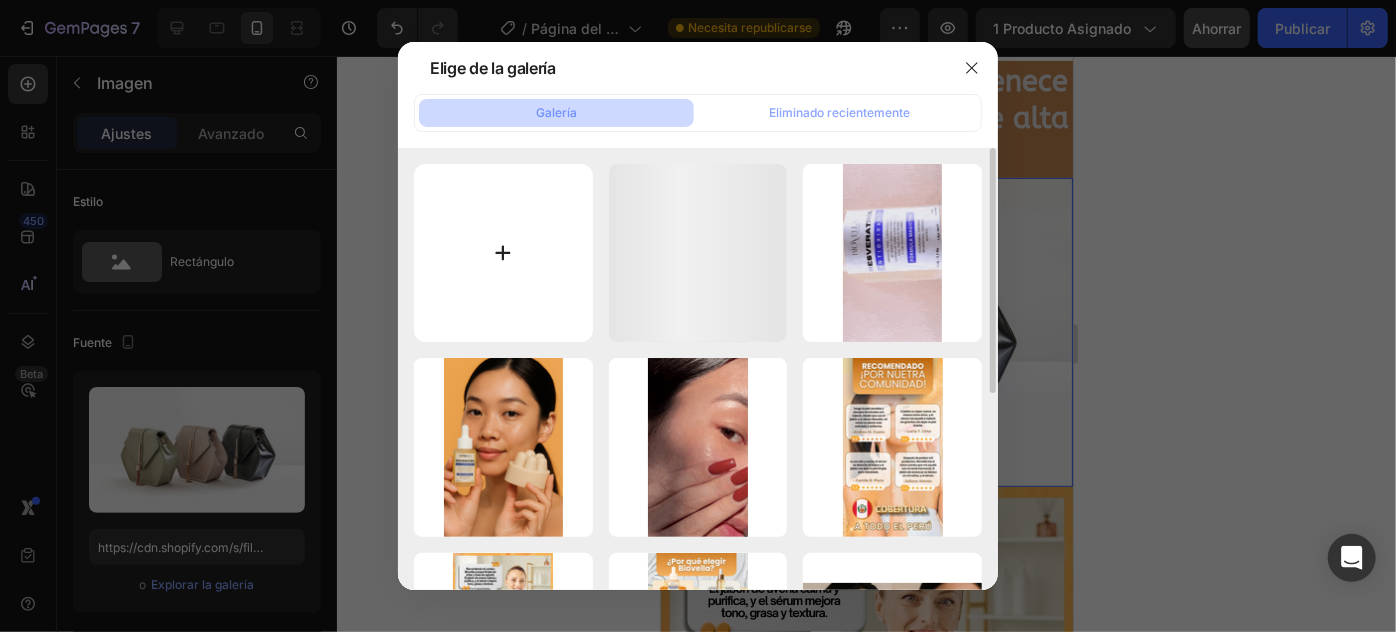 click at bounding box center [503, 253] 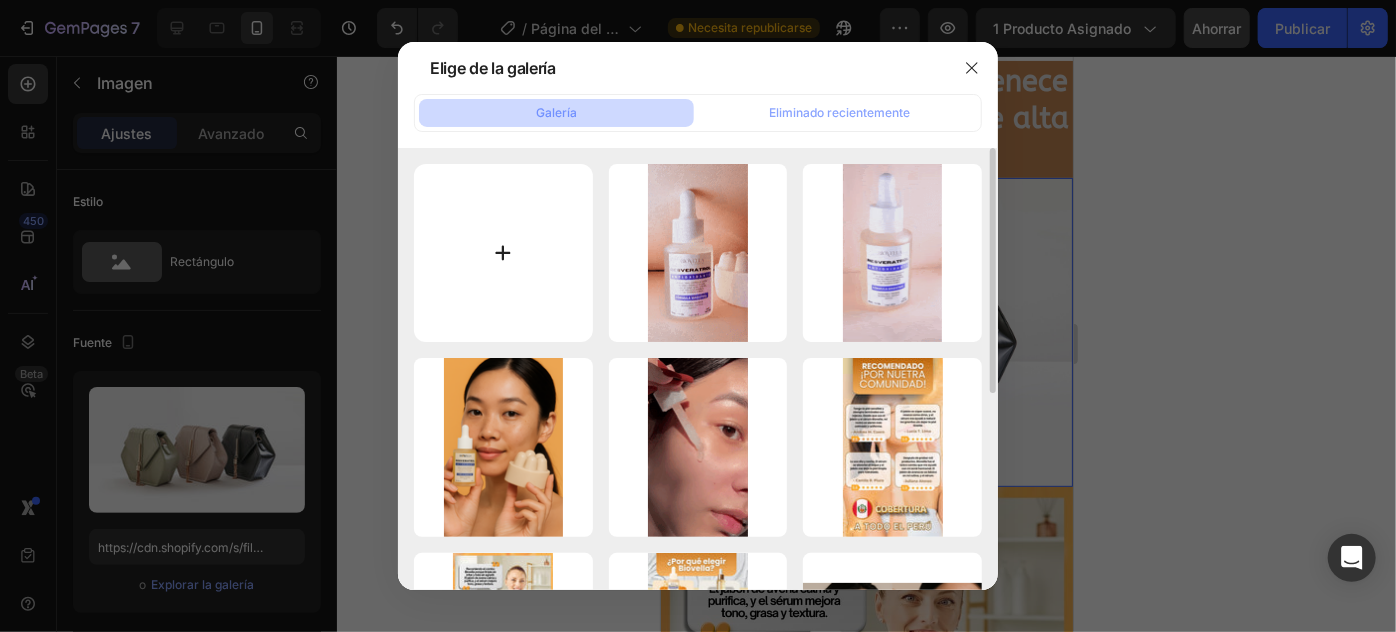 type on "C:\fakepath\gif de serum.gif" 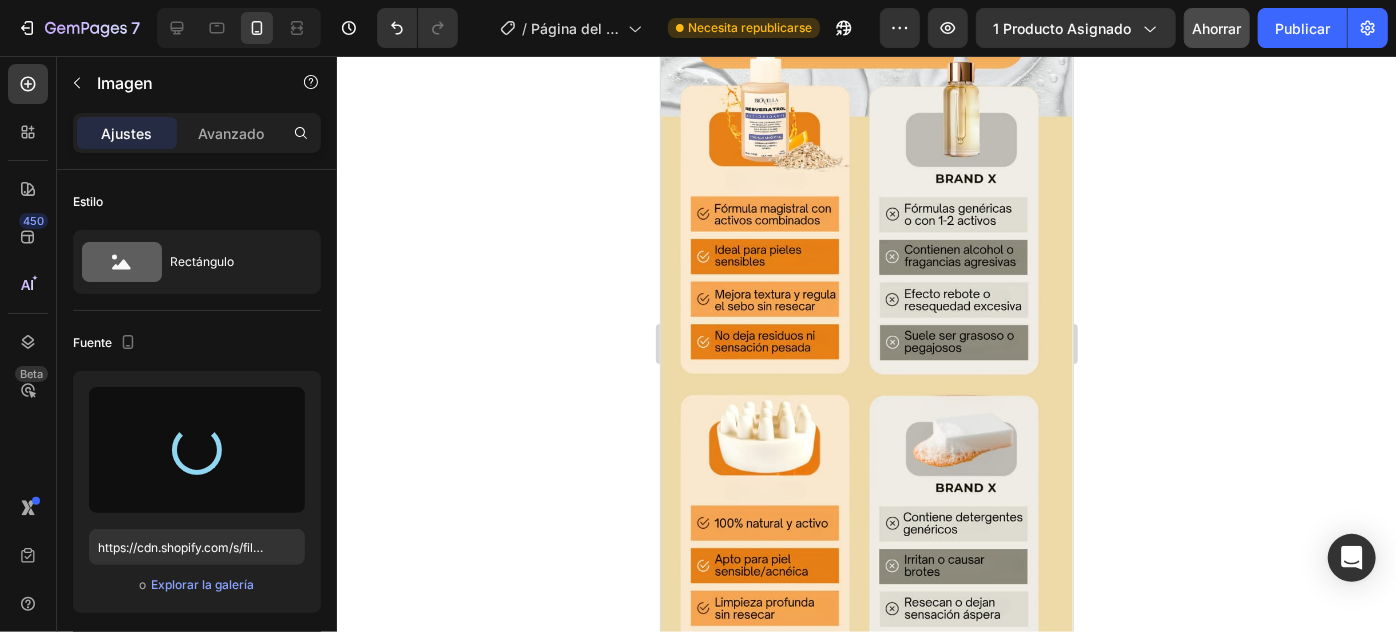 type on "https://cdn.shopify.com/s/files/1/0940/3272/4278/files/gempages_577936503804527378-cd43afc9-b08a-44a4-9d6a-d503bcfc3c1b.gif" 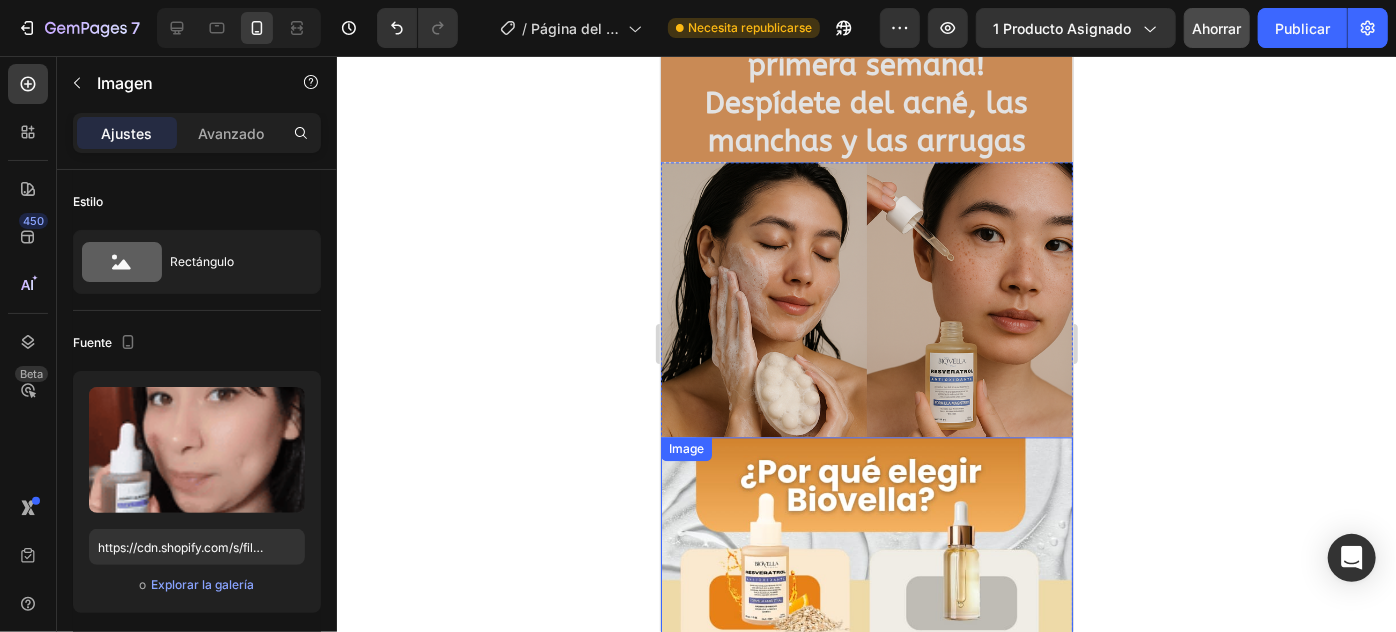 scroll, scrollTop: 2181, scrollLeft: 0, axis: vertical 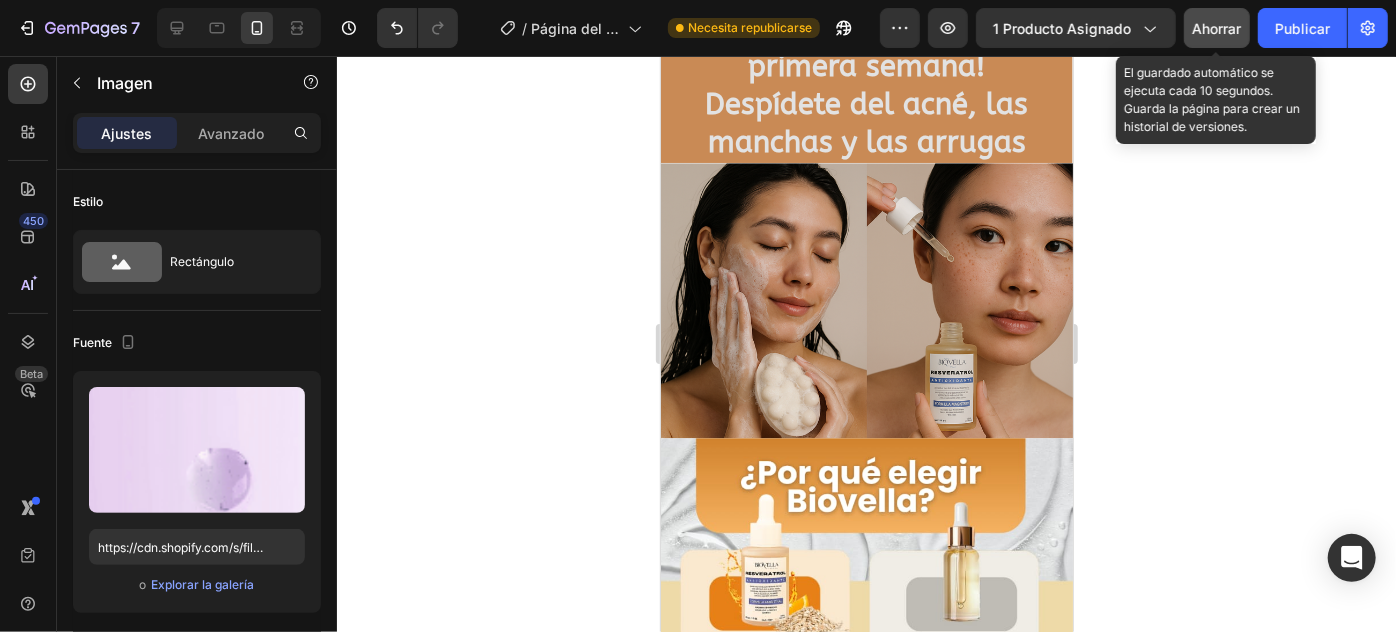 click on "Ahorrar" 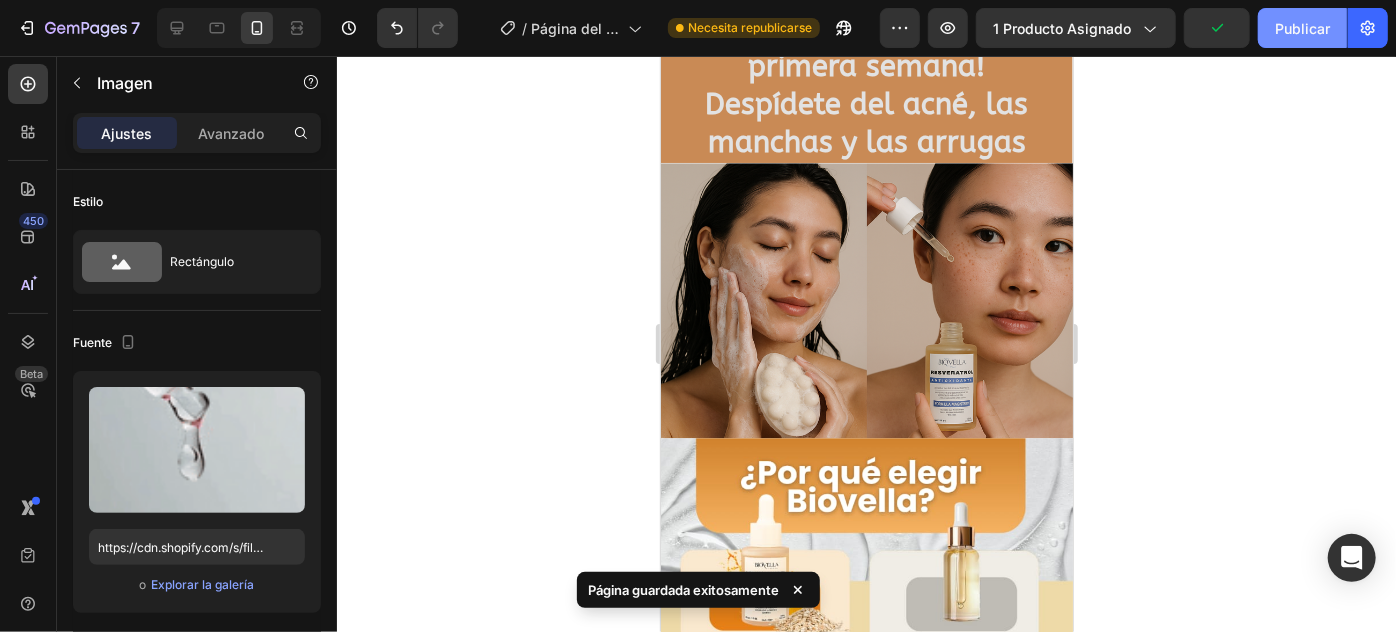 click on "Publicar" at bounding box center (1302, 28) 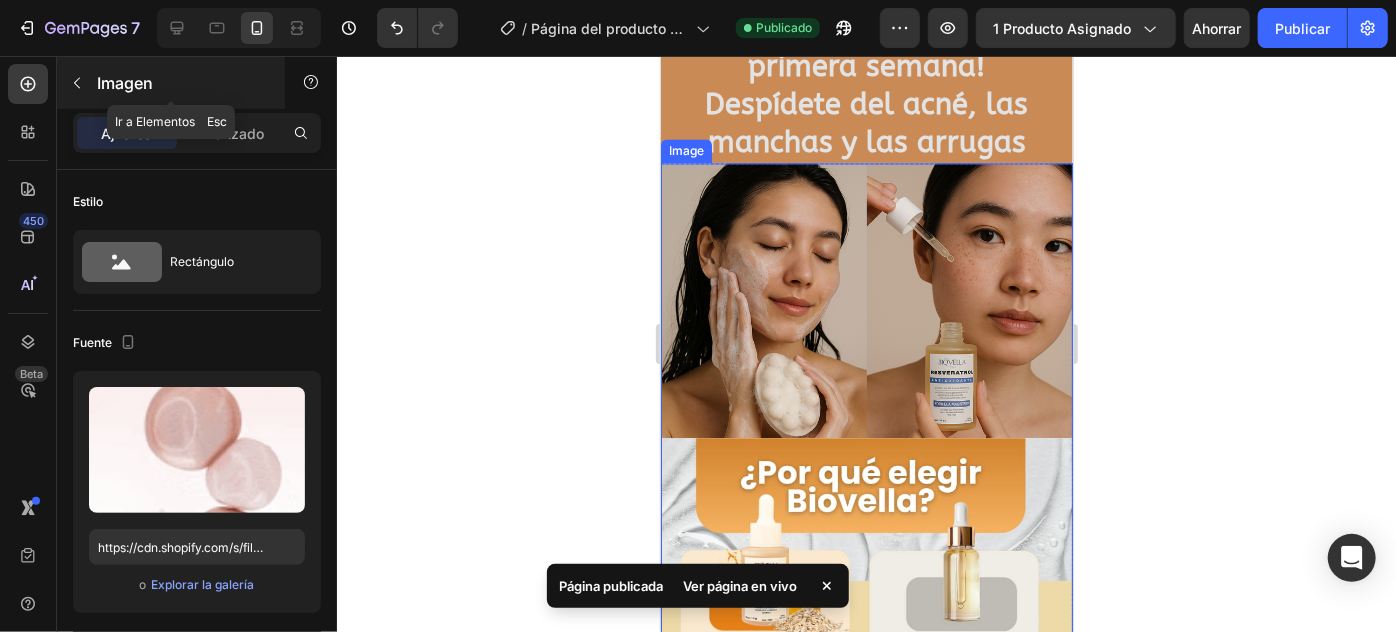 click at bounding box center [77, 83] 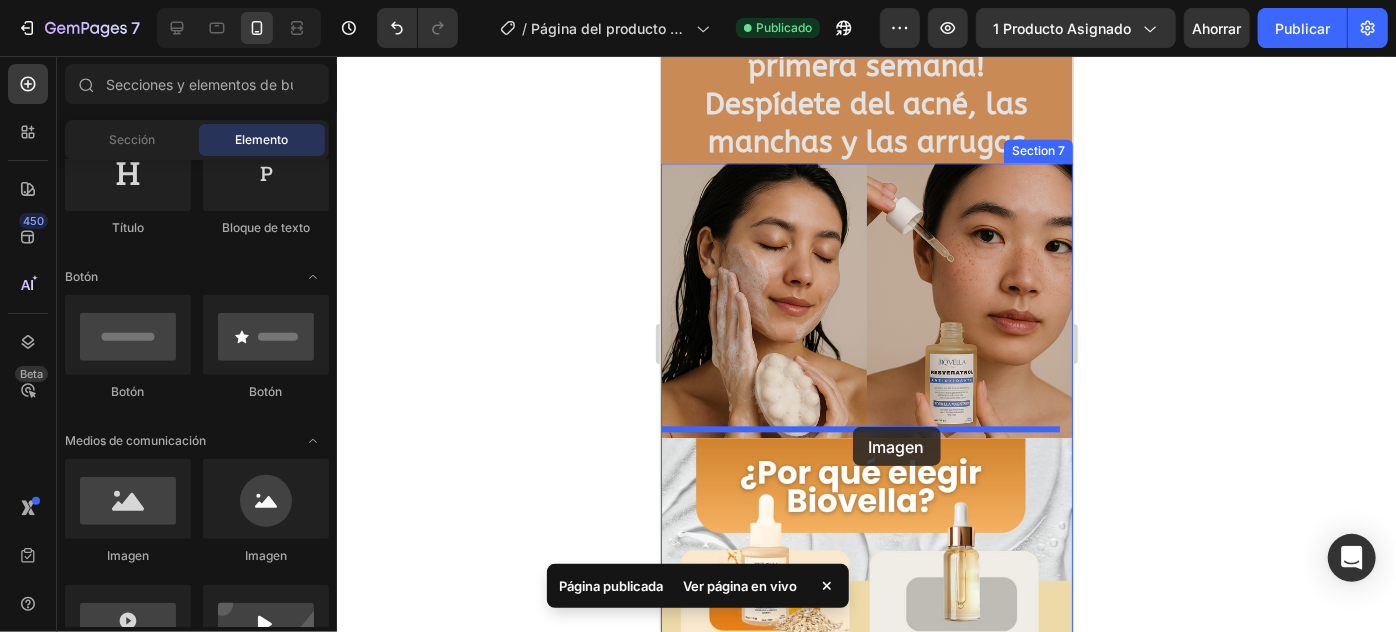 drag, startPoint x: 774, startPoint y: 552, endPoint x: 852, endPoint y: 426, distance: 148.18907 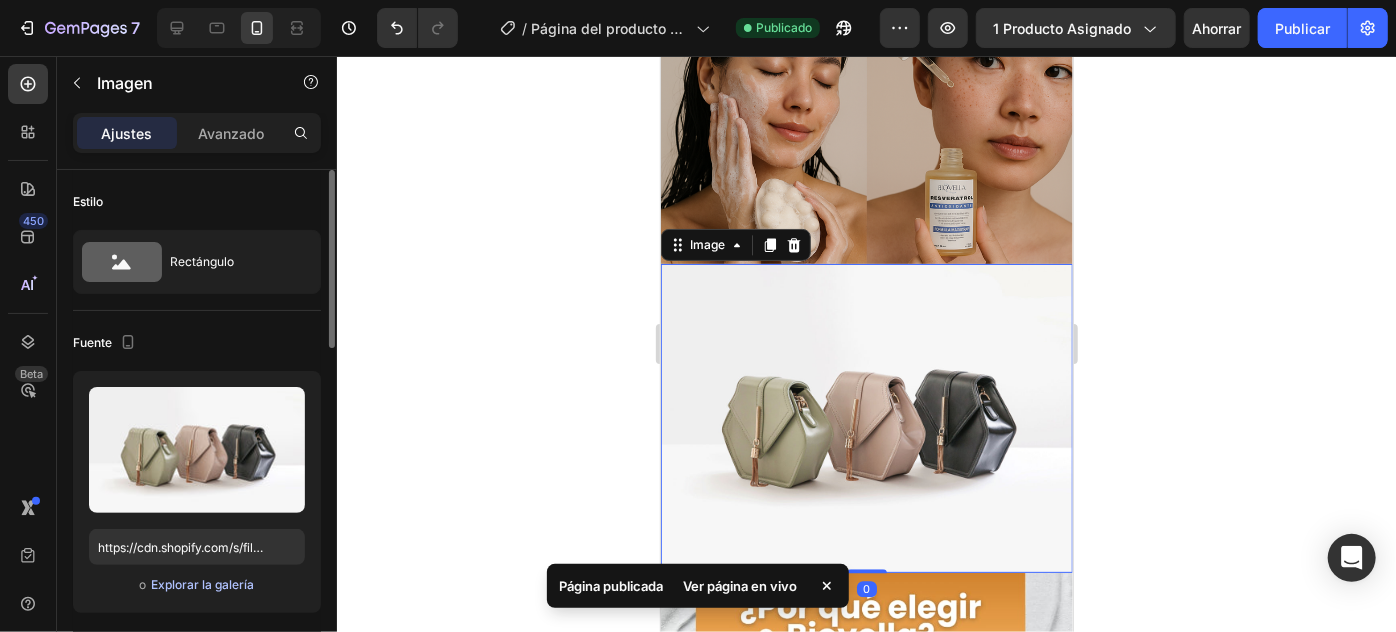 scroll, scrollTop: 2363, scrollLeft: 0, axis: vertical 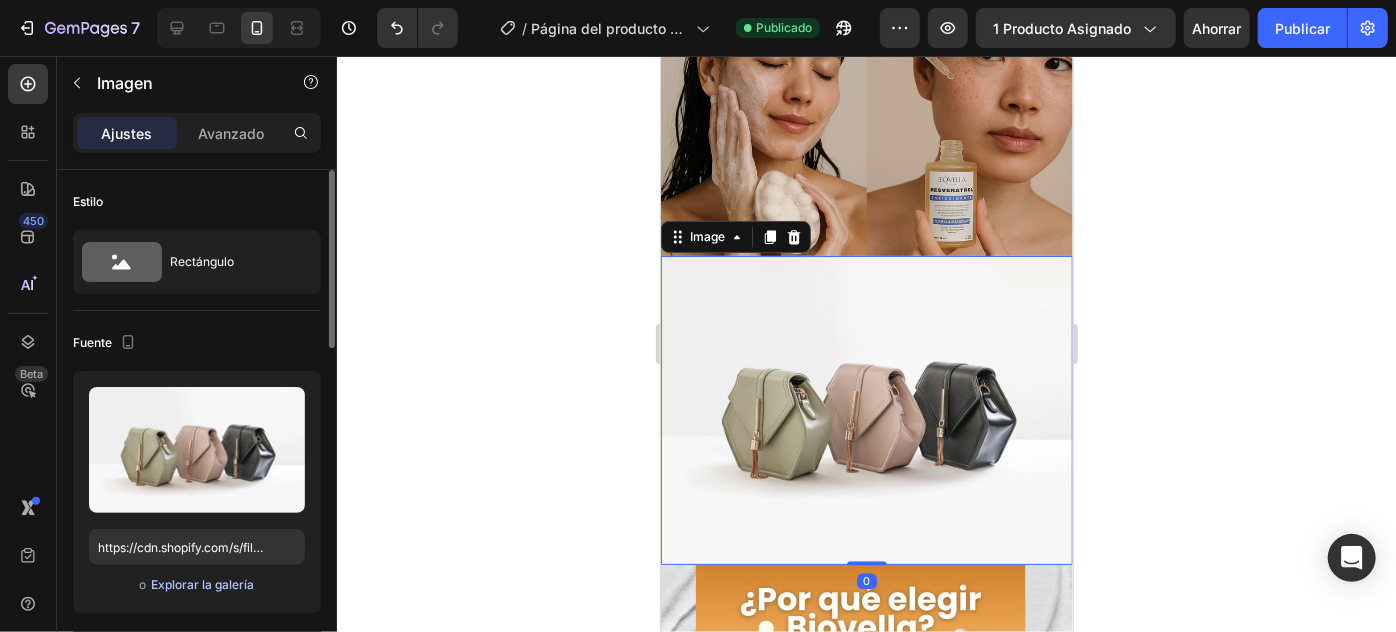 click on "Explorar la galería" at bounding box center [202, 584] 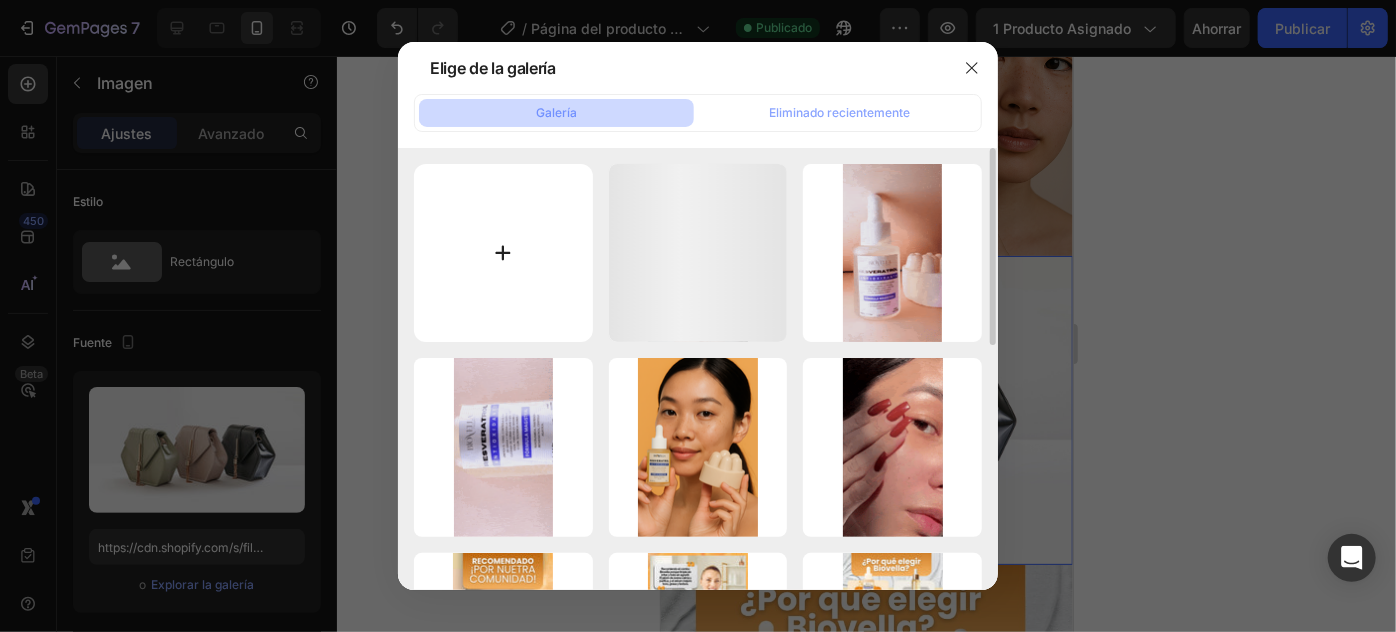 click at bounding box center (503, 253) 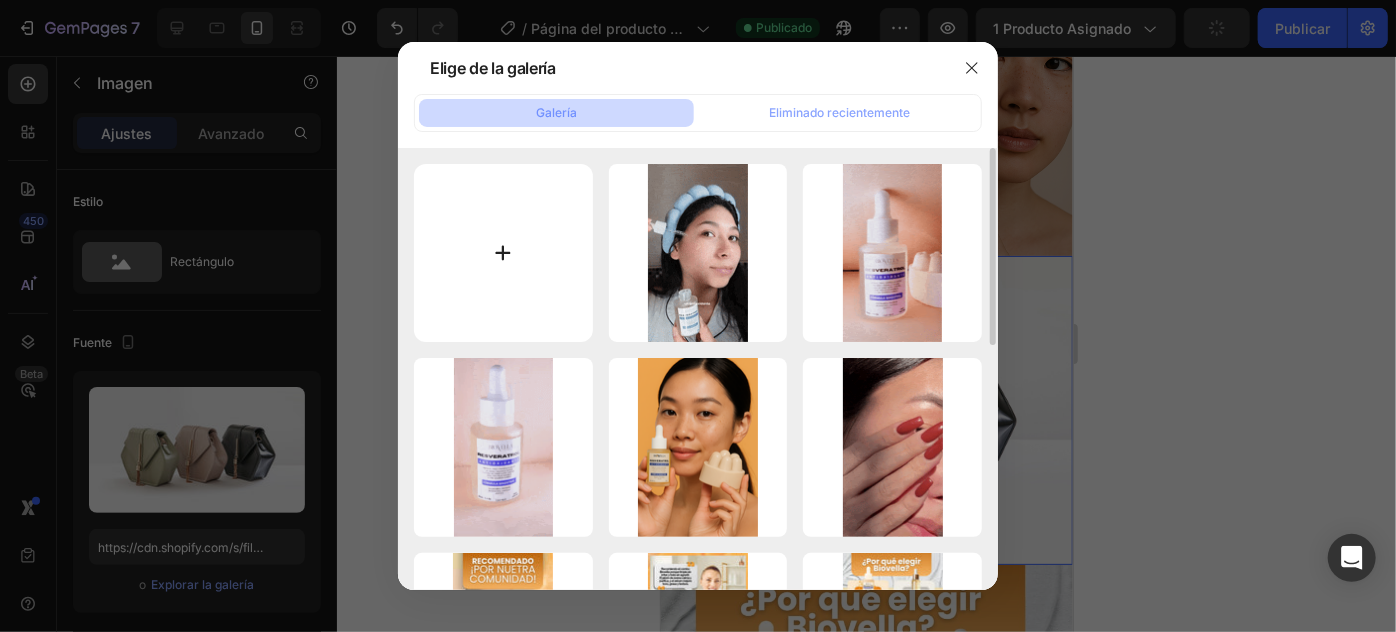 type on "C:\fakepath\gif de jabon.gif" 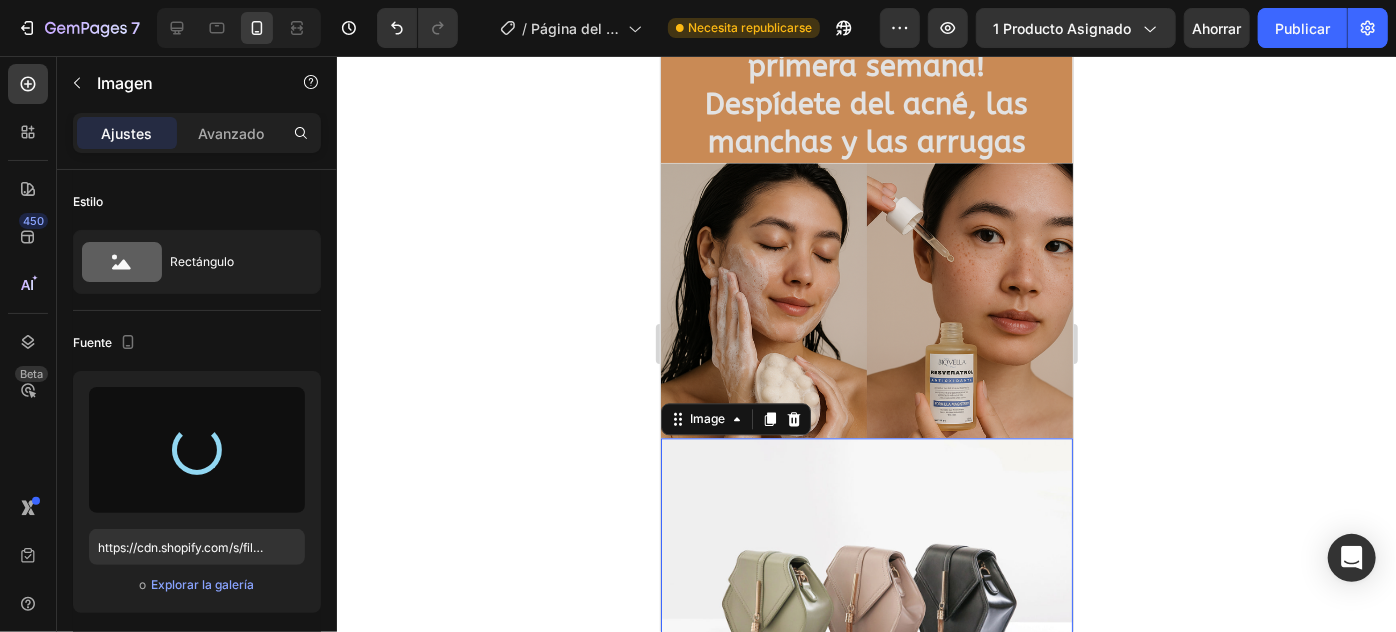 scroll, scrollTop: 2090, scrollLeft: 0, axis: vertical 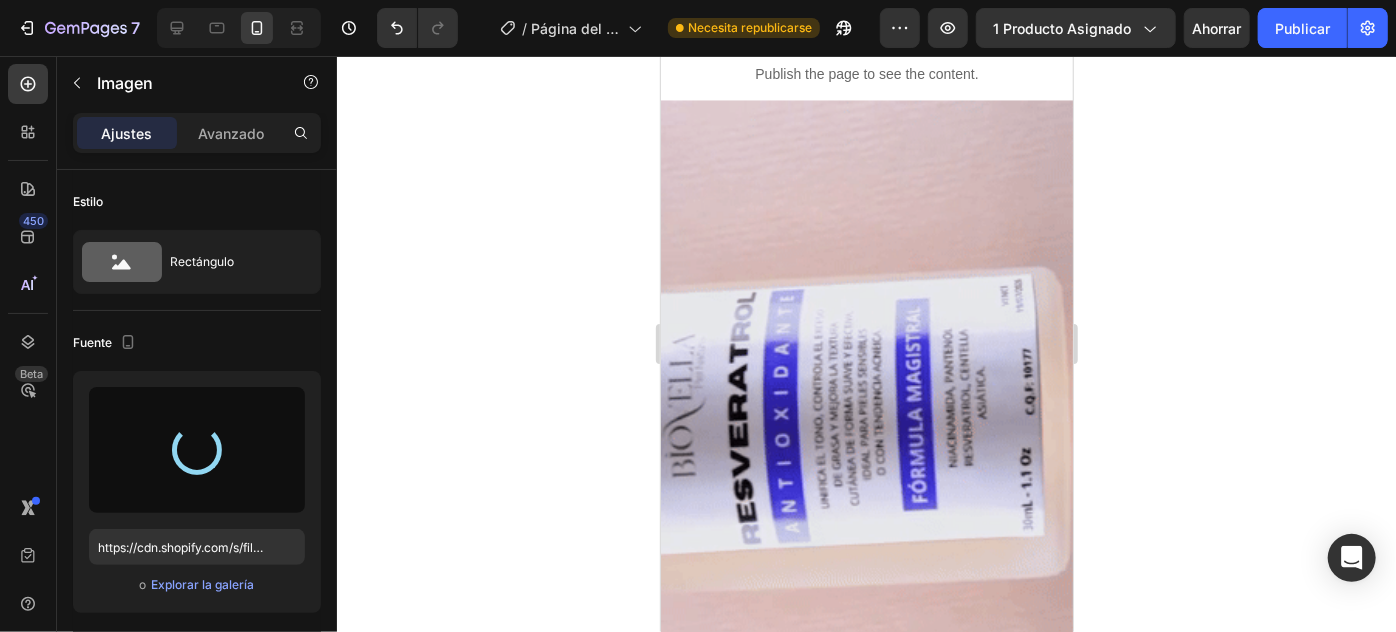 type on "https://cdn.shopify.com/s/files/1/0940/3272/4278/files/gempages_577936503804527378-dcad020e-4ef7-428d-b203-28df4259a839.gif" 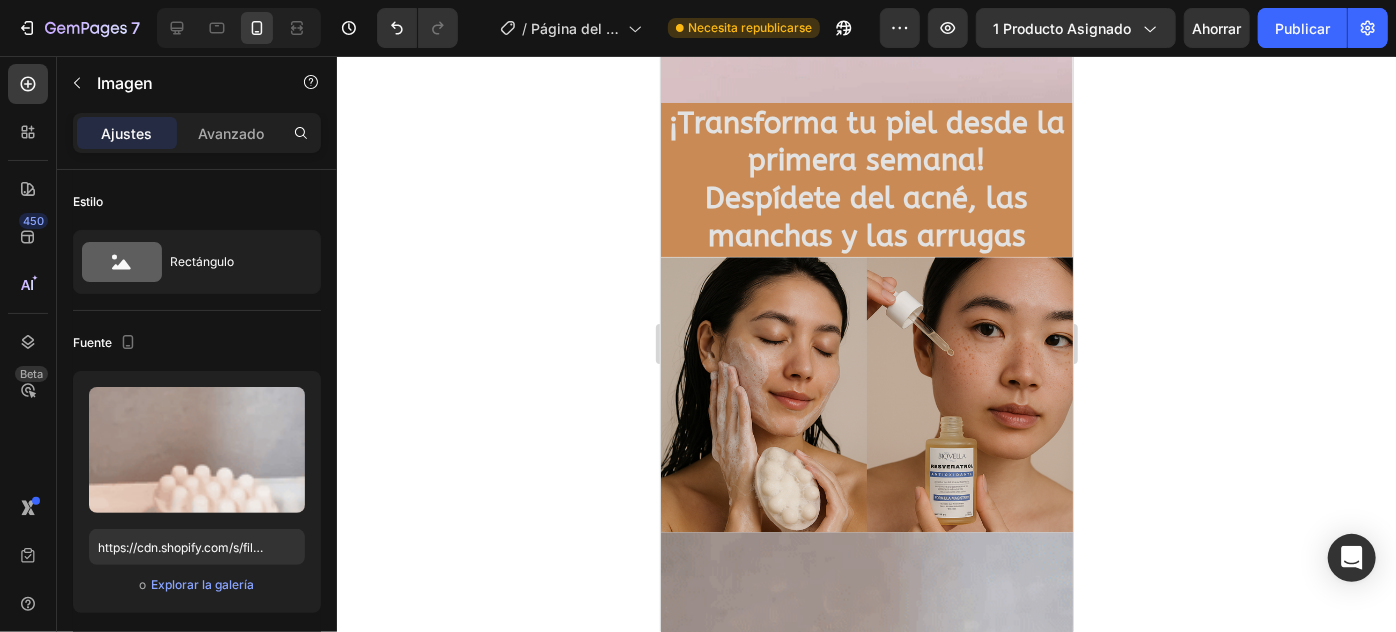 scroll, scrollTop: 2090, scrollLeft: 0, axis: vertical 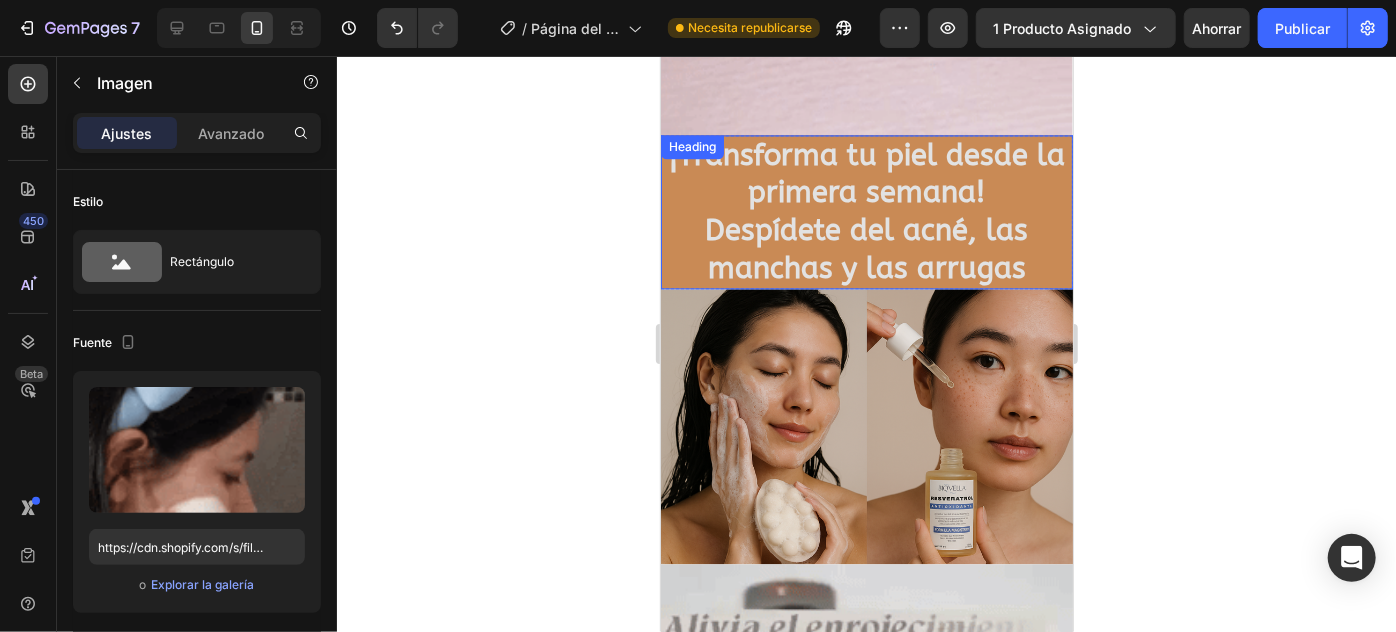 click on "Despídete del acné, las manchas y las arrugas" at bounding box center (866, 248) 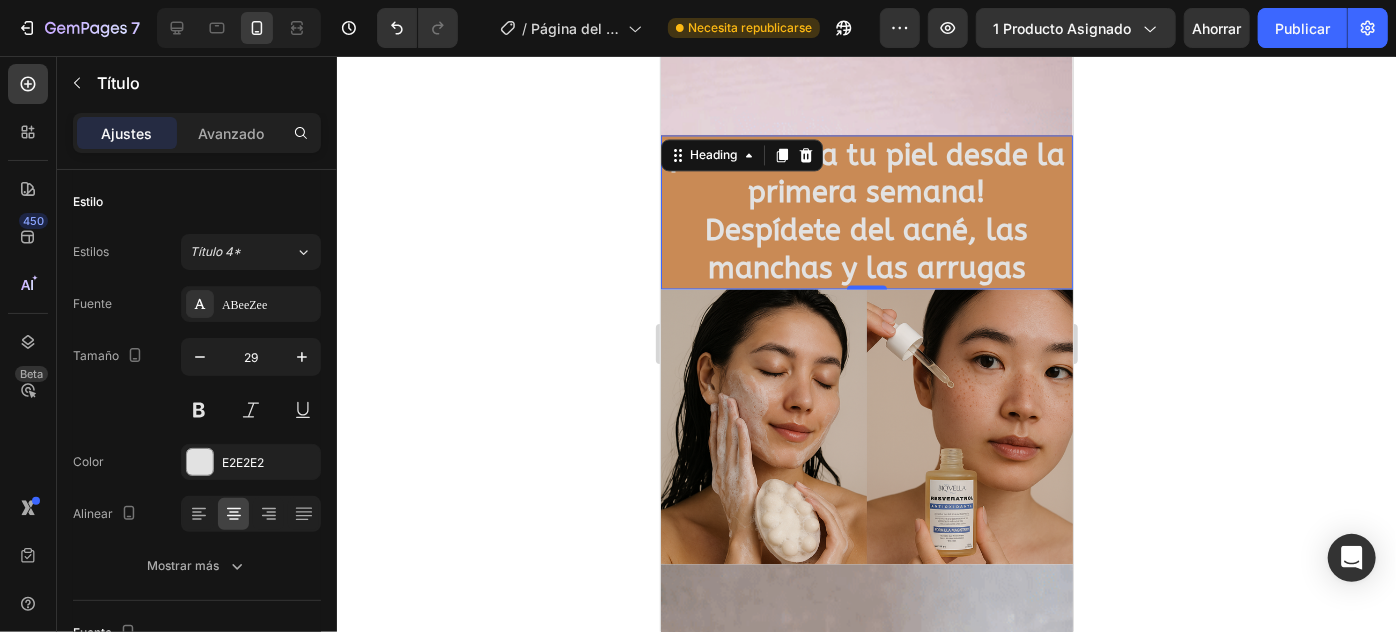 click on "¡Transforma tu piel desde la primera semana! Despídete del acné, las manchas y las arrugas" at bounding box center (866, 211) 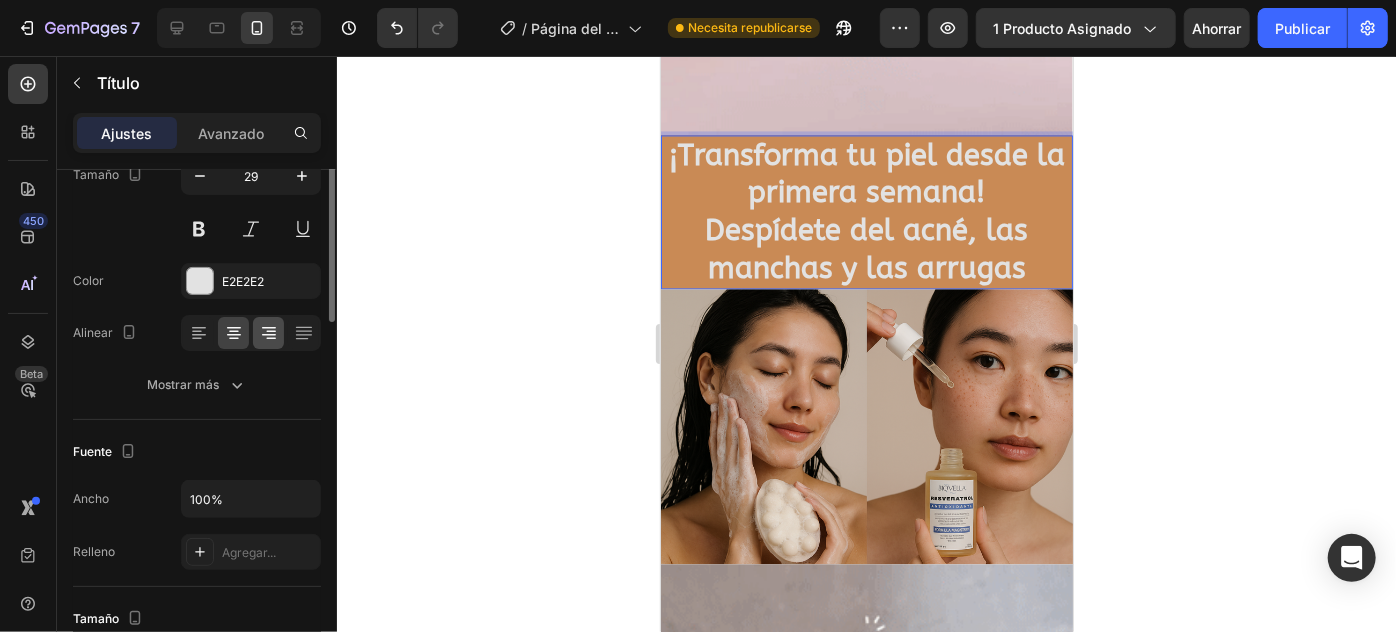scroll, scrollTop: 90, scrollLeft: 0, axis: vertical 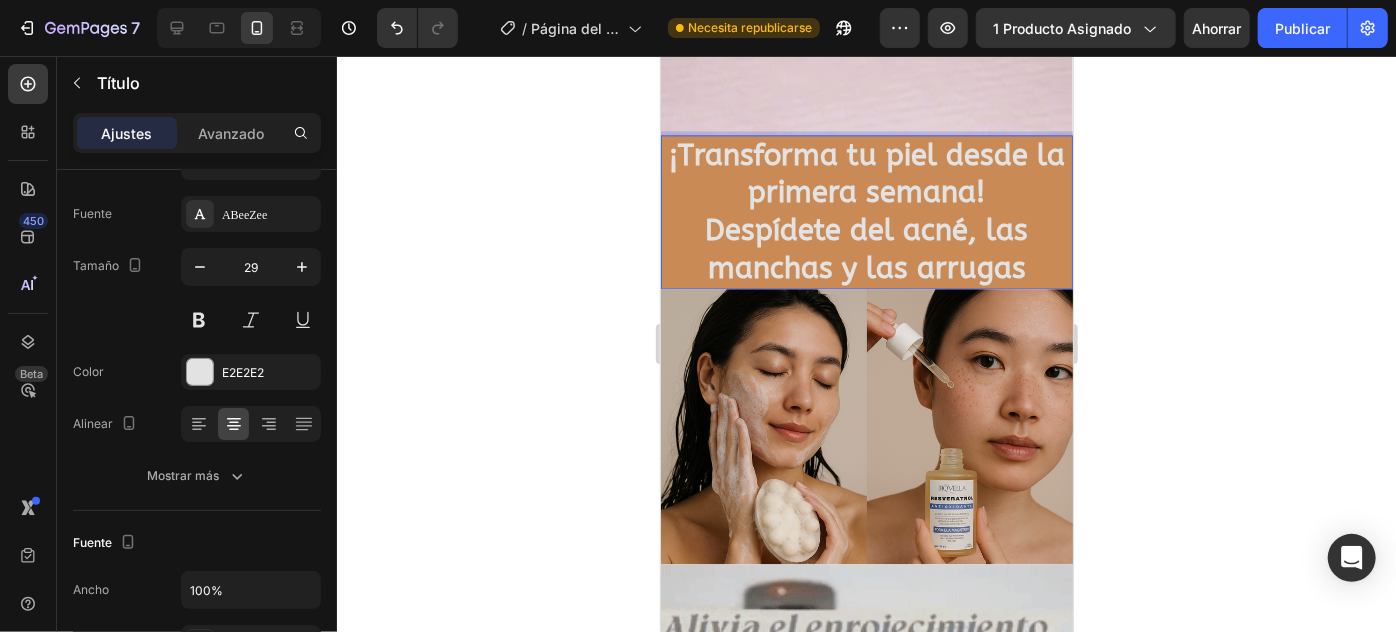 click on "¡Transforma tu piel desde la primera semana!" at bounding box center [866, 173] 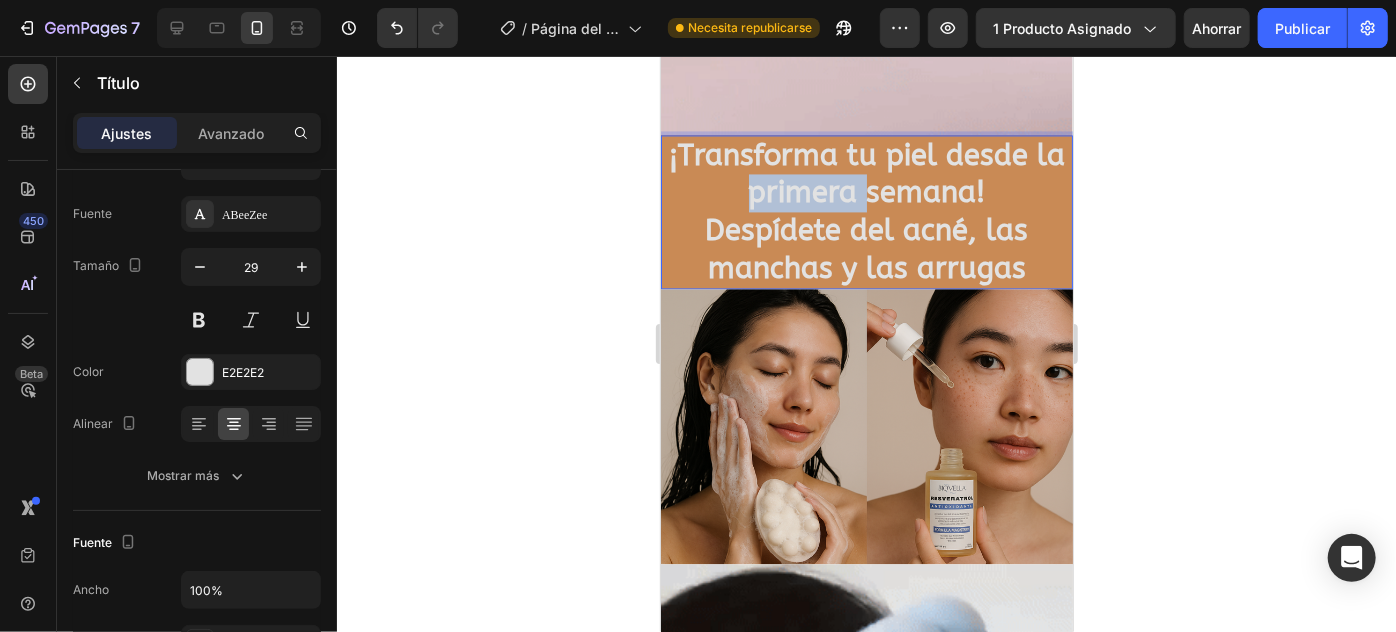 click on "¡Transforma tu piel desde la primera semana!" at bounding box center [866, 173] 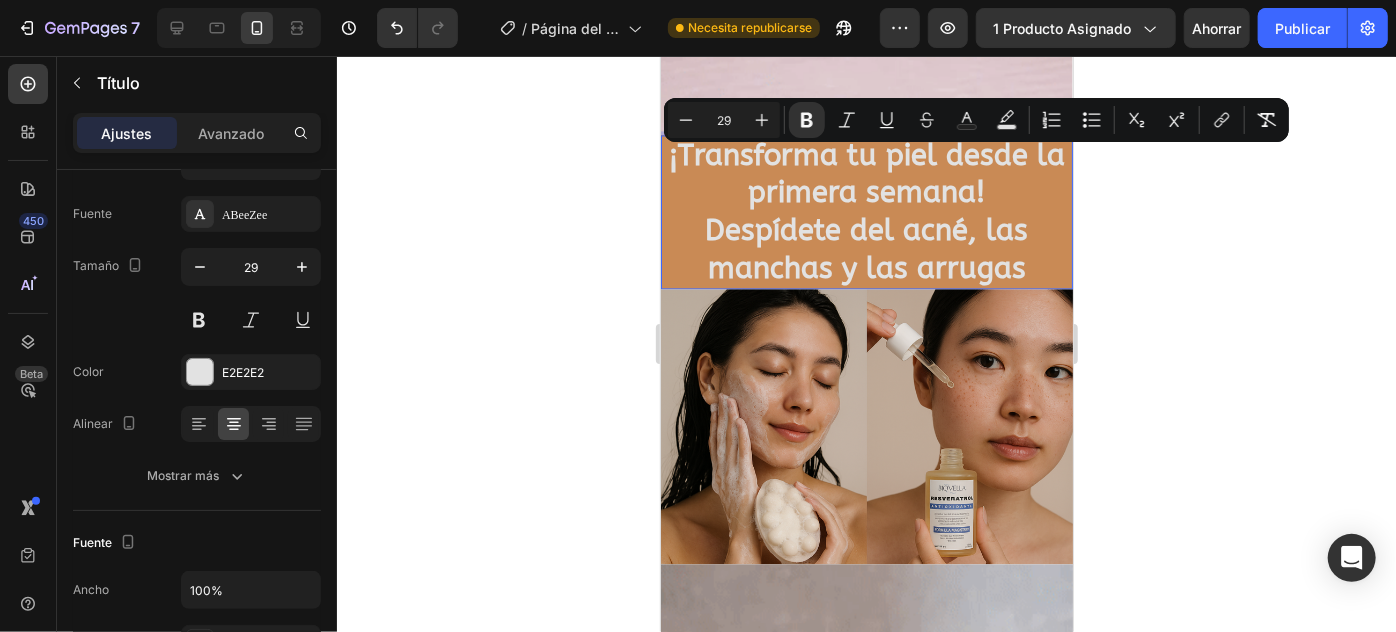 click on "Despídete del acné, las manchas y las arrugas" at bounding box center [866, 248] 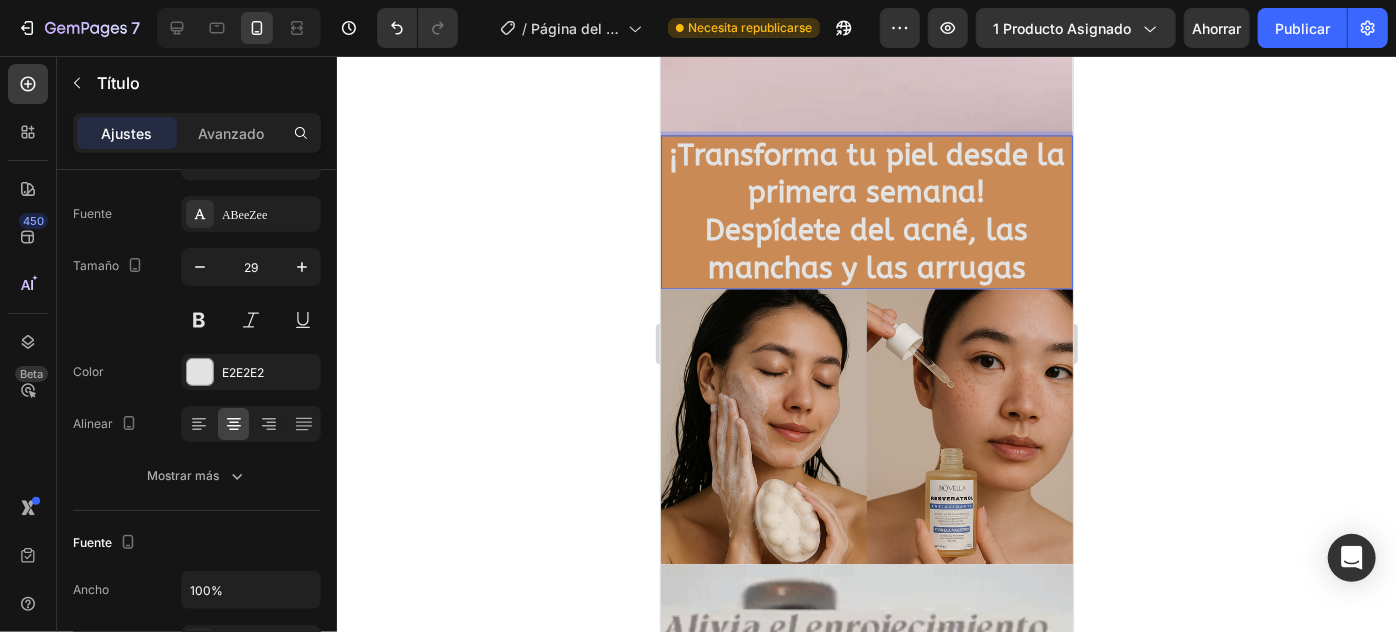 click on "Despídete del acné, las manchas y las arrugas" at bounding box center [866, 248] 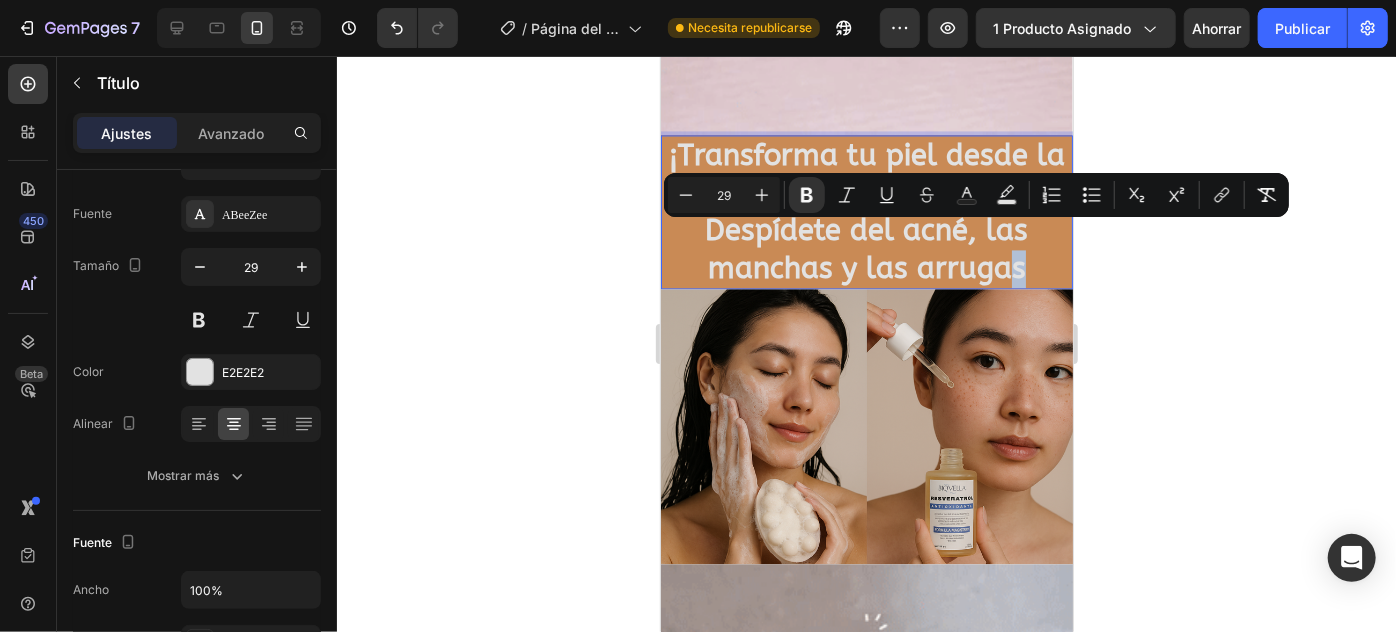 click on "¡Transforma tu piel desde la primera semana! Despídete del acné, las manchas y las arrugas" at bounding box center [866, 211] 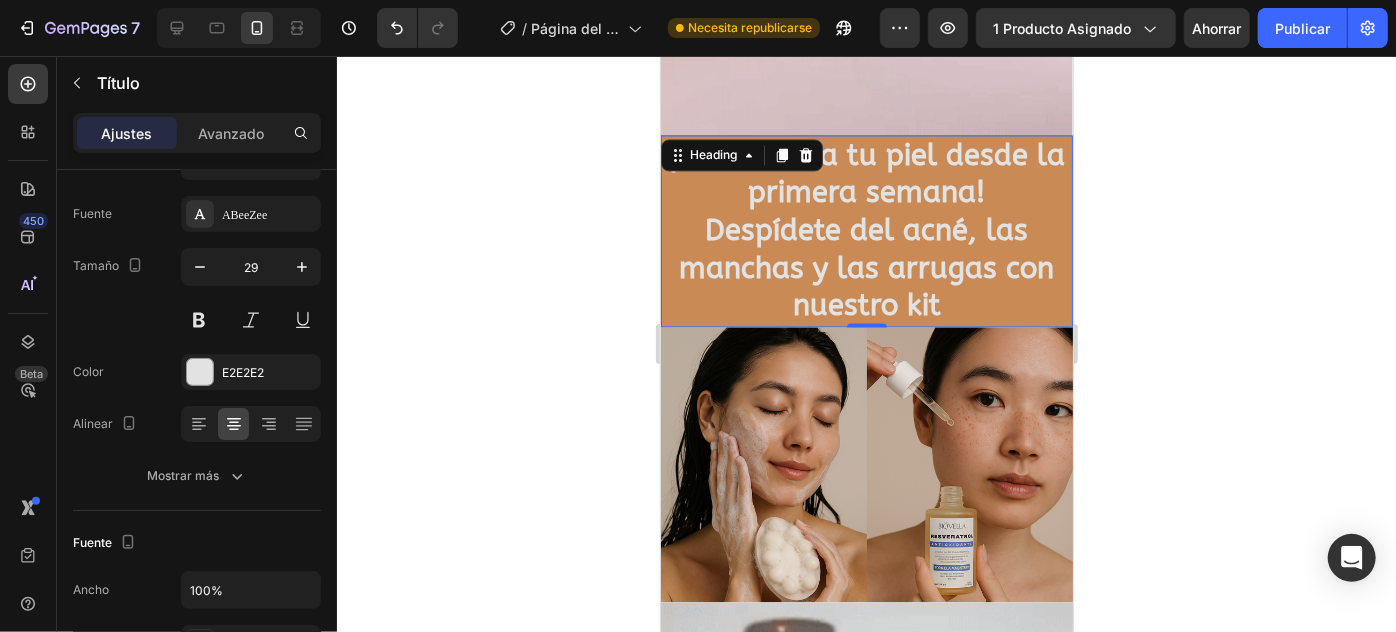click 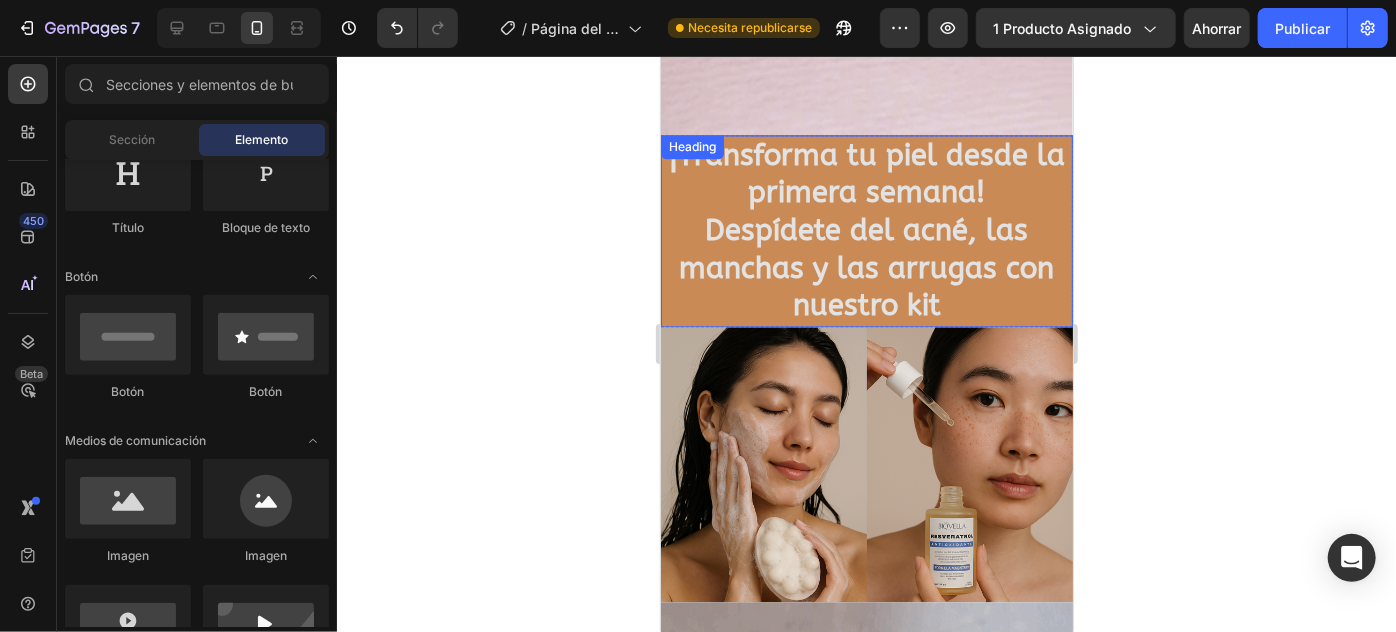 click on "Despídete del acné, las manchas y las arrugas con nuestro kit" at bounding box center (866, 267) 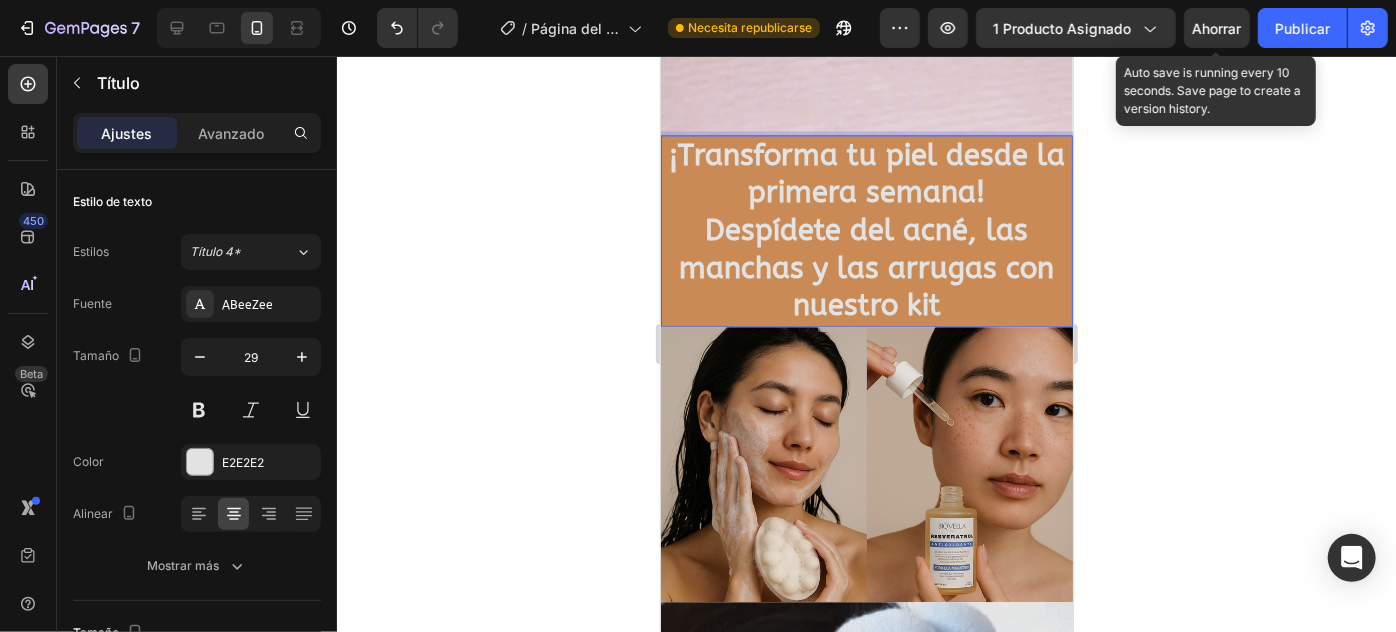 click on "Ahorrar" at bounding box center (1217, 28) 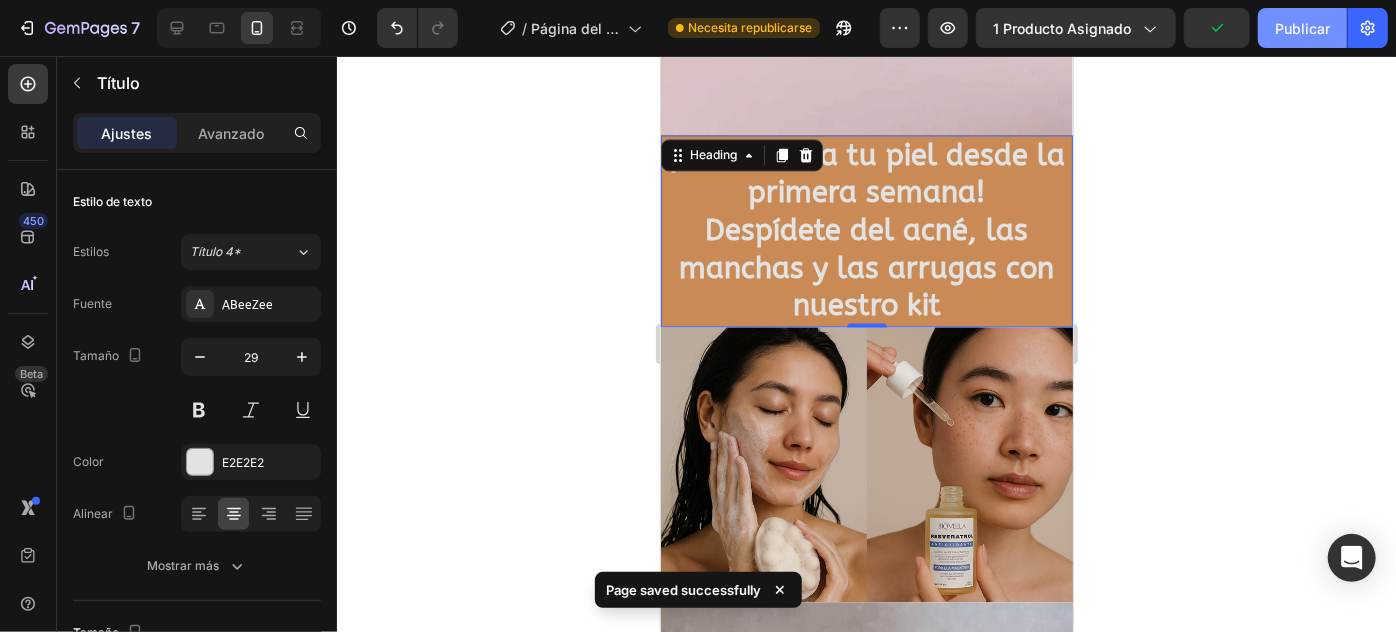 click on "Publicar" at bounding box center [1302, 28] 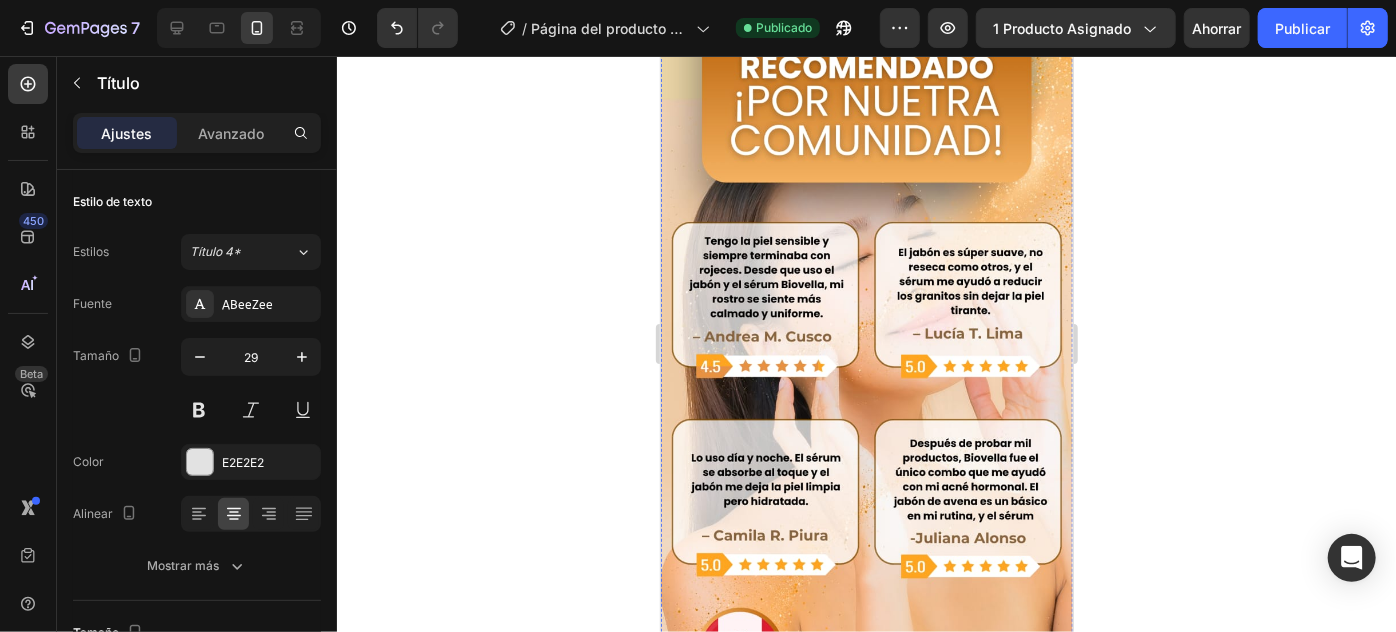 scroll, scrollTop: 7944, scrollLeft: 0, axis: vertical 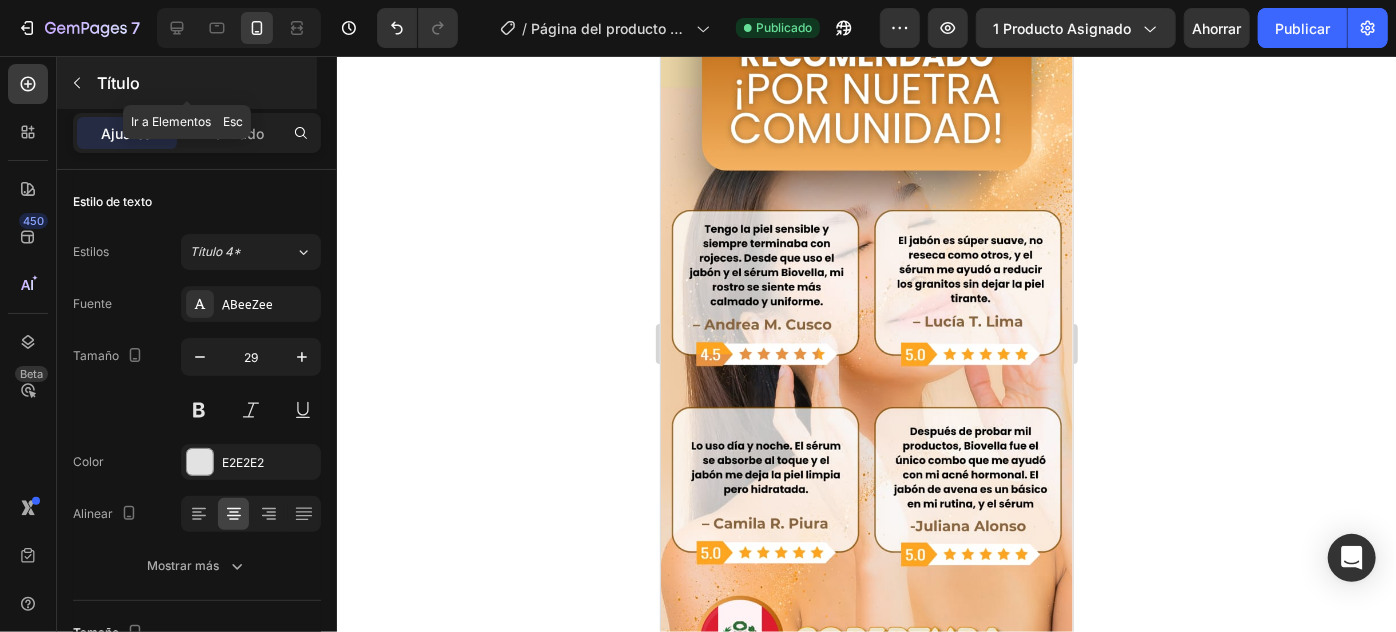 click on "Título" at bounding box center (118, 83) 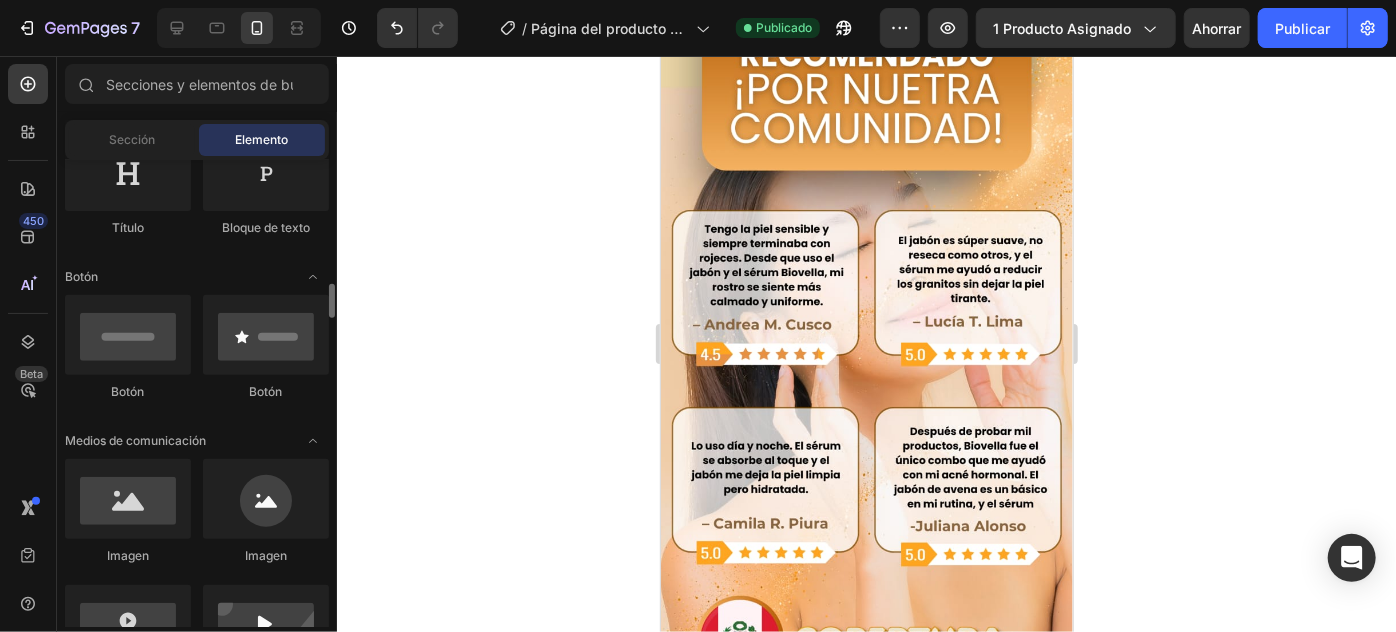 scroll, scrollTop: 454, scrollLeft: 0, axis: vertical 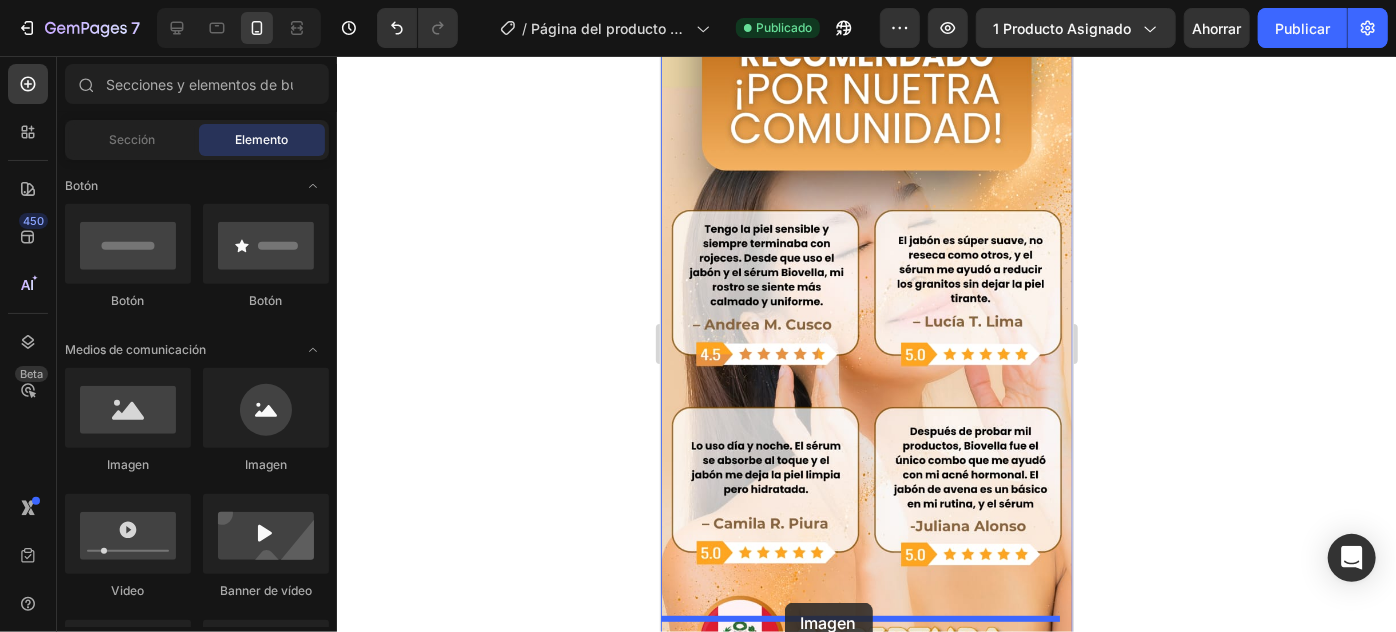 drag, startPoint x: 906, startPoint y: 502, endPoint x: 784, endPoint y: 602, distance: 157.74663 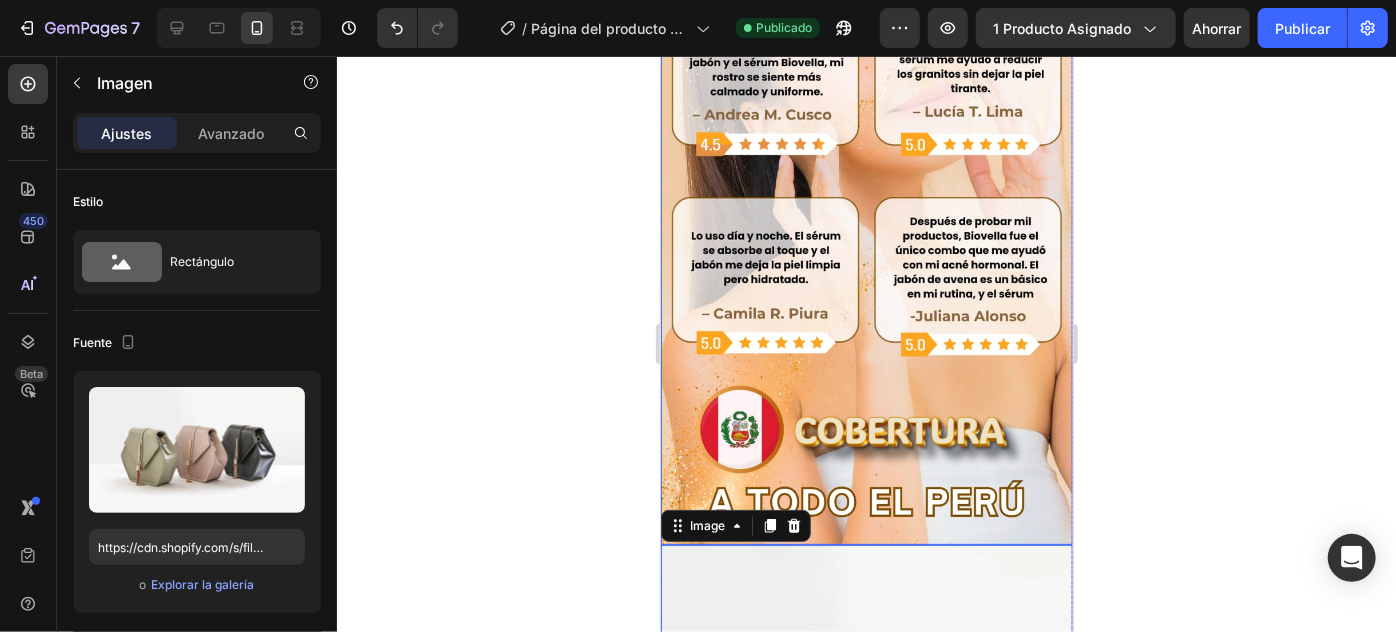 scroll, scrollTop: 8217, scrollLeft: 0, axis: vertical 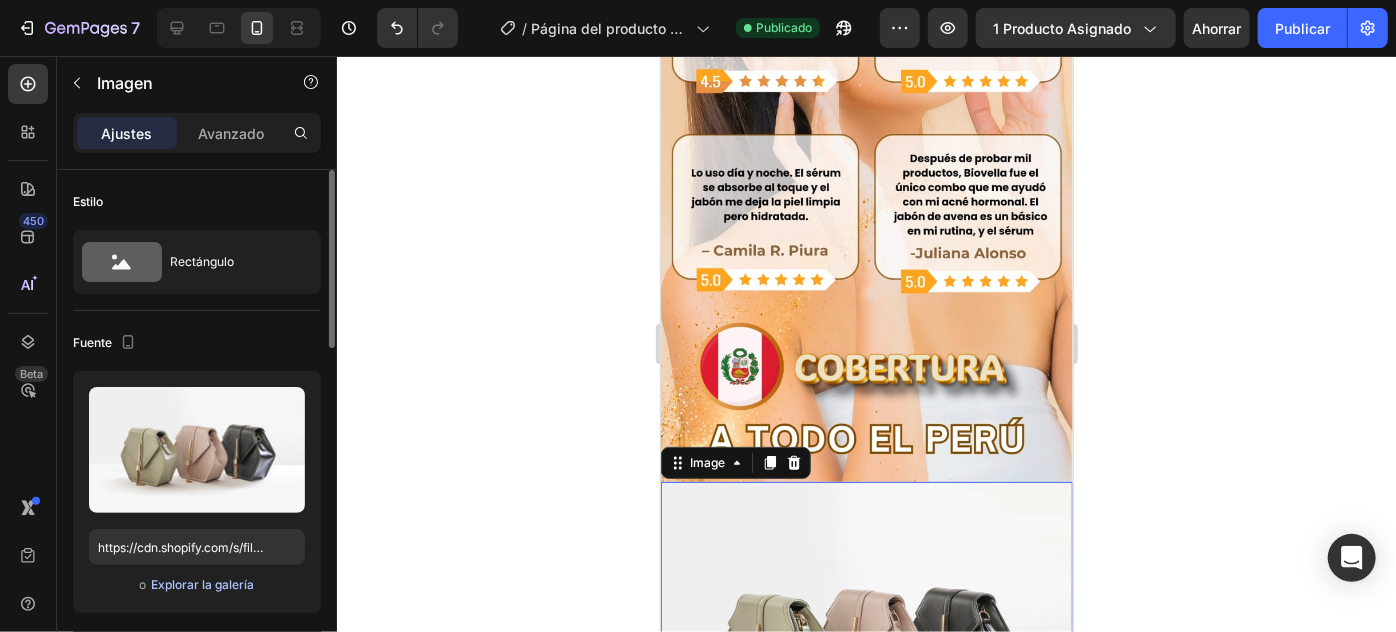 click on "Explorar la galería" at bounding box center (202, 584) 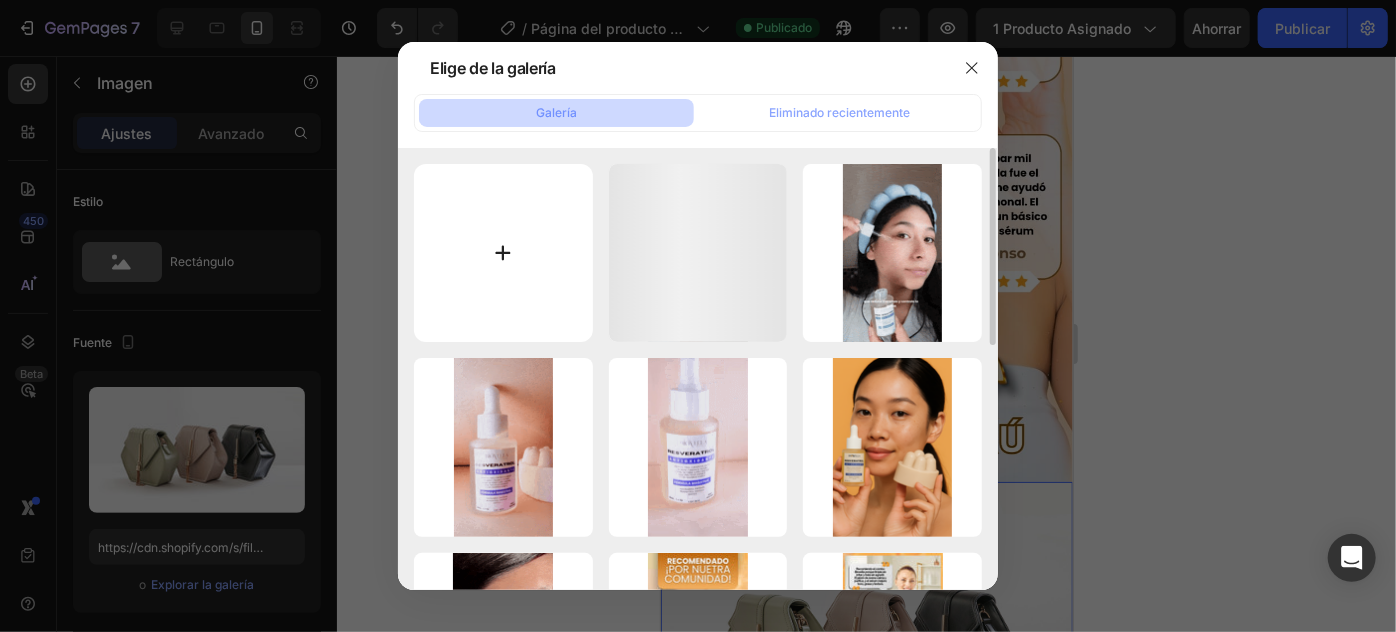 click at bounding box center [503, 253] 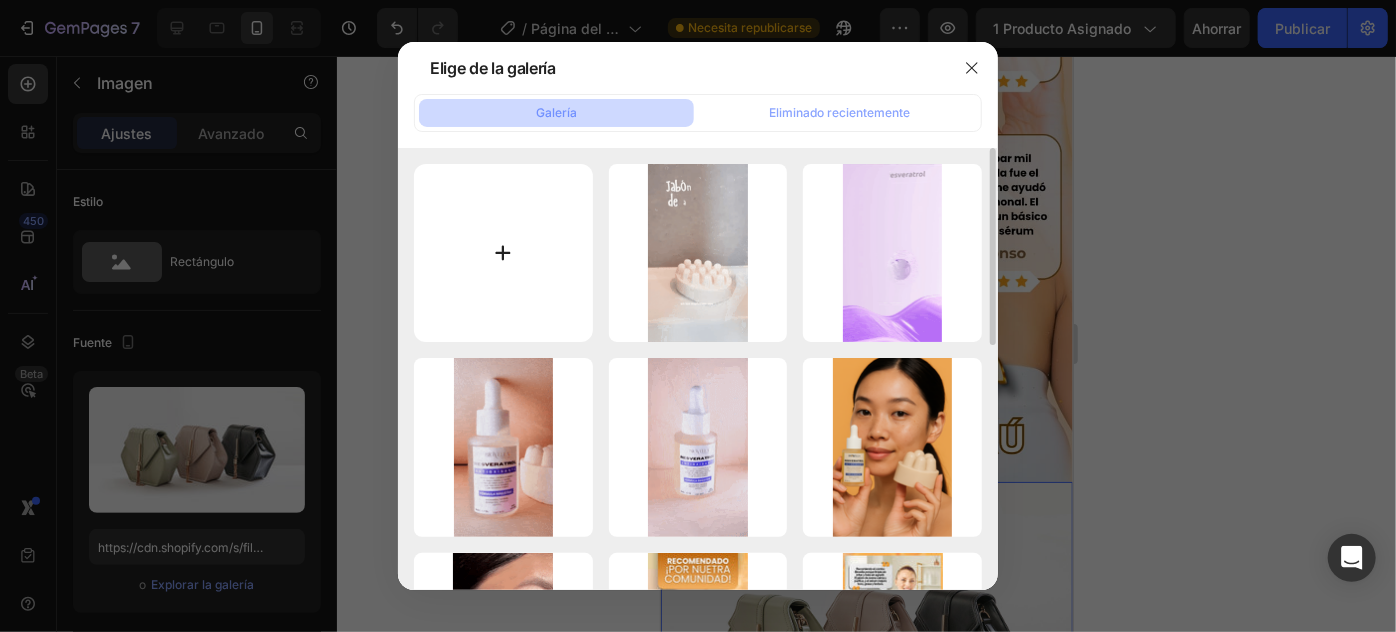 type on "C:\fakepath\ChatGPT Image 31 jul 2025, 02_12_55 p.m..png" 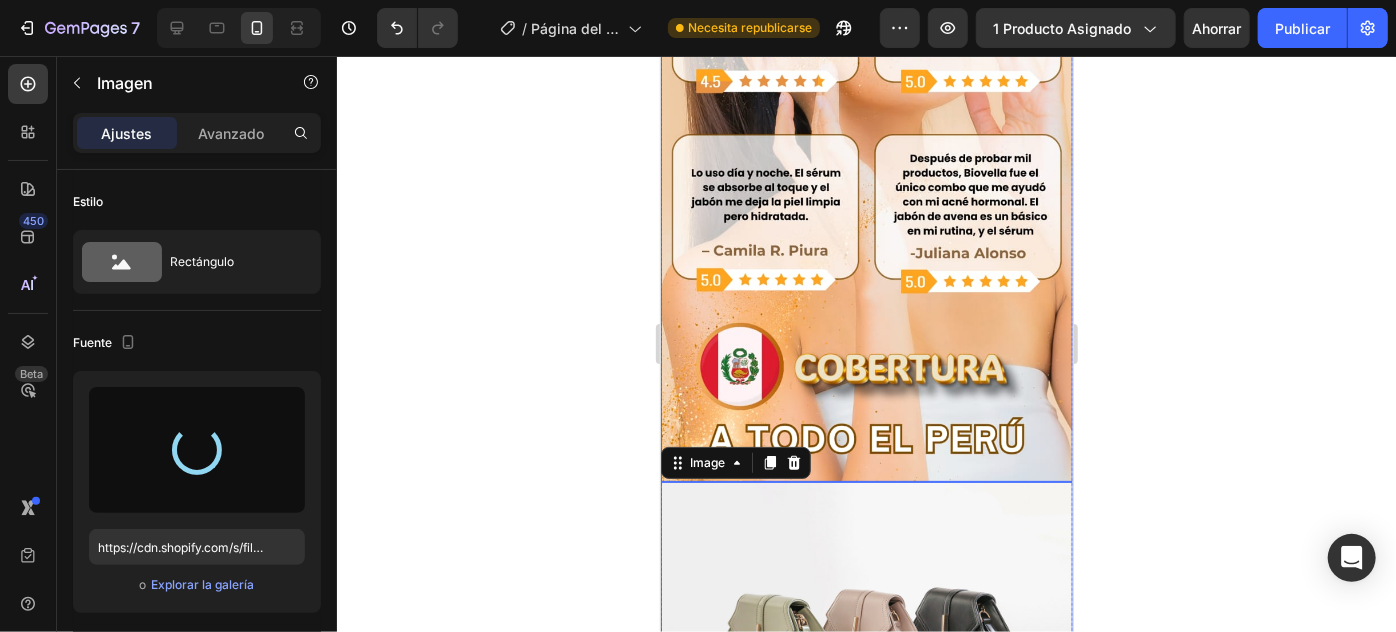 type on "https://cdn.shopify.com/s/files/1/0940/3272/4278/files/gempages_577936503804527378-75facc33-318c-406e-be39-149e2404a1ad.png" 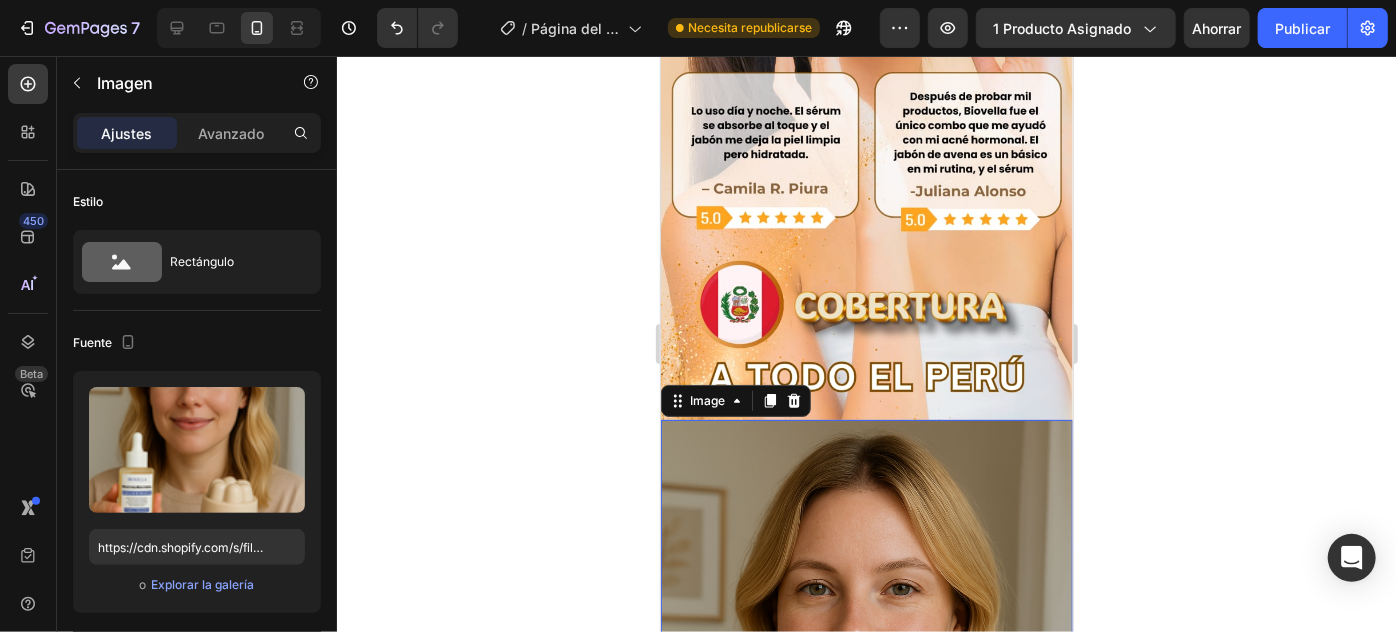 scroll, scrollTop: 8188, scrollLeft: 0, axis: vertical 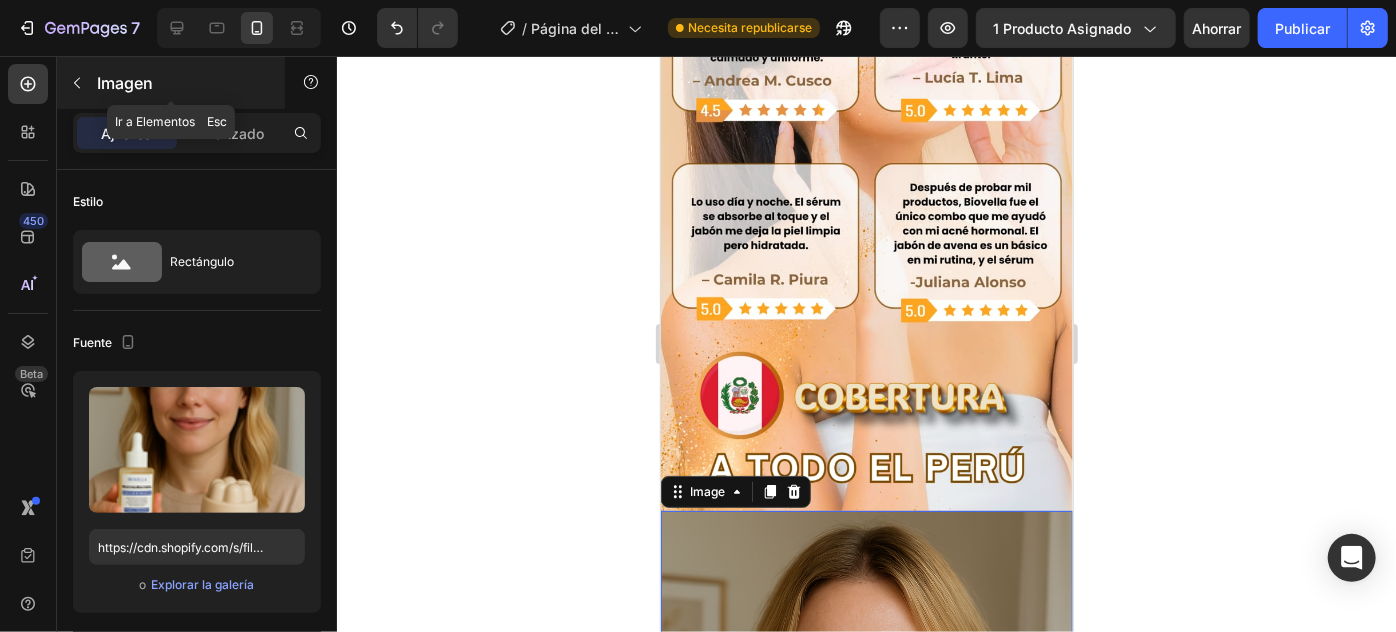 click at bounding box center [77, 83] 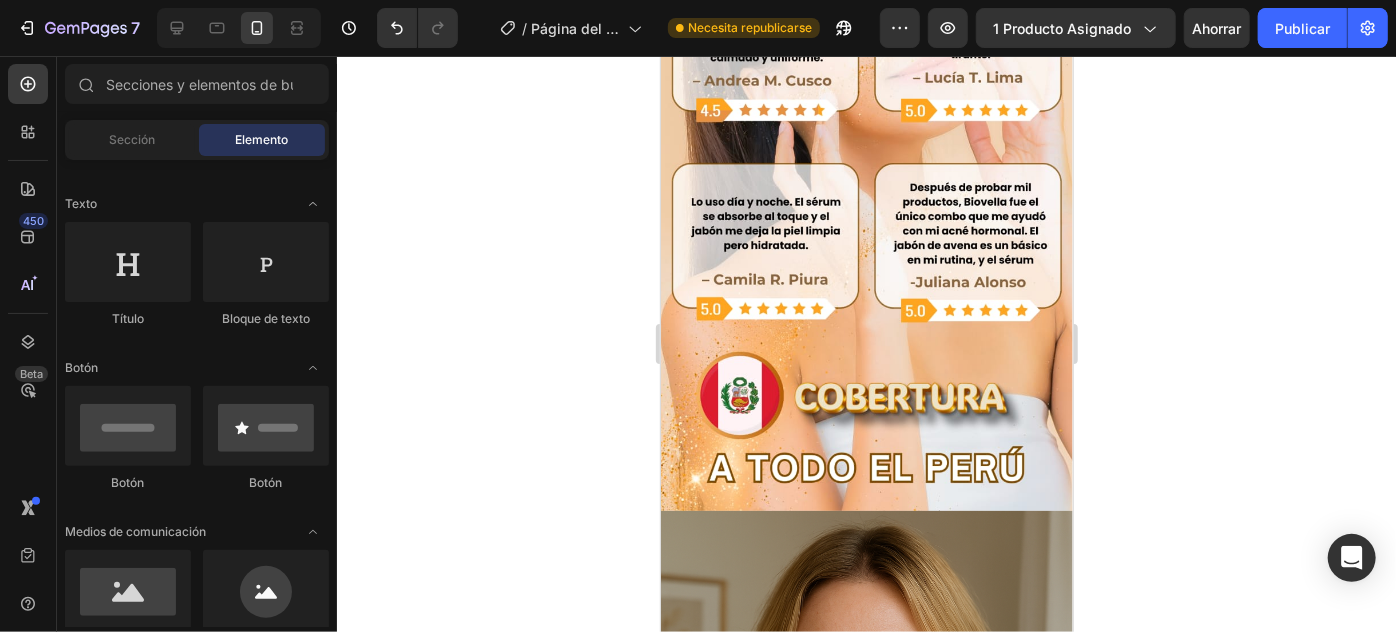 scroll, scrollTop: 181, scrollLeft: 0, axis: vertical 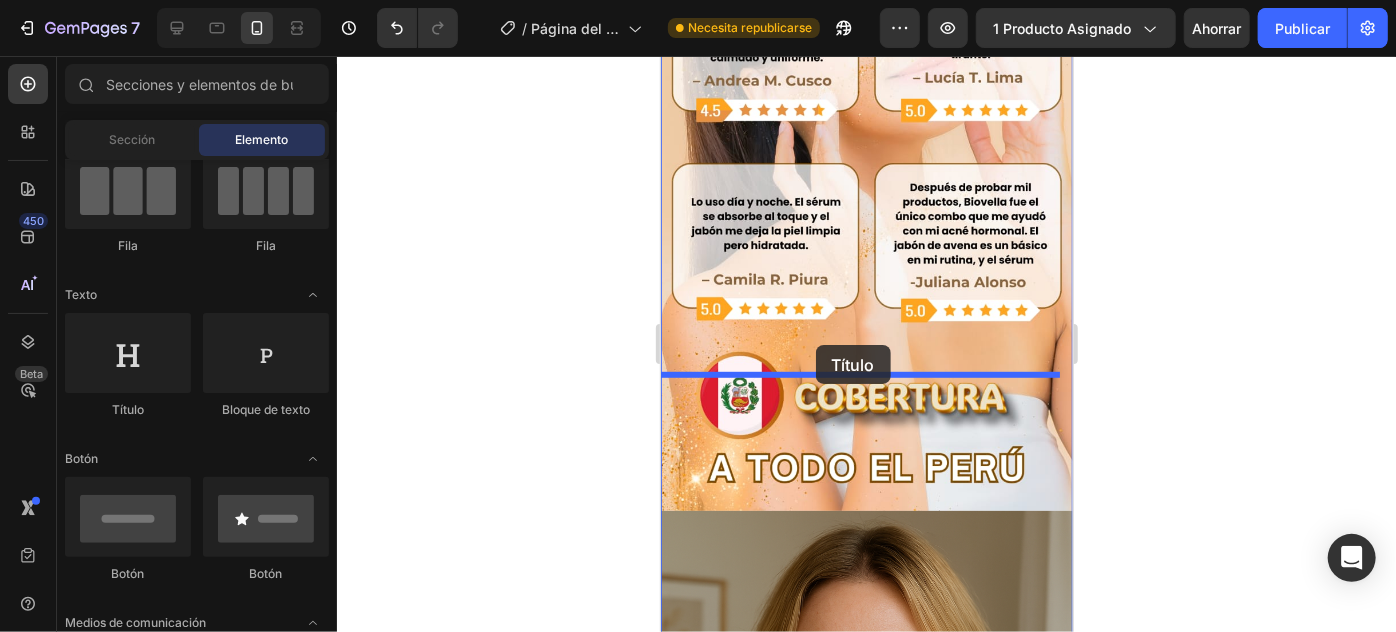 drag, startPoint x: 1118, startPoint y: 399, endPoint x: 815, endPoint y: 344, distance: 307.9513 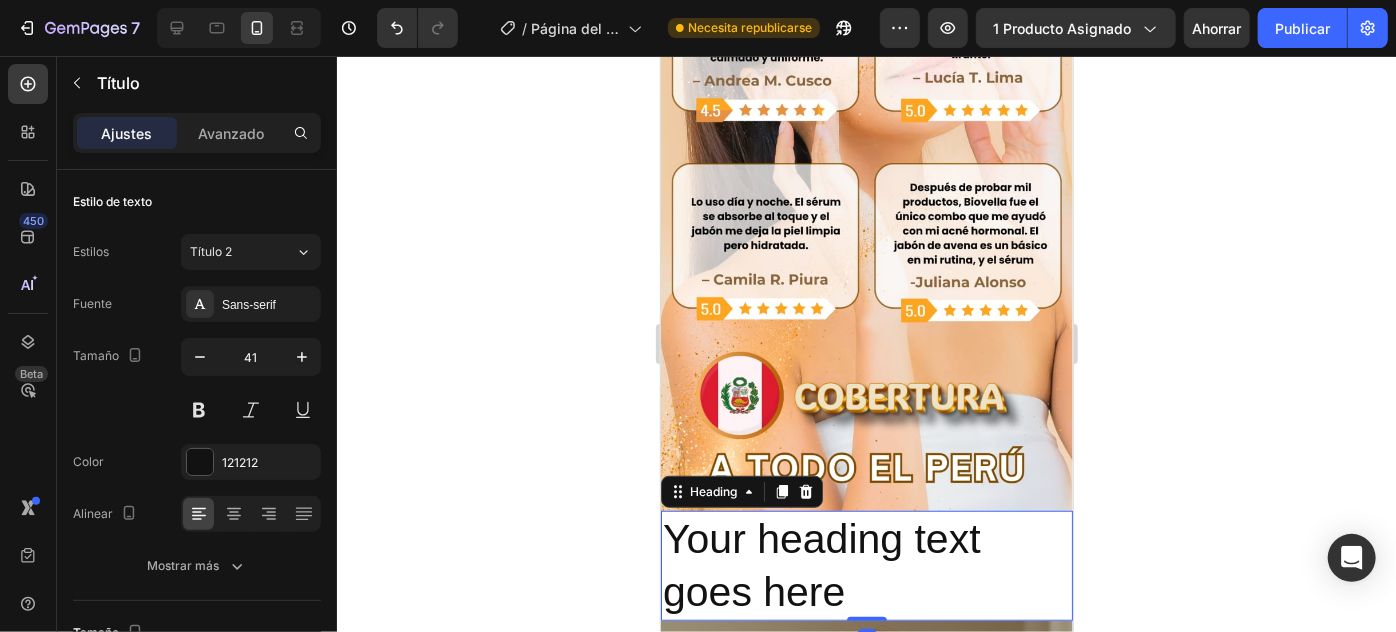 click on "Your heading text goes here" at bounding box center (866, 565) 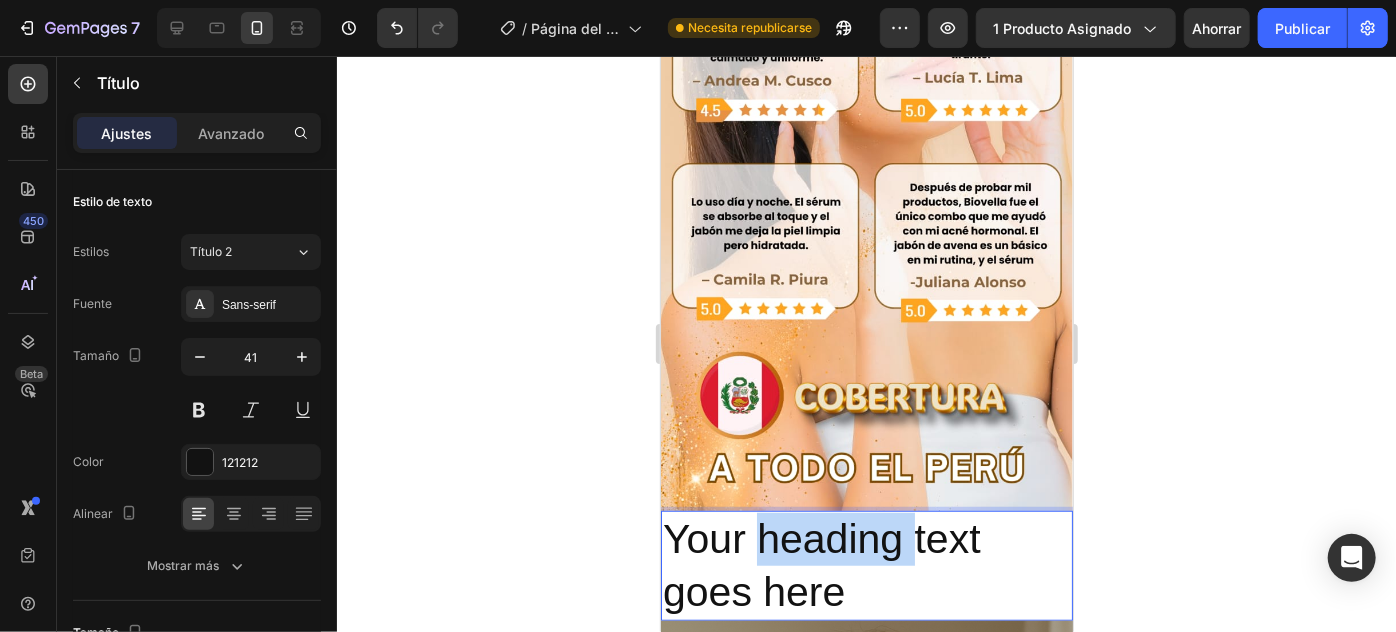 click on "Your heading text goes here" at bounding box center [866, 565] 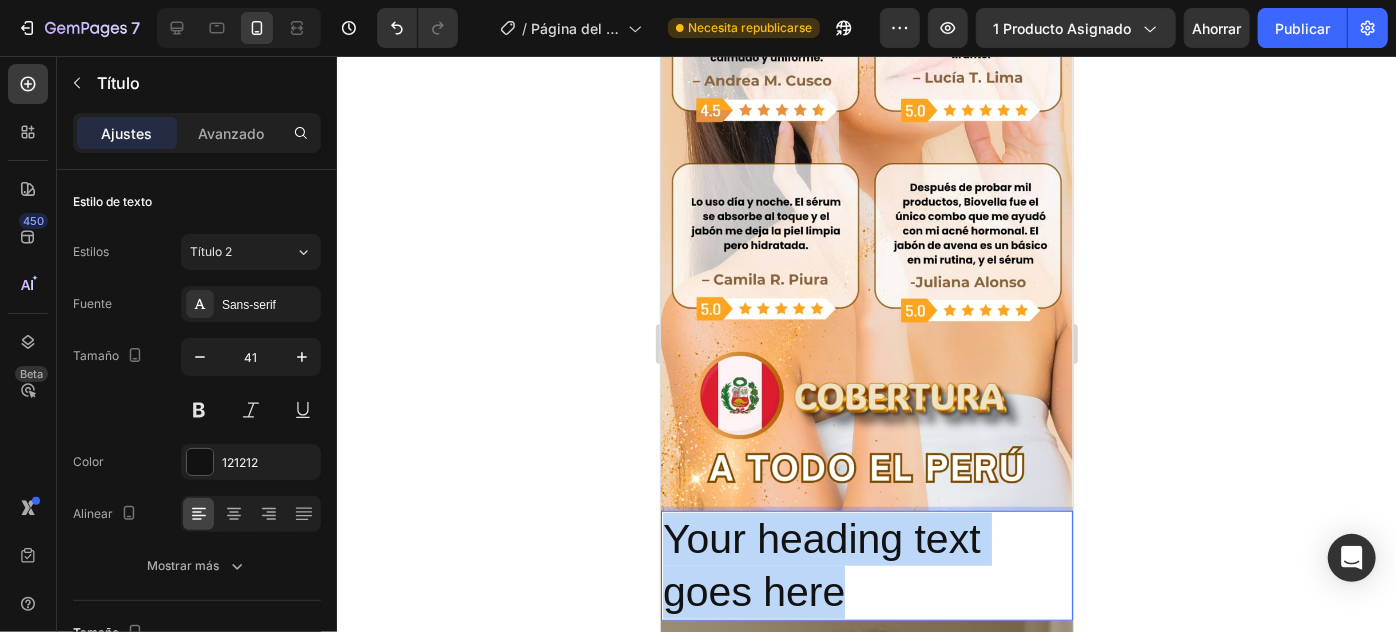 click on "Your heading text goes here" at bounding box center [866, 565] 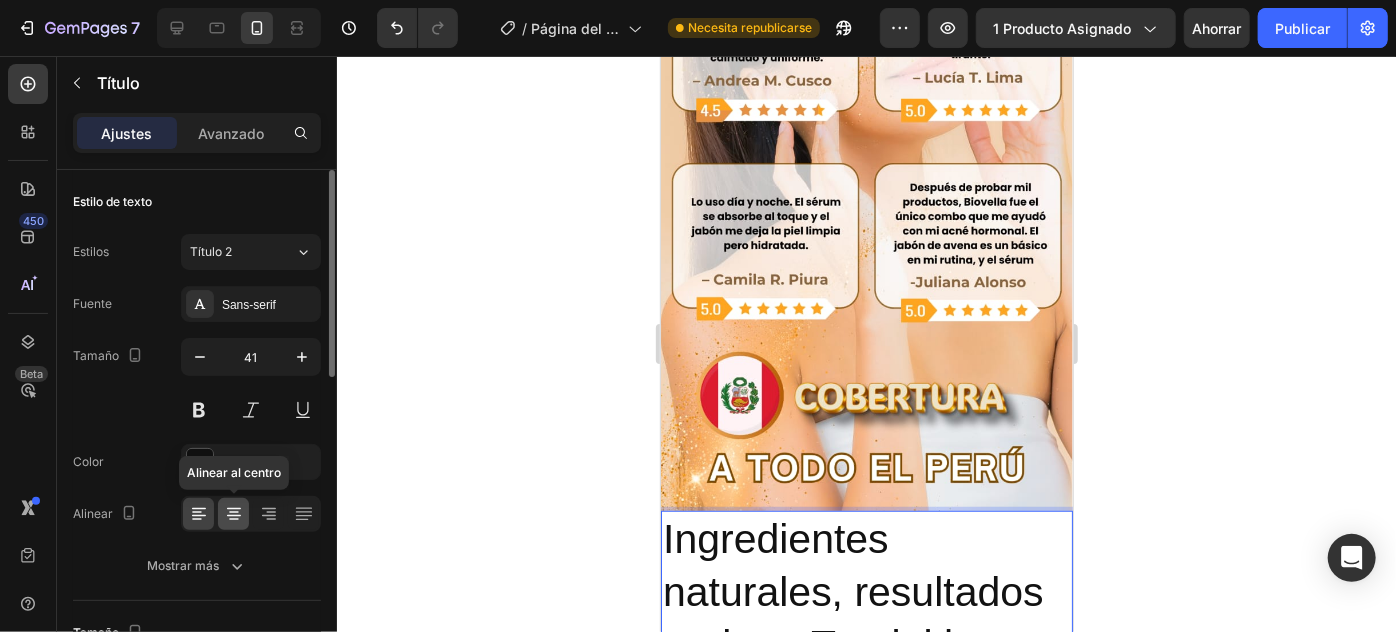 click 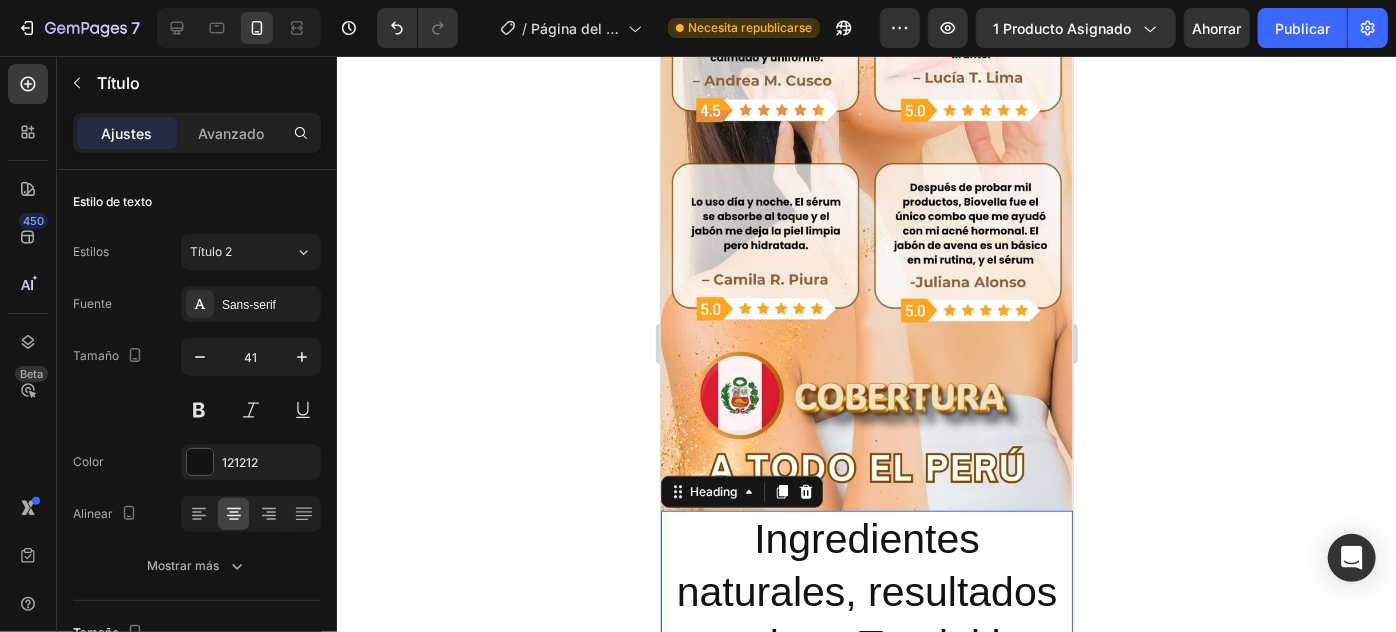 click on "Ingredientes naturales, resultados reales. ¡Tu piel lo agradecerá!" at bounding box center [866, 618] 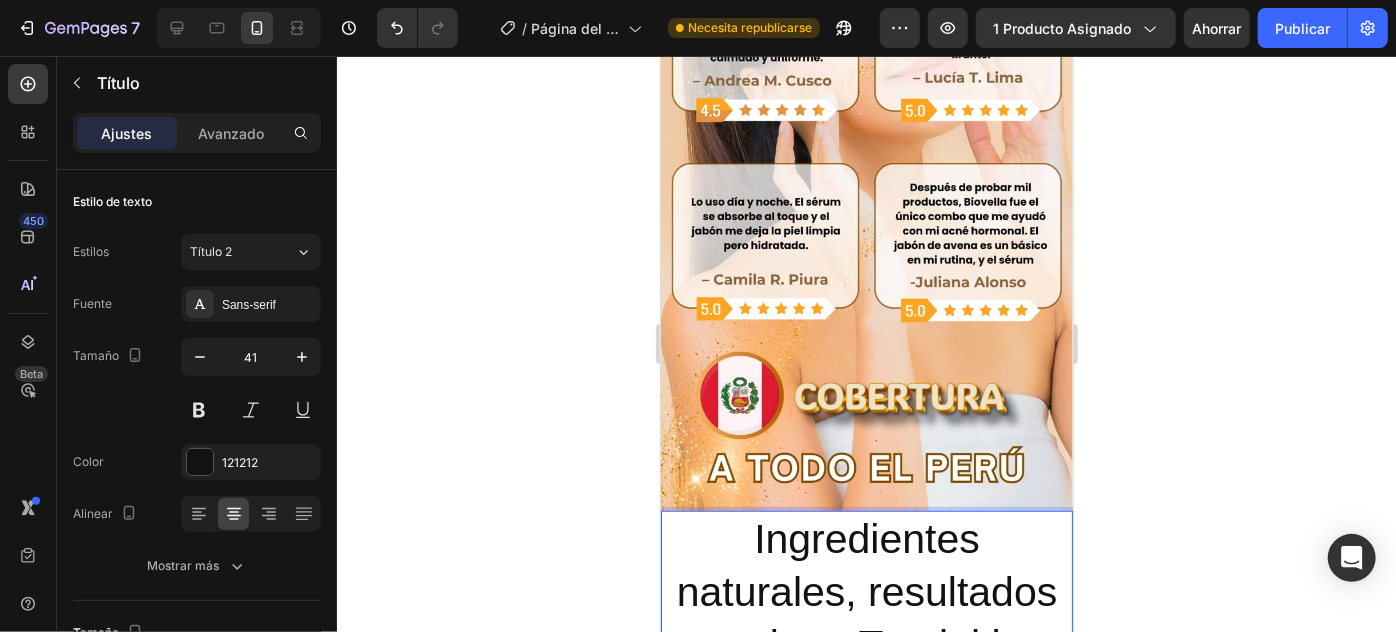 click on "Ingredientes naturales, resultados reales. ¡Tu piel lo agradecerá!" at bounding box center [866, 618] 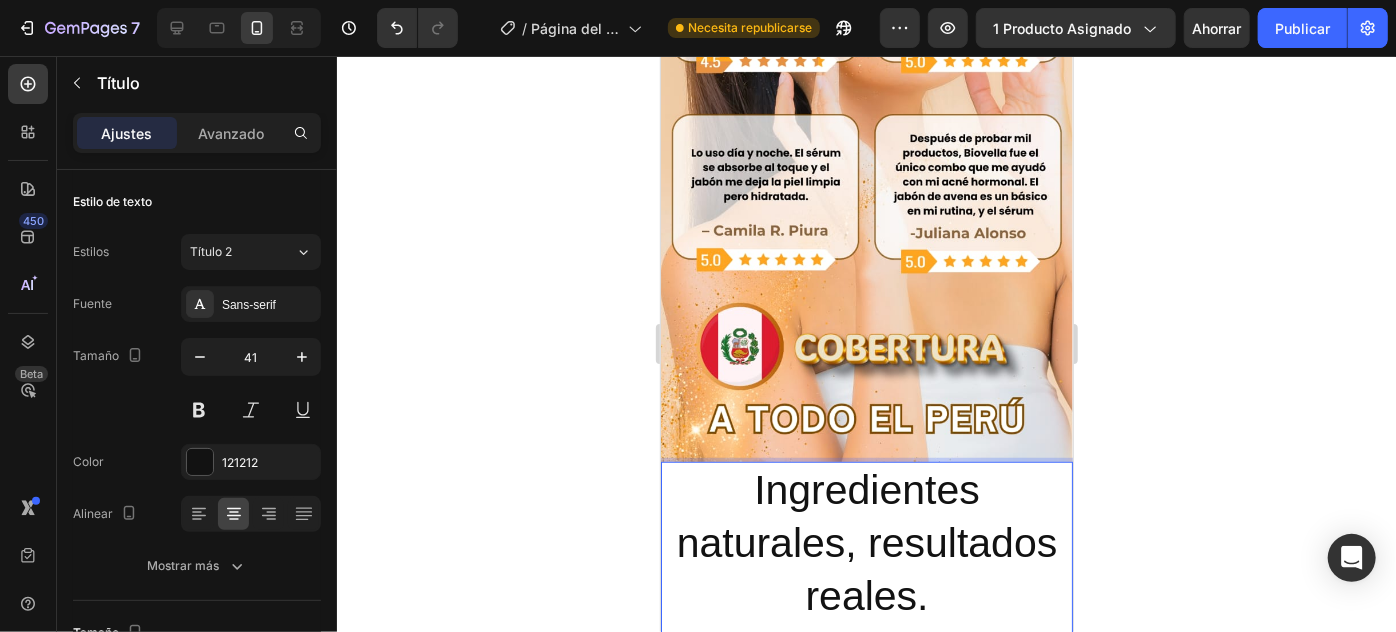 scroll, scrollTop: 8279, scrollLeft: 0, axis: vertical 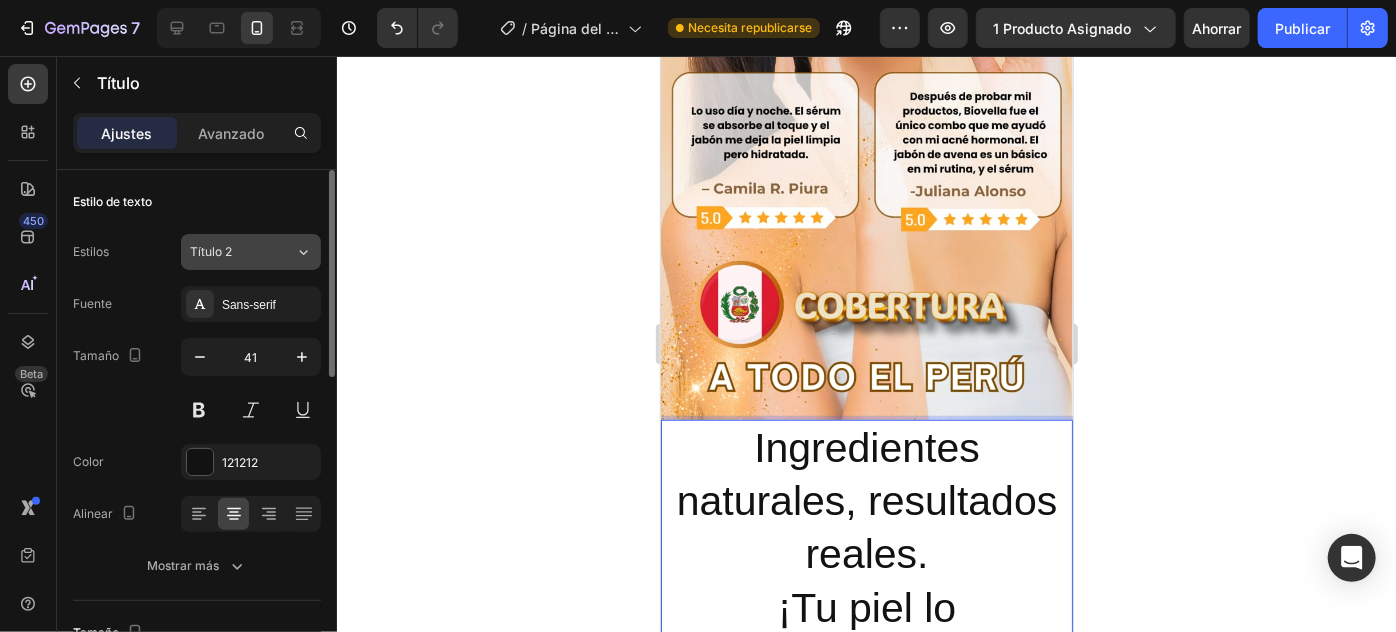click on "Título 2" 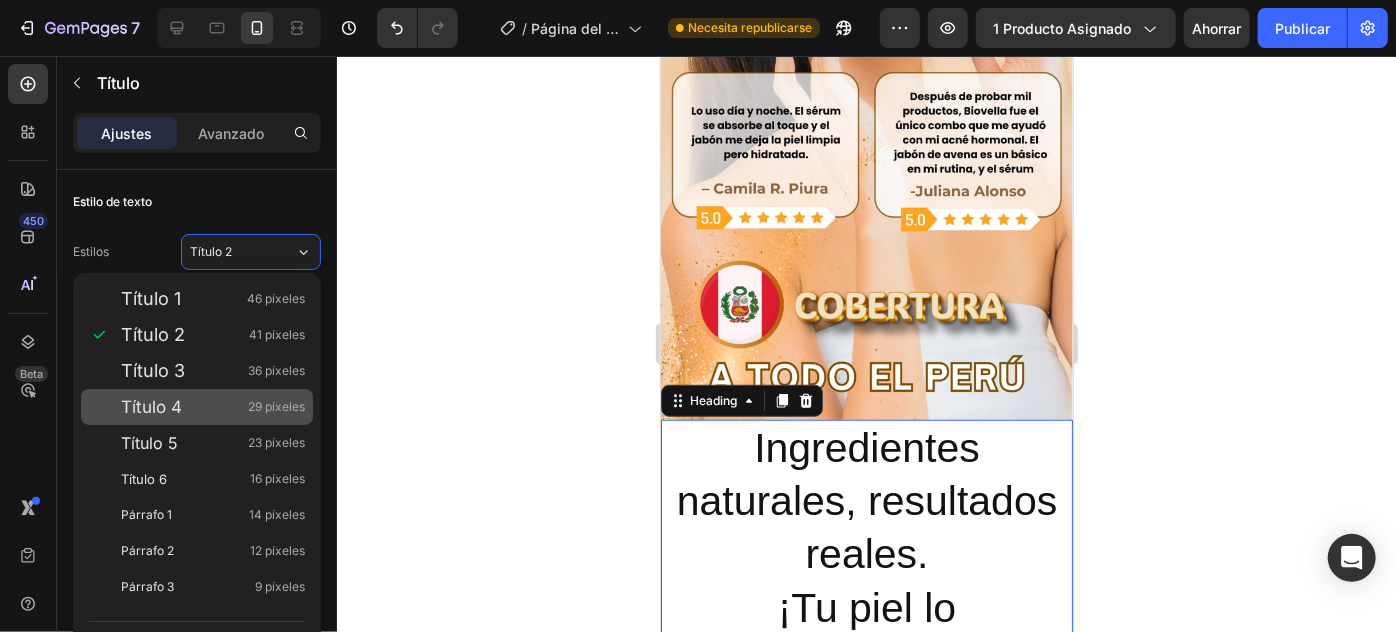 click on "Título 4 29 píxeles" at bounding box center (213, 407) 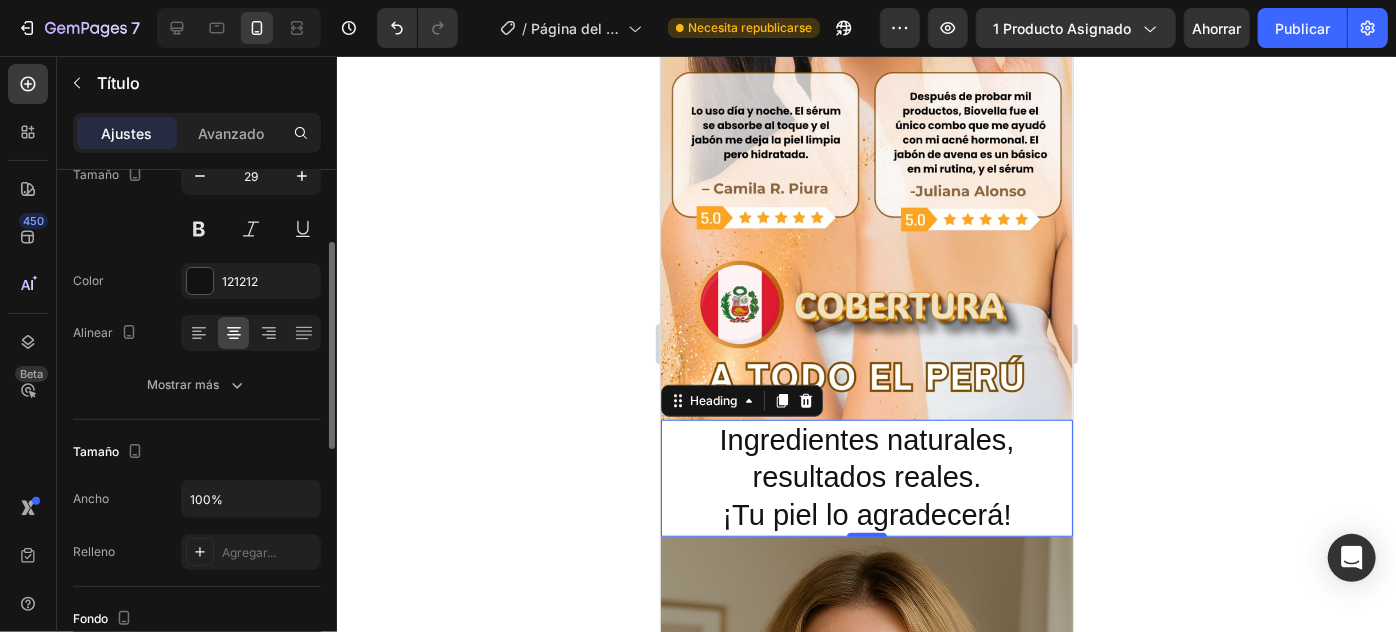 scroll, scrollTop: 272, scrollLeft: 0, axis: vertical 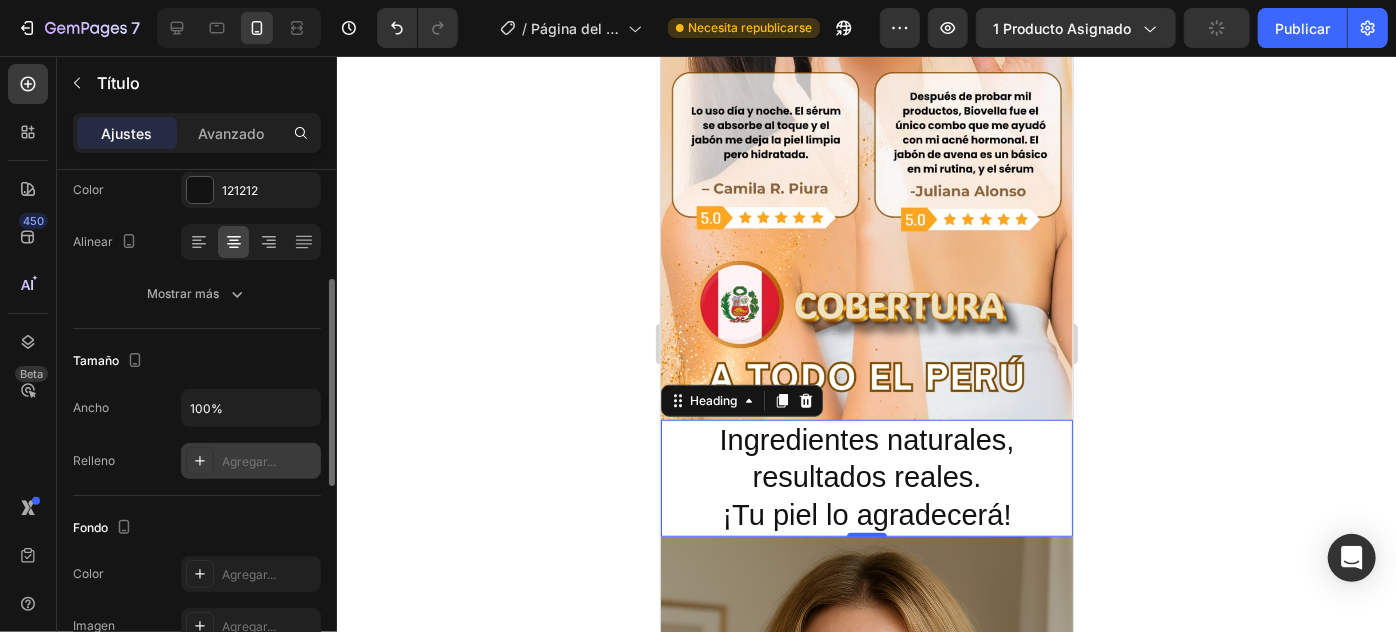 click on "Agregar..." at bounding box center [249, 461] 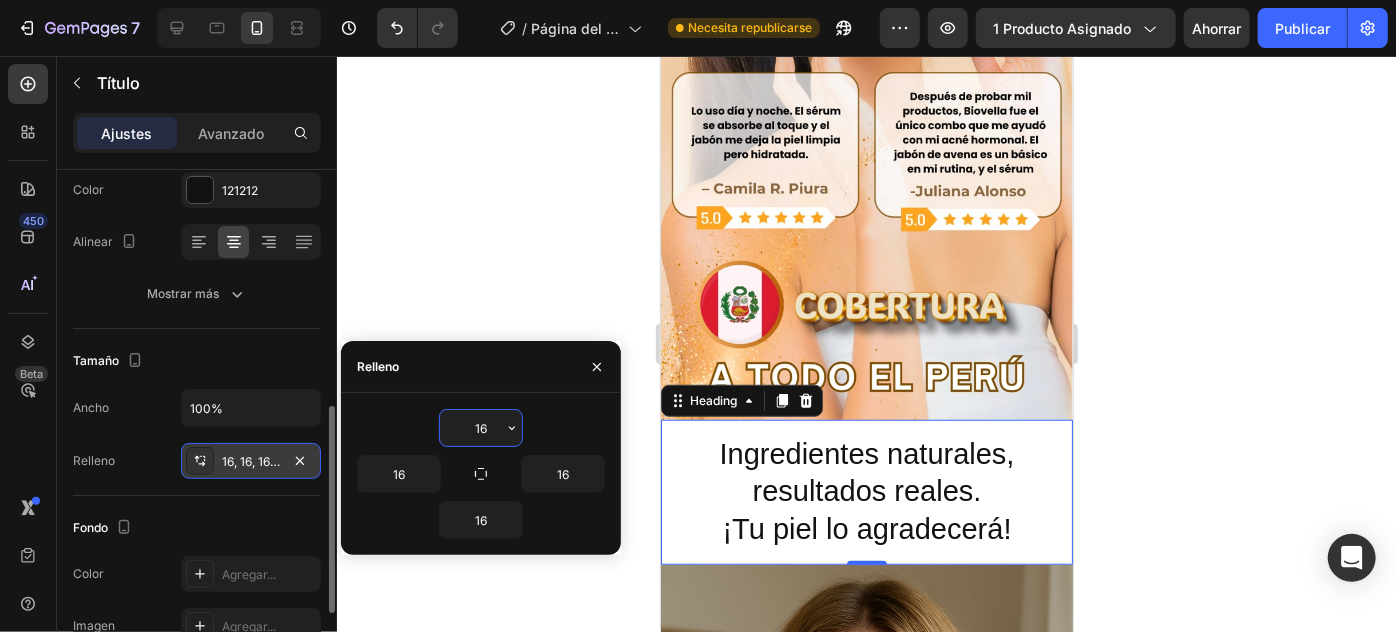 scroll, scrollTop: 363, scrollLeft: 0, axis: vertical 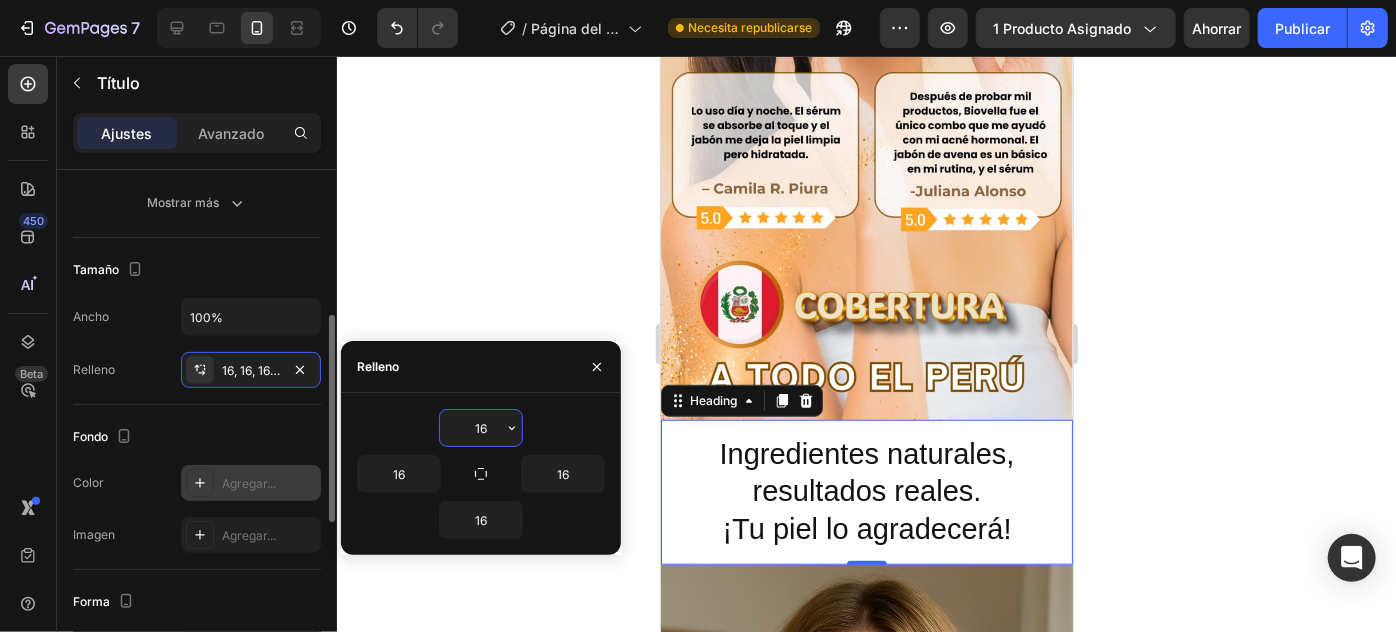 click on "Agregar..." at bounding box center [251, 483] 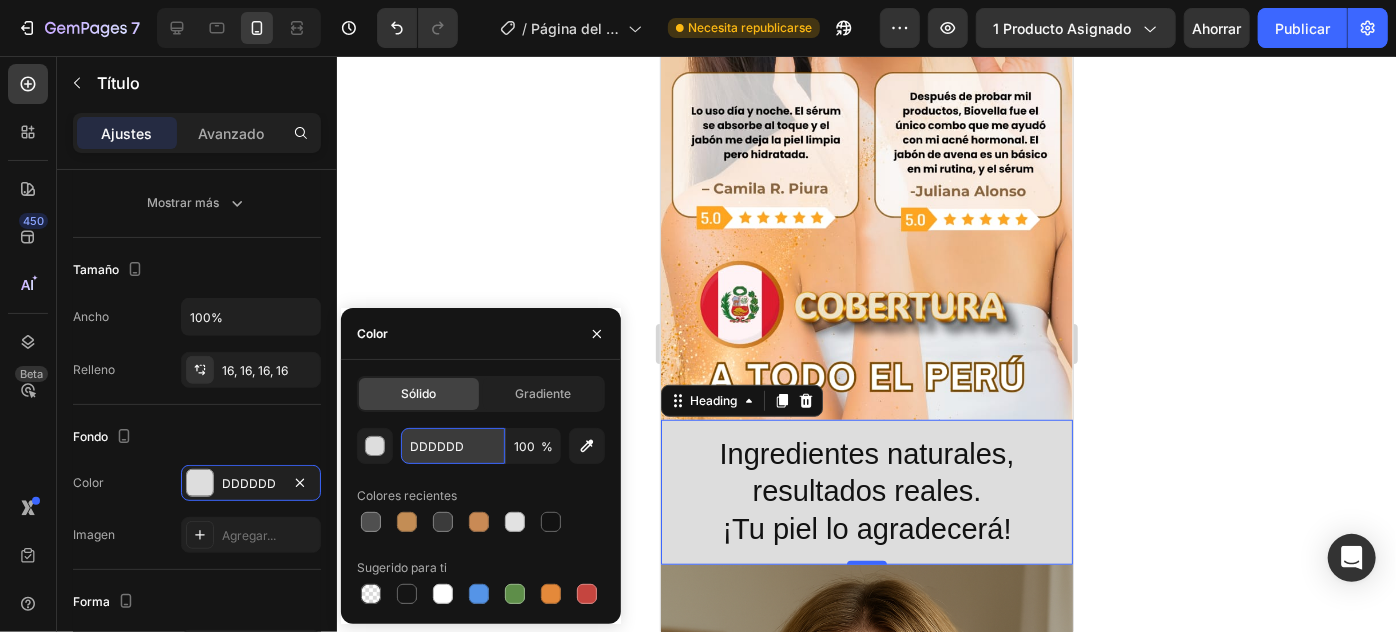 click on "DDDDDD" at bounding box center (453, 446) 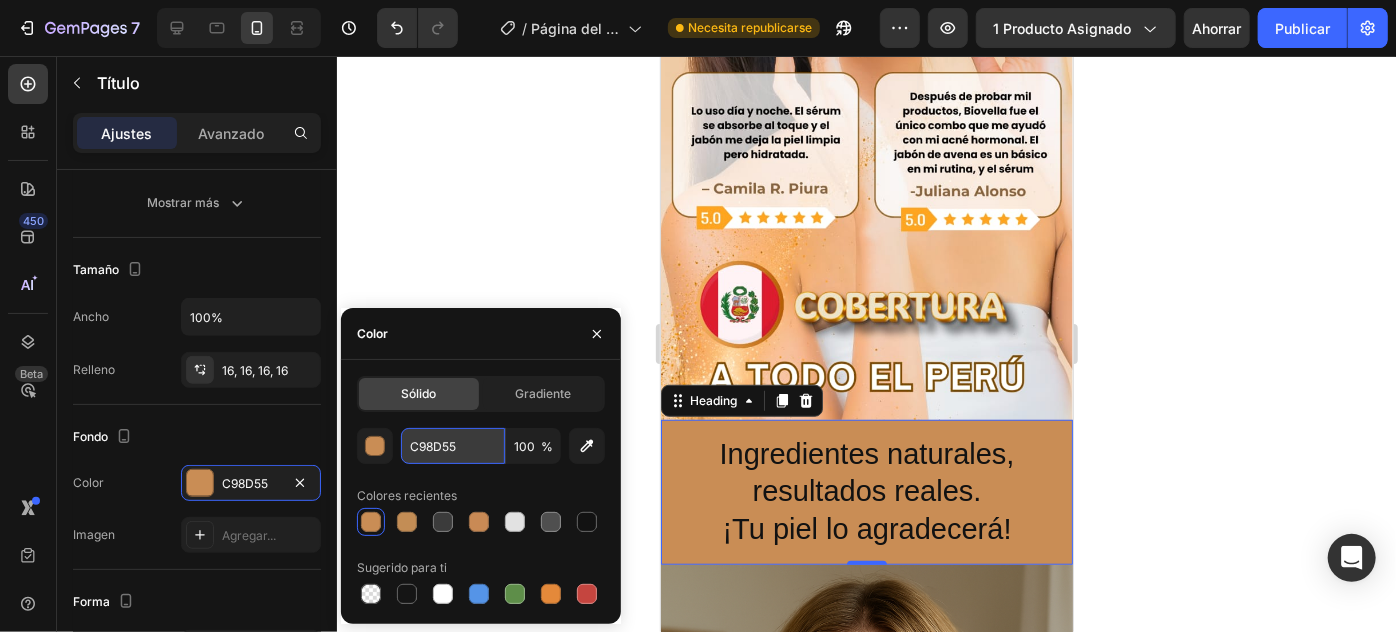 click on "C98D55" at bounding box center (453, 446) 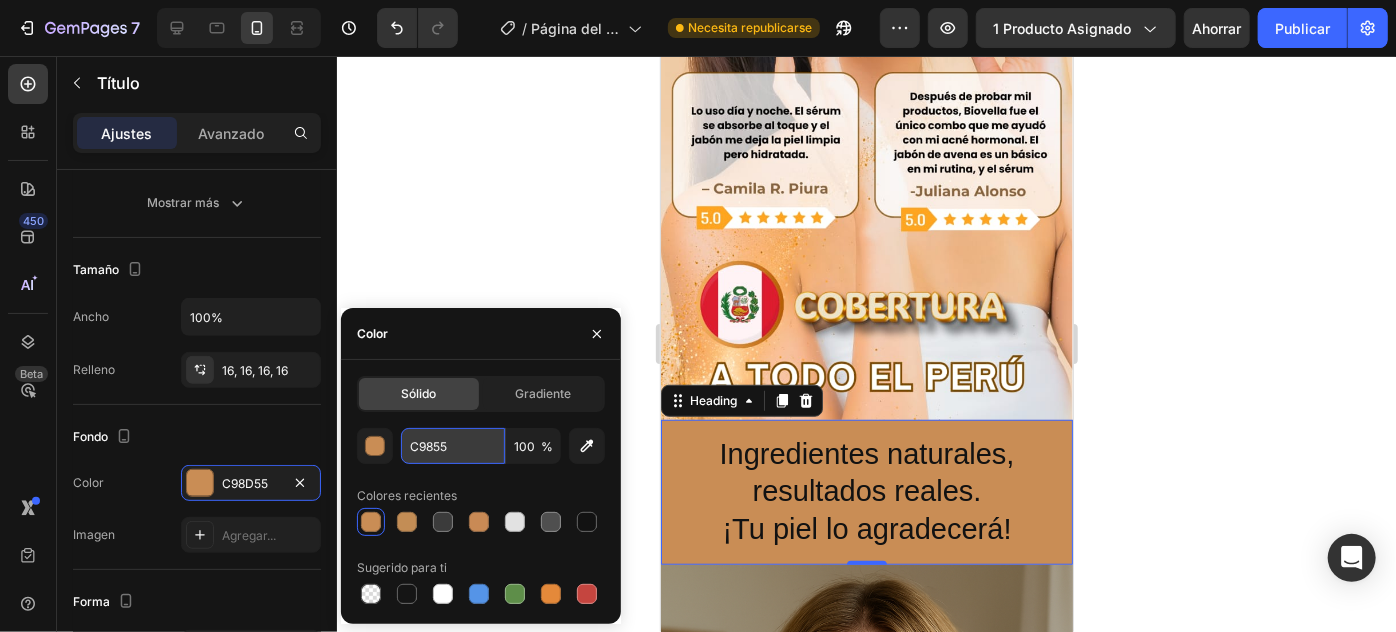 type on "C98a55" 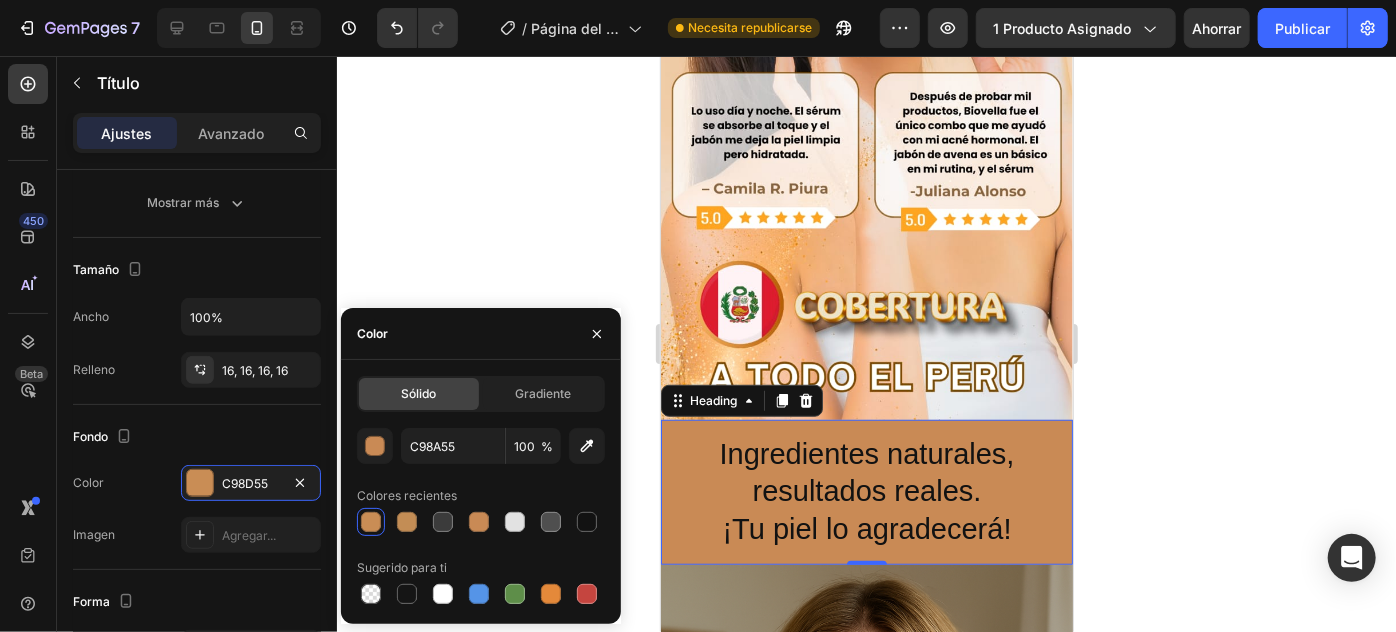 click 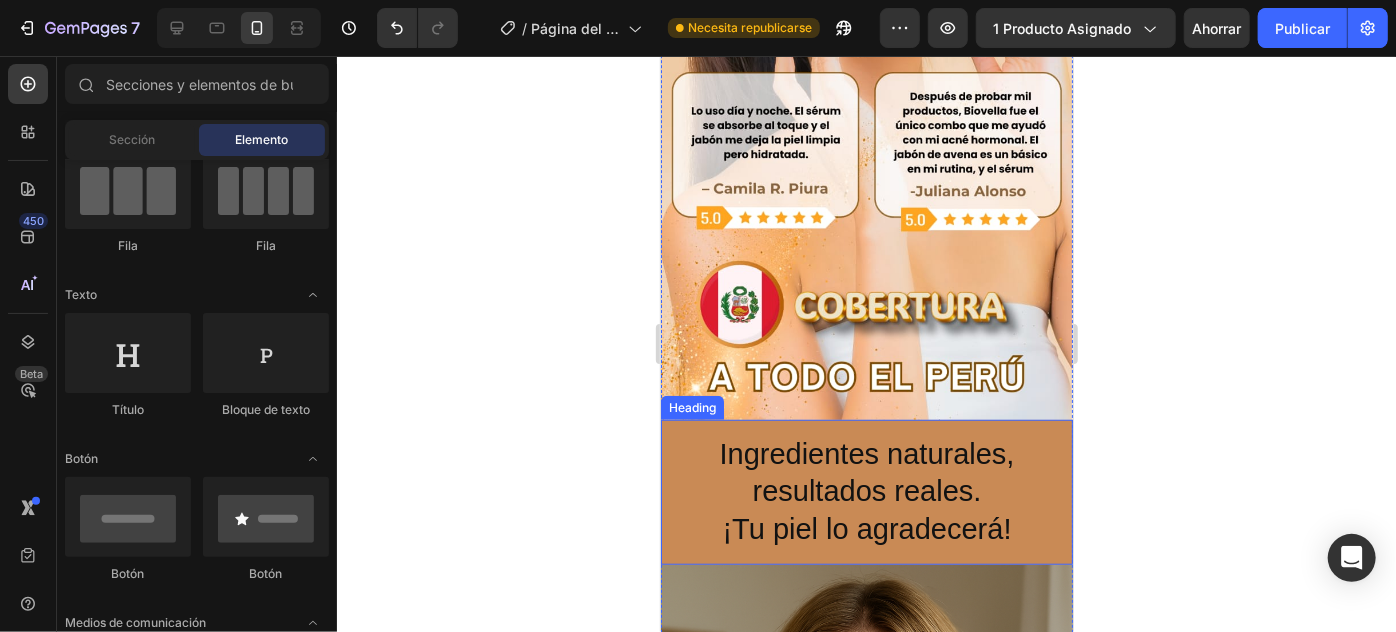 click on "Ingredientes naturales, resultados reales.  ¡Tu piel lo agradecerá!" at bounding box center (866, 491) 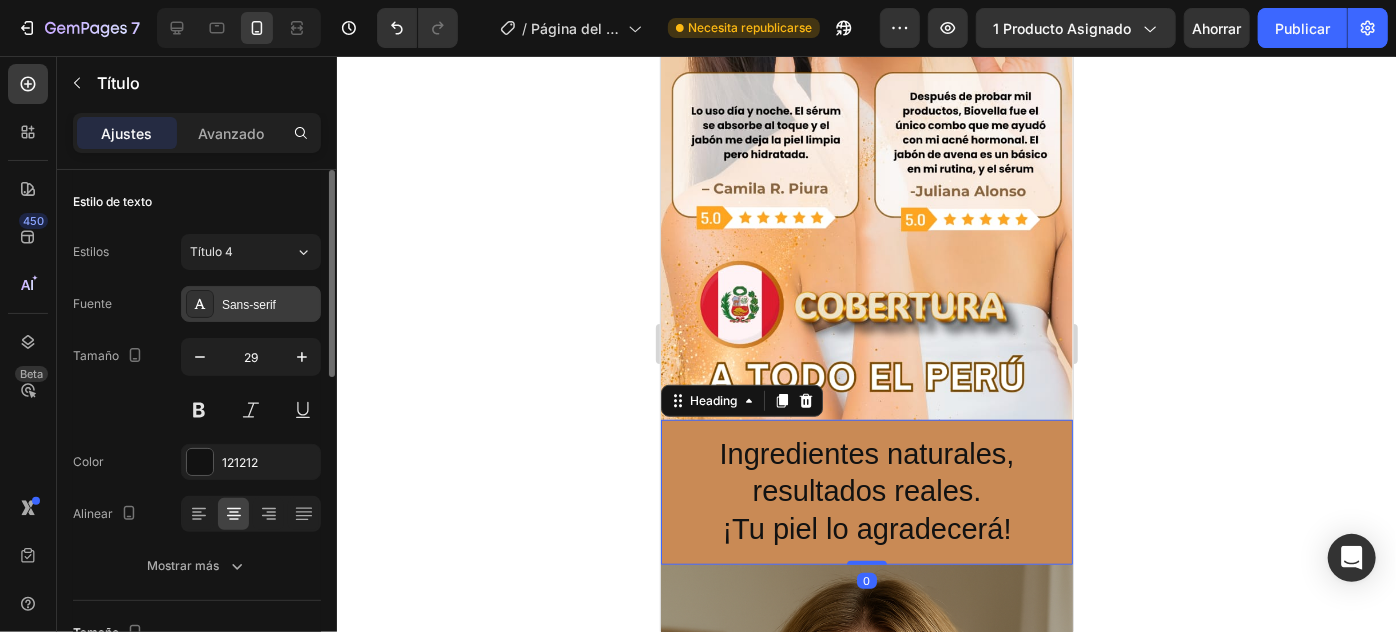 click on "Sans-serif" at bounding box center [249, 305] 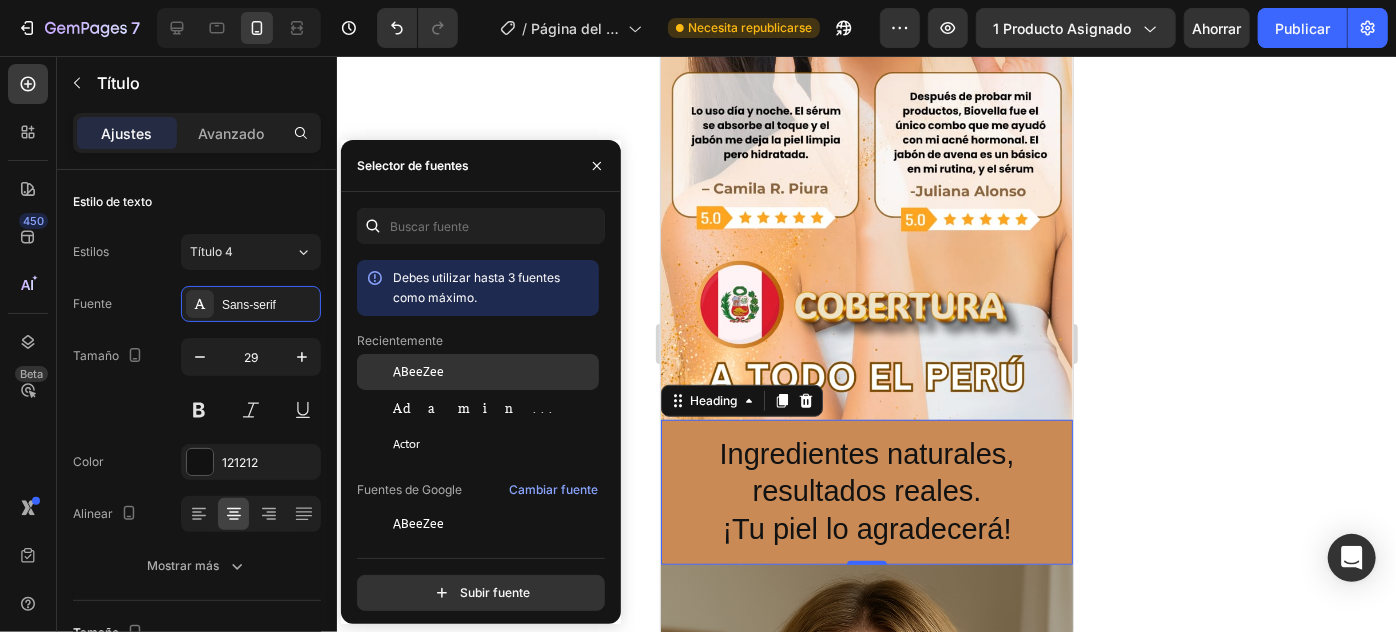 click at bounding box center (375, 372) 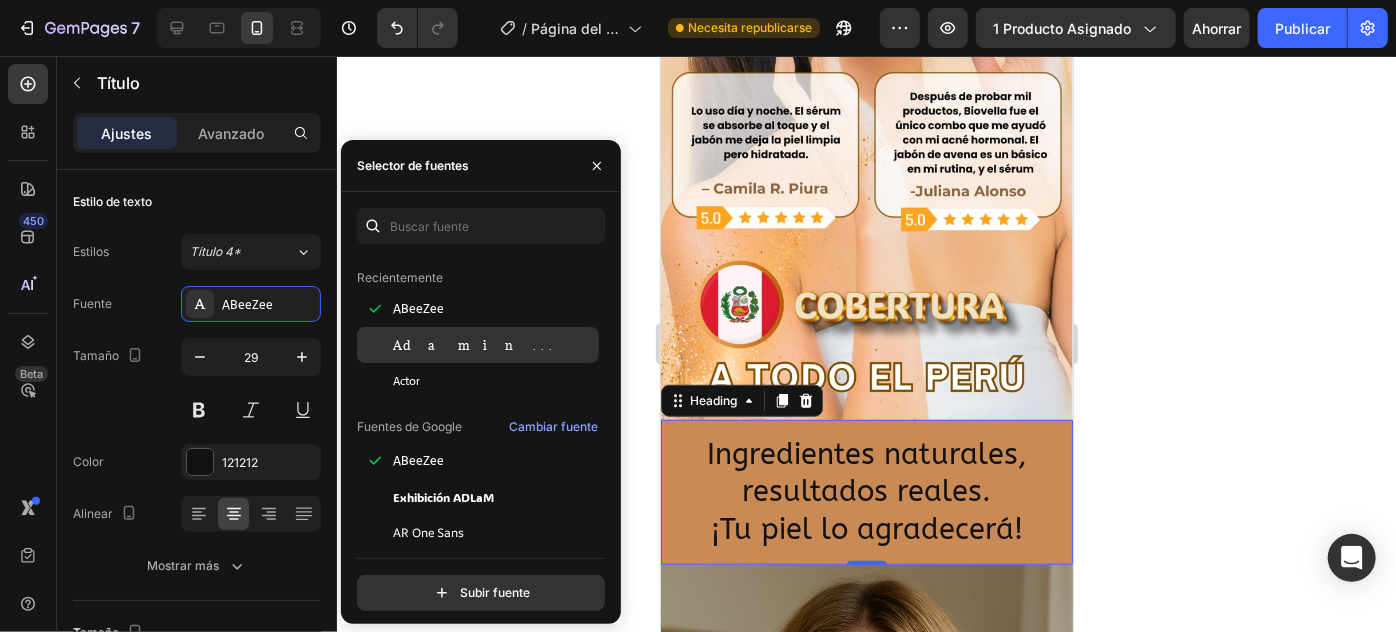 scroll, scrollTop: 90, scrollLeft: 0, axis: vertical 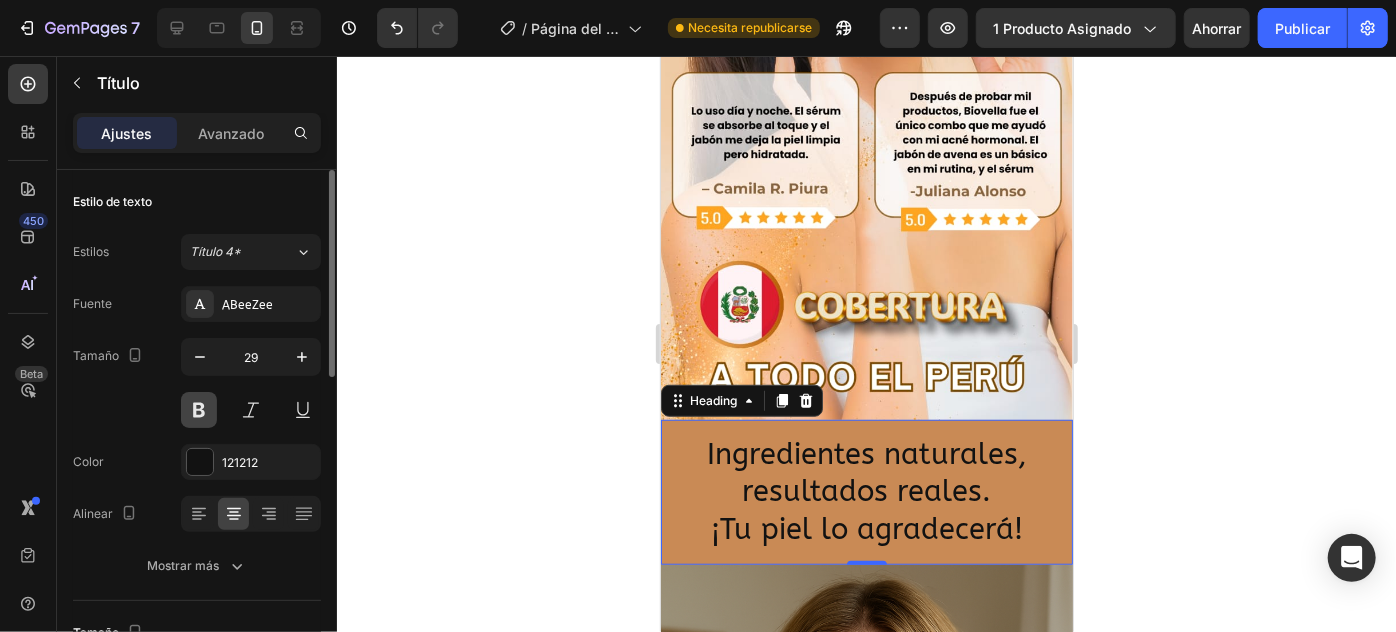 click at bounding box center (199, 410) 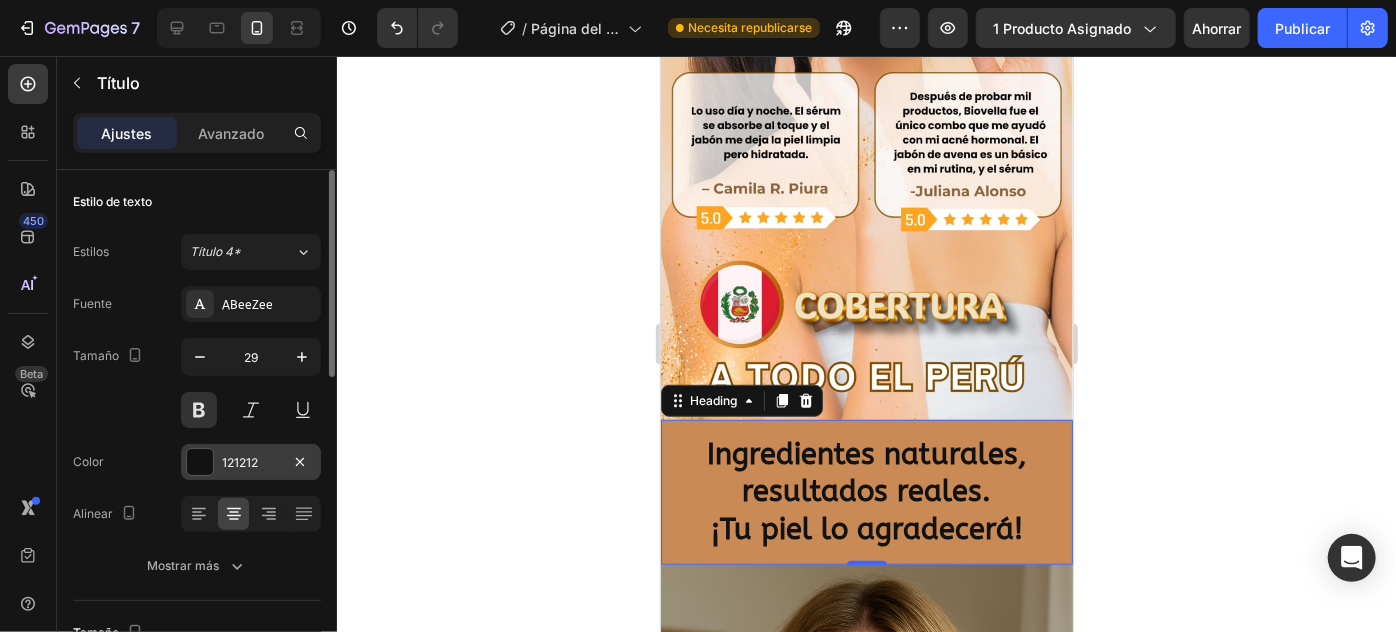 click on "121212" at bounding box center [240, 462] 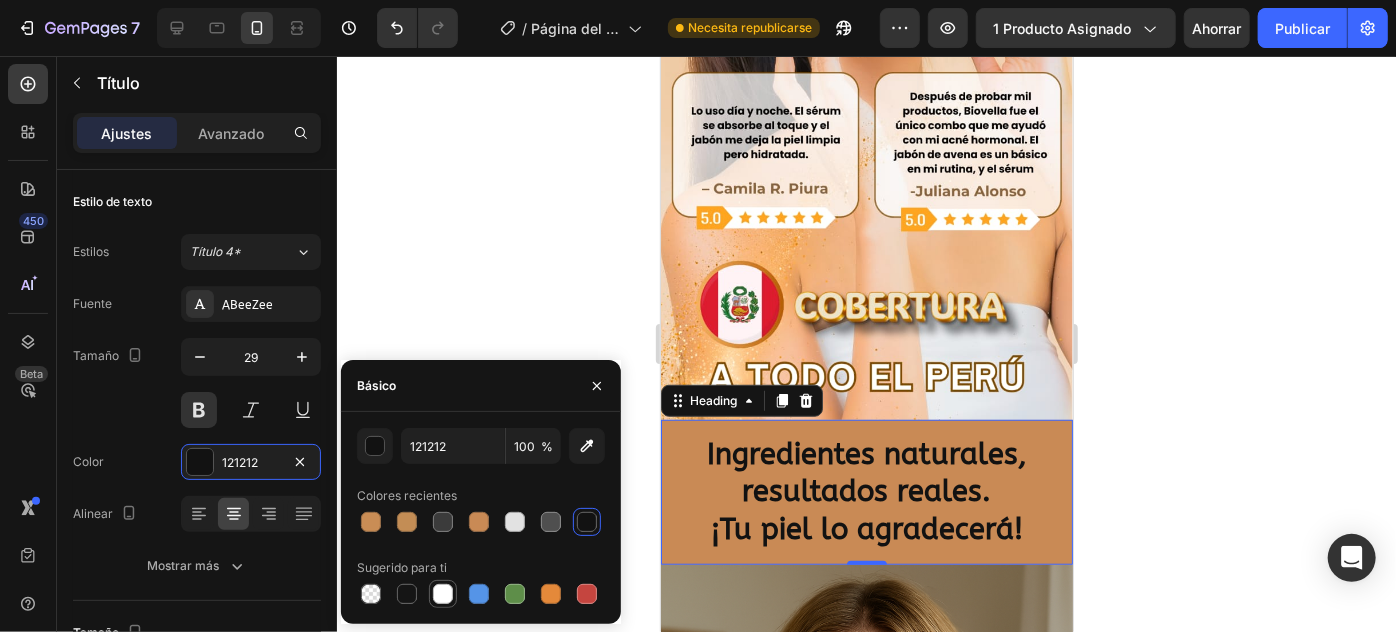click at bounding box center (443, 594) 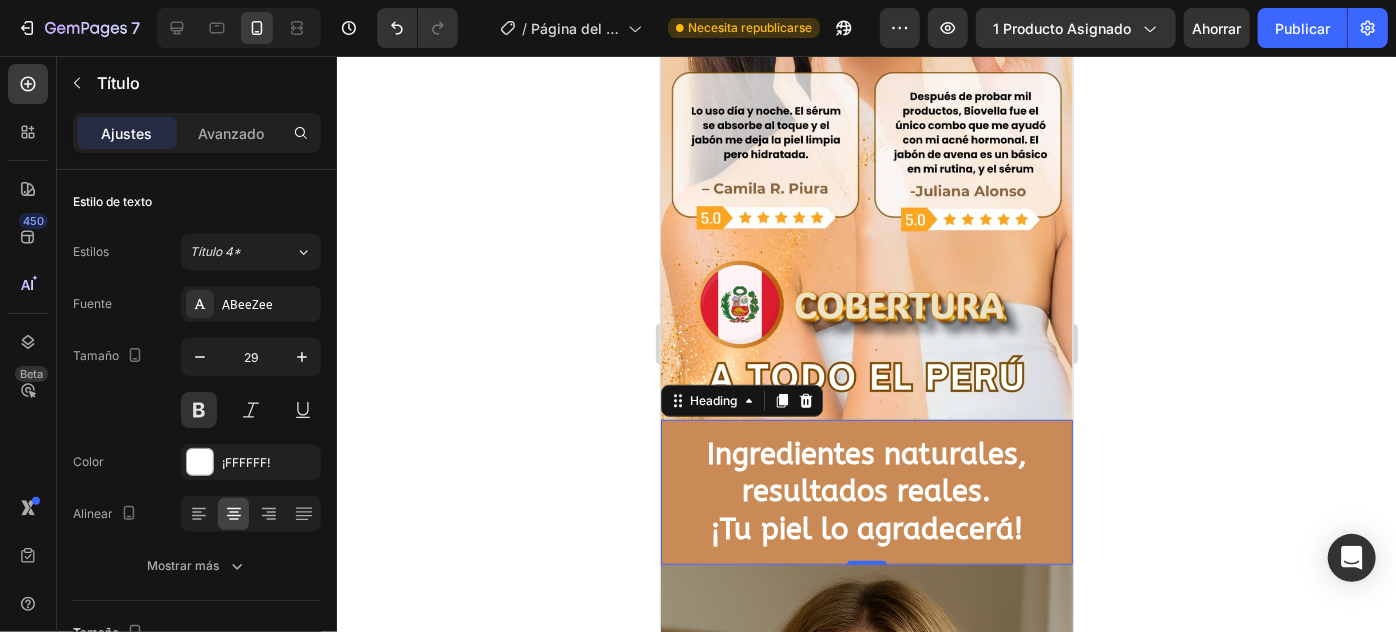 click 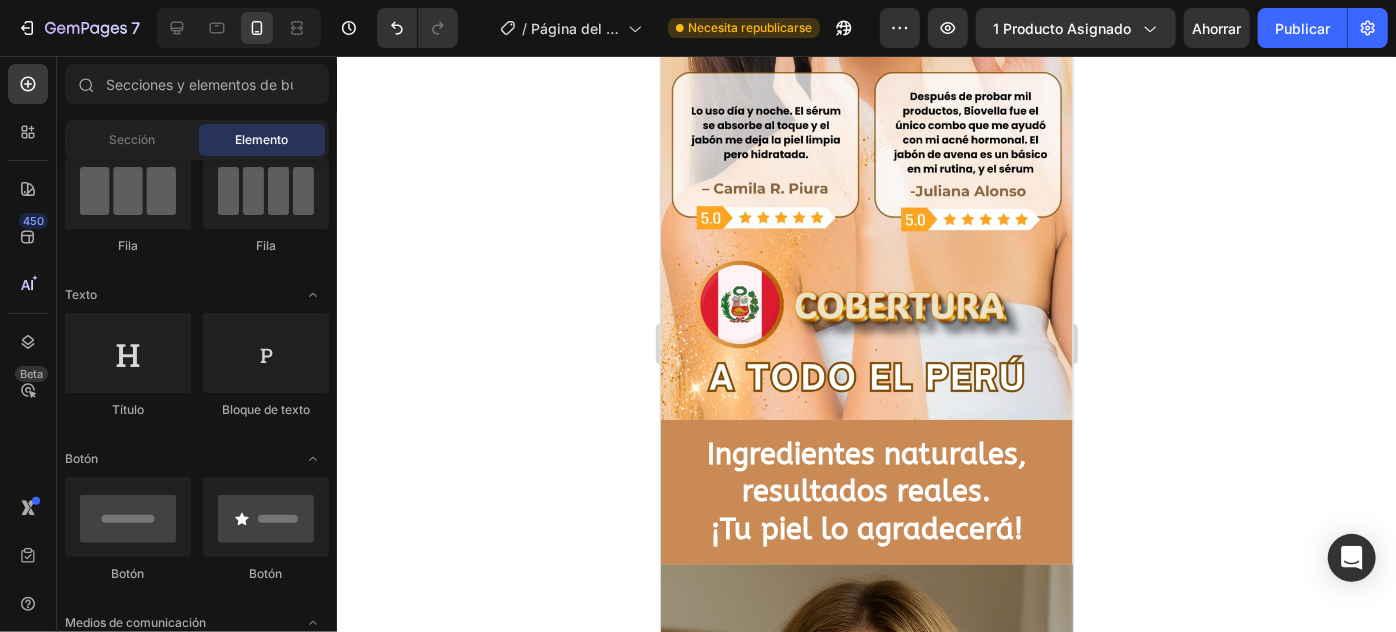 click 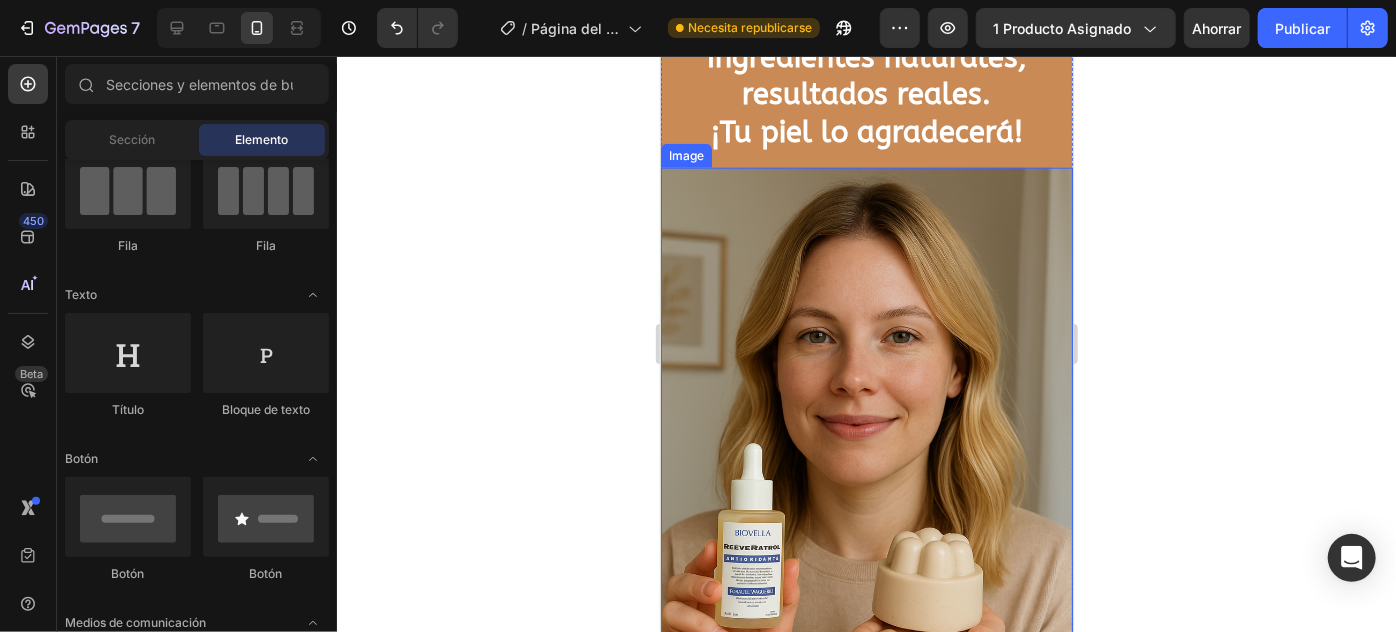 scroll, scrollTop: 8687, scrollLeft: 0, axis: vertical 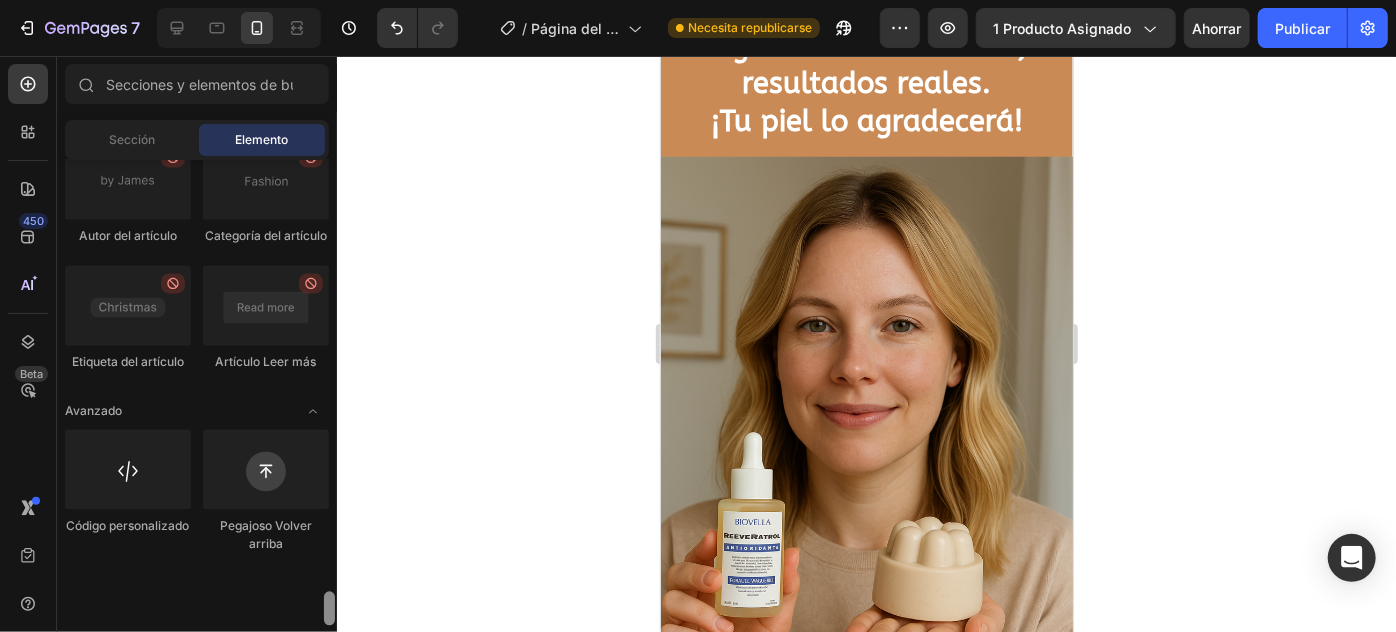 drag, startPoint x: 333, startPoint y: 287, endPoint x: 281, endPoint y: 615, distance: 332.09637 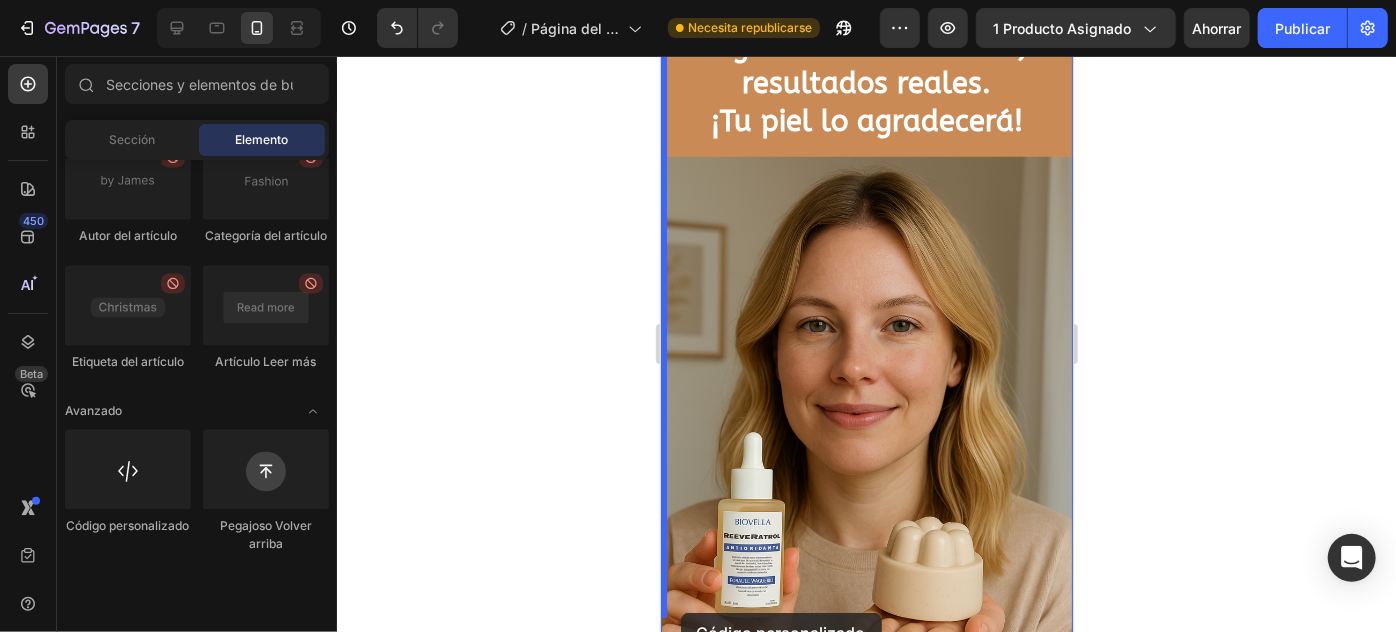 drag, startPoint x: 820, startPoint y: 586, endPoint x: 680, endPoint y: 612, distance: 142.39381 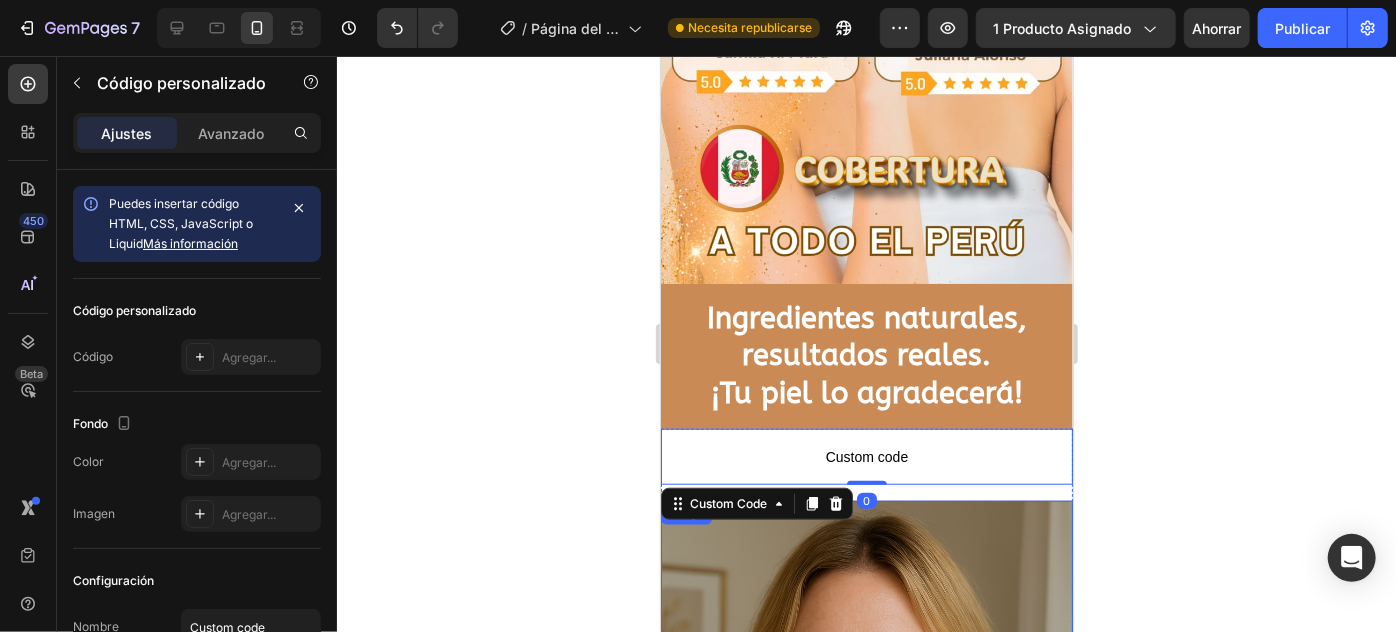 scroll, scrollTop: 8414, scrollLeft: 0, axis: vertical 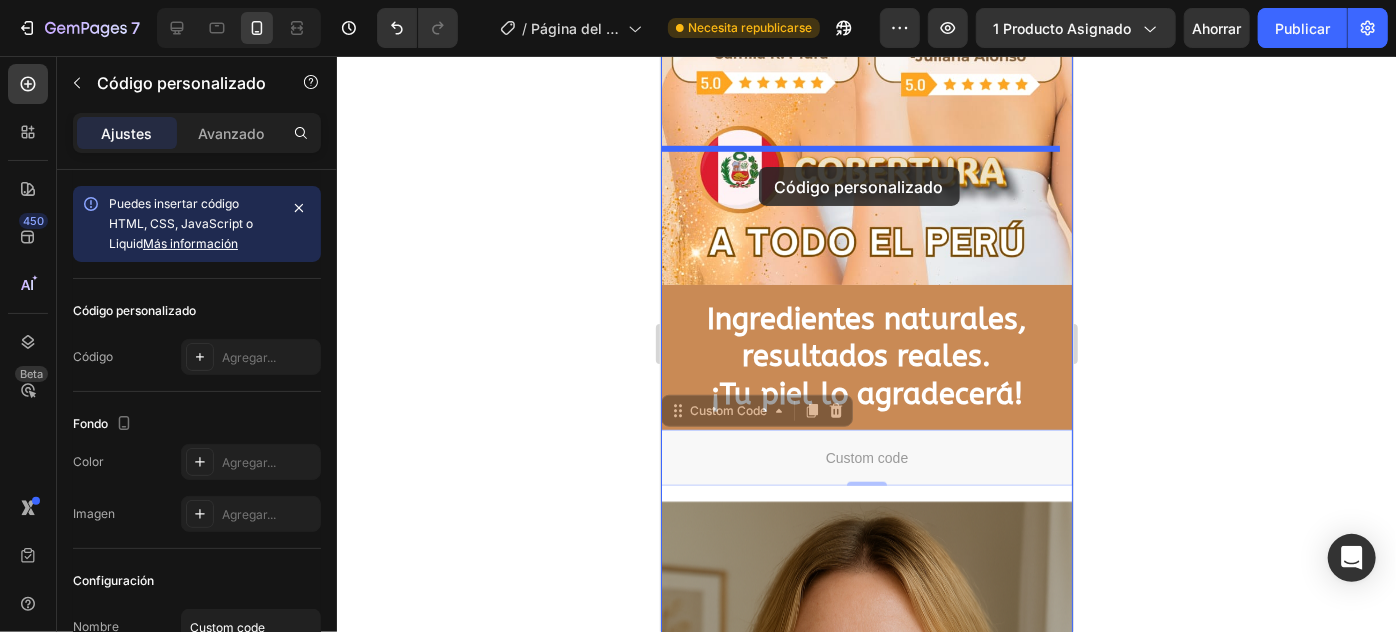 drag, startPoint x: 760, startPoint y: 329, endPoint x: 758, endPoint y: 166, distance: 163.01227 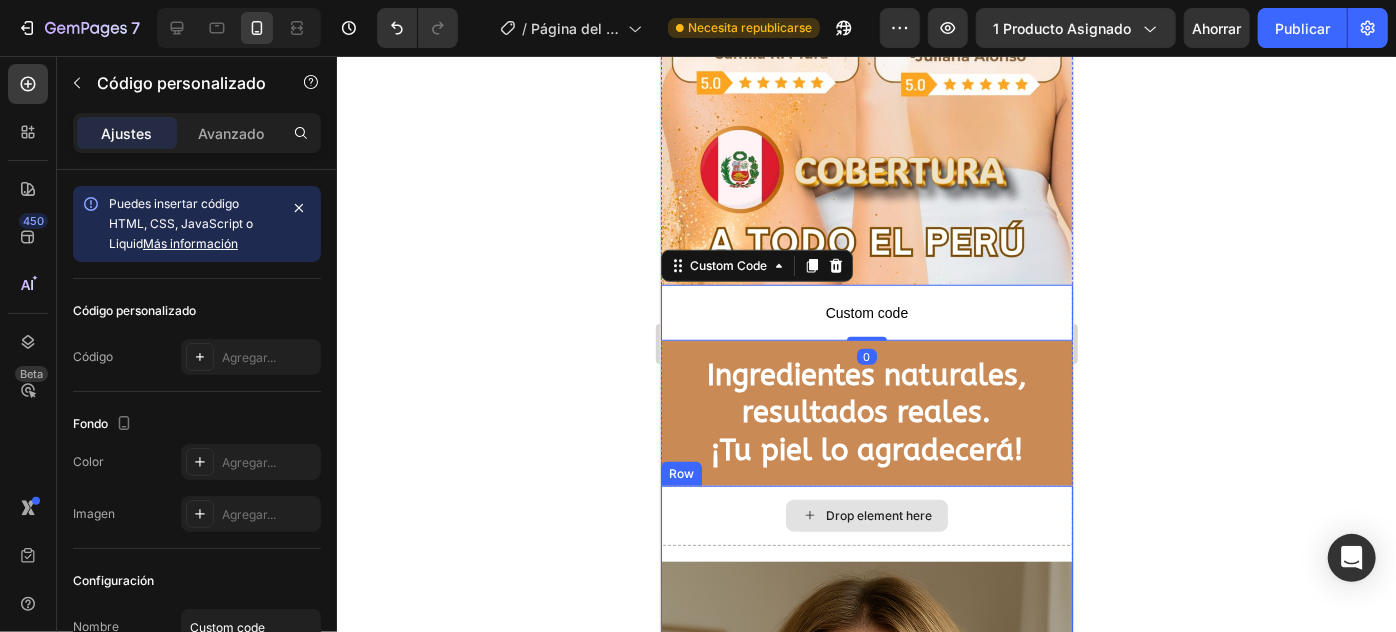click on "Drop element here" at bounding box center [866, 515] 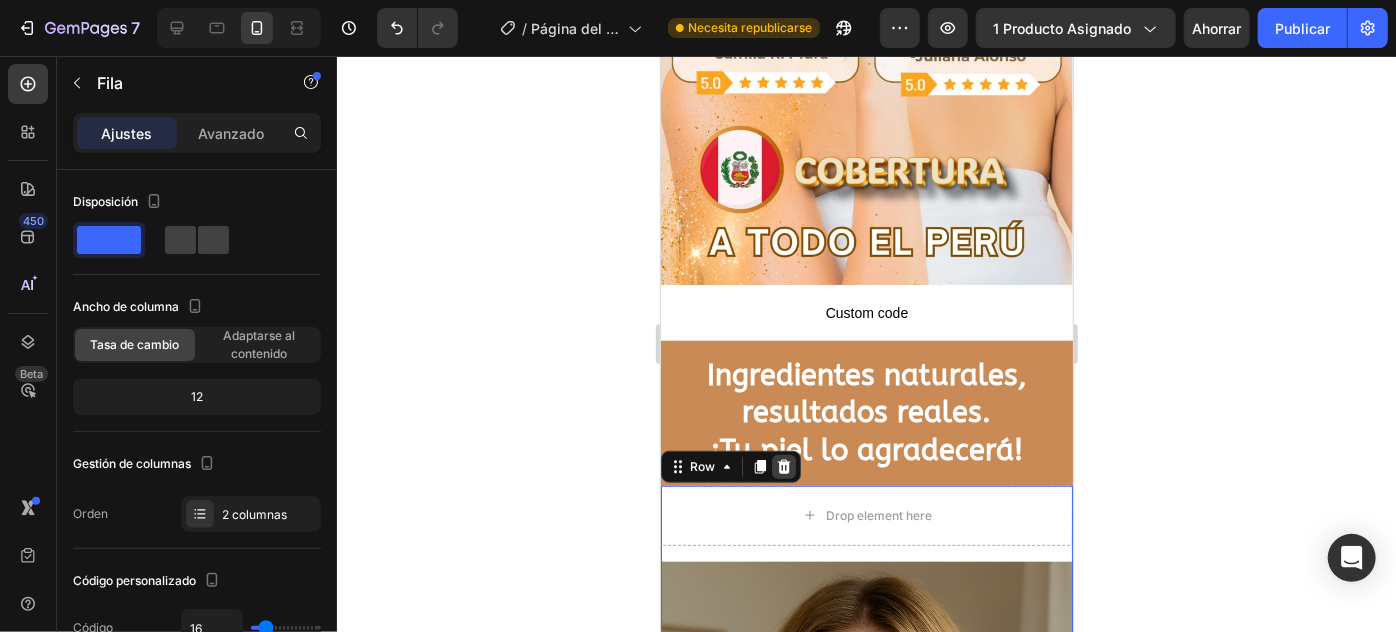 click at bounding box center [783, 466] 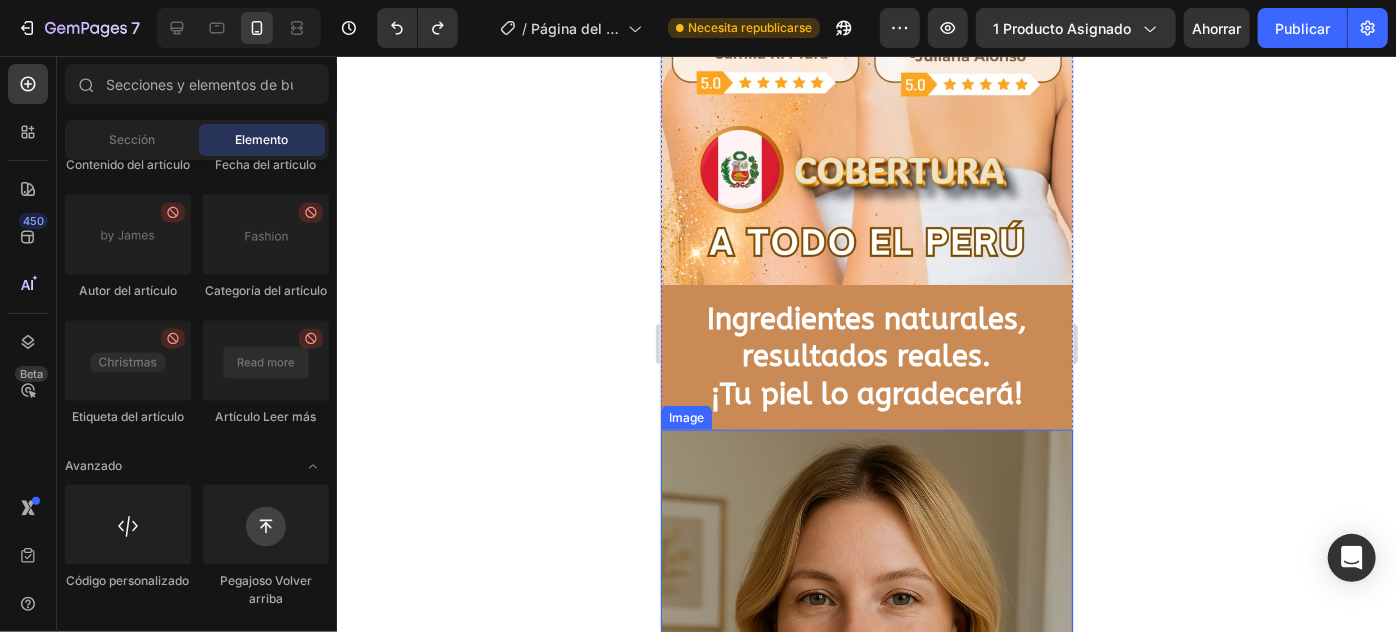 scroll, scrollTop: 8687, scrollLeft: 0, axis: vertical 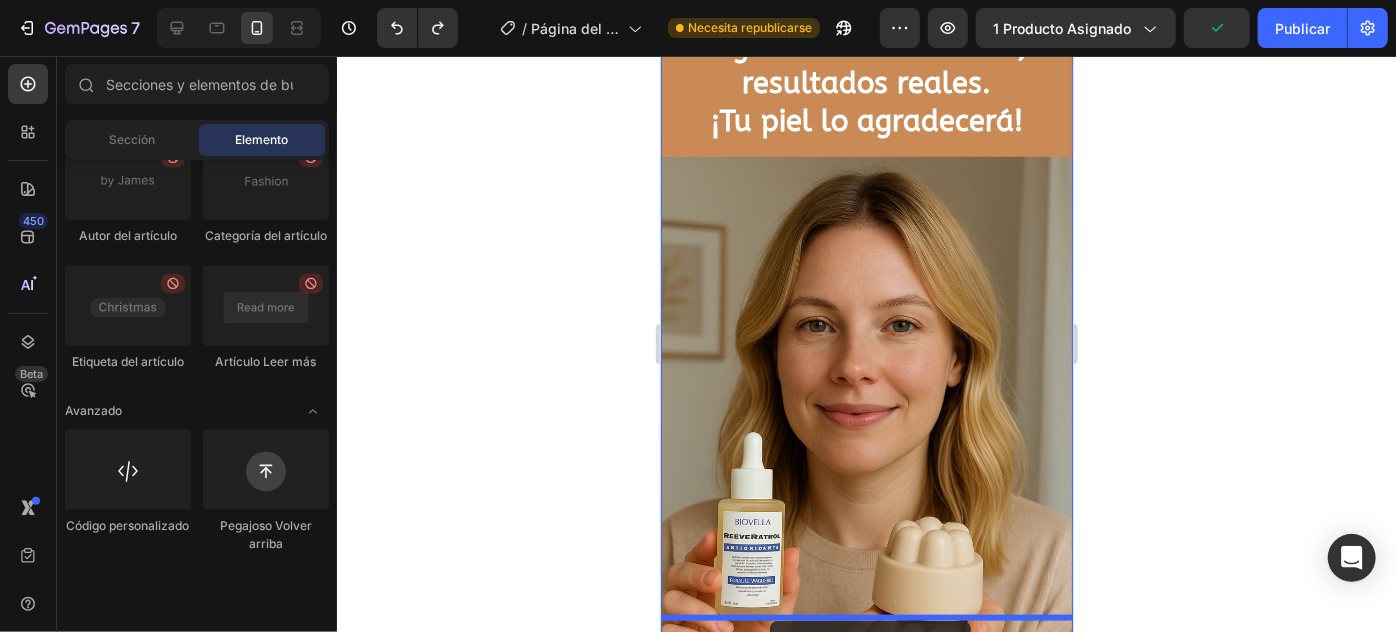 drag, startPoint x: 781, startPoint y: 590, endPoint x: 769, endPoint y: 620, distance: 32.31099 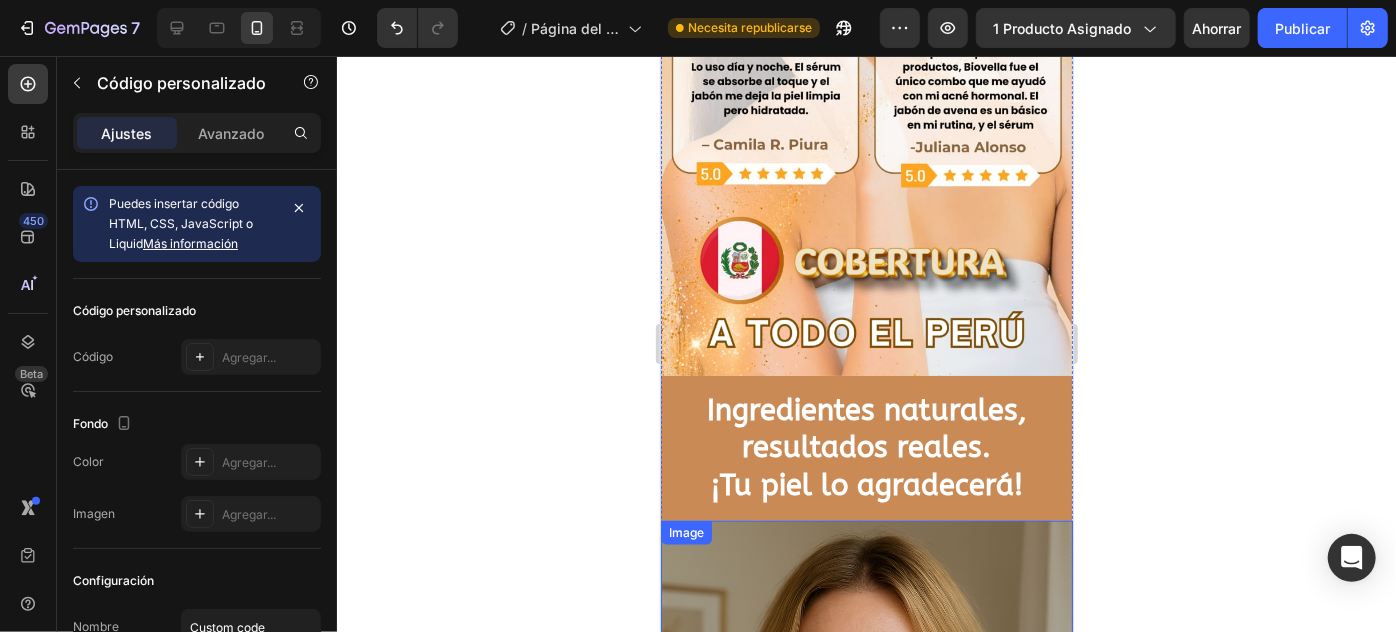 scroll, scrollTop: 8687, scrollLeft: 0, axis: vertical 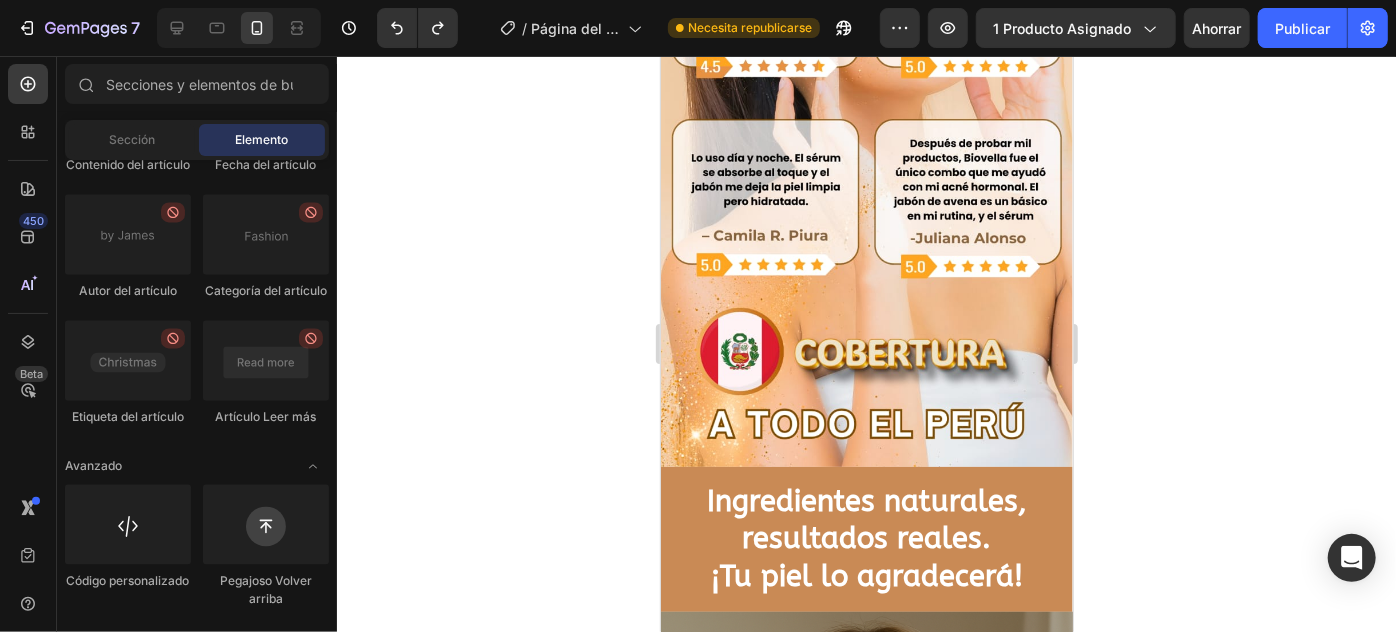 click 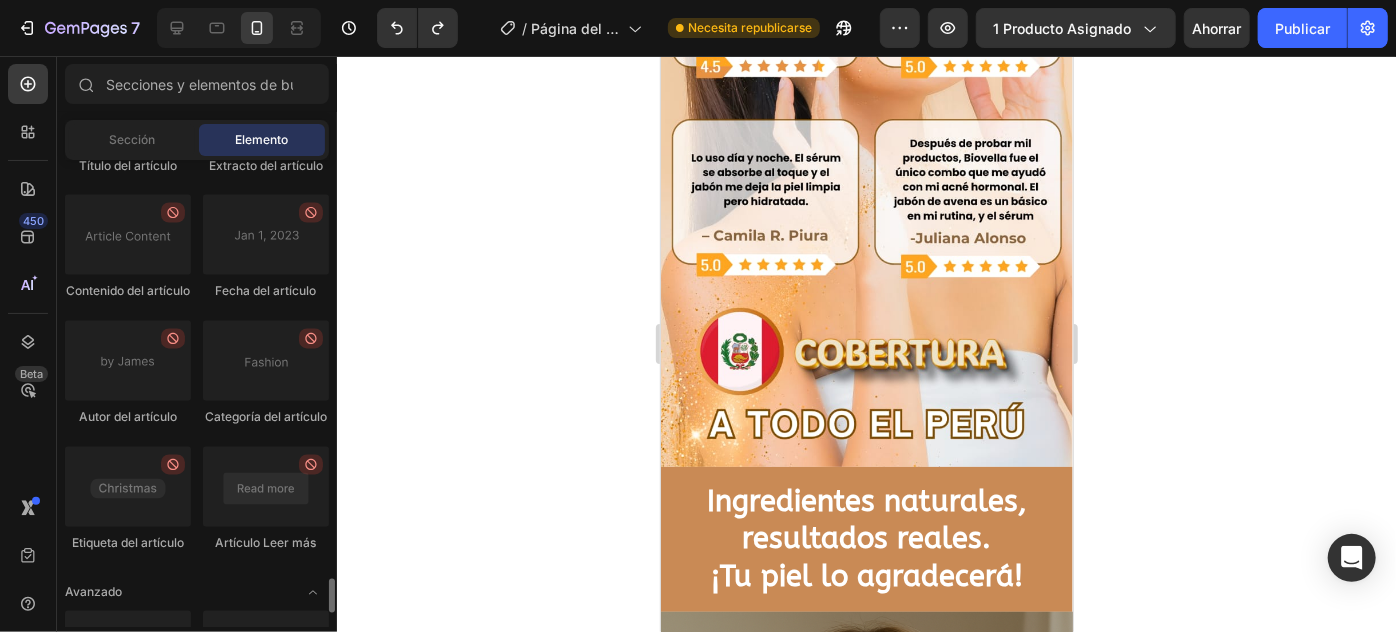 scroll, scrollTop: 5898, scrollLeft: 0, axis: vertical 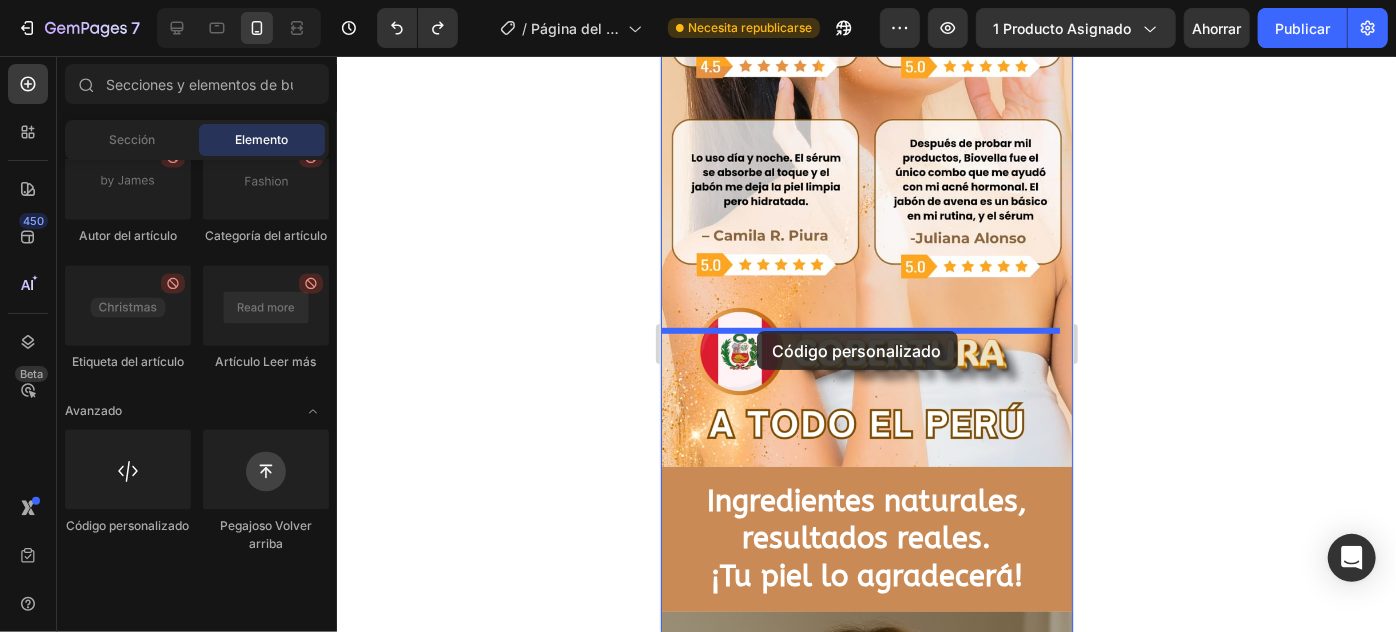 drag, startPoint x: 790, startPoint y: 593, endPoint x: 756, endPoint y: 330, distance: 265.1886 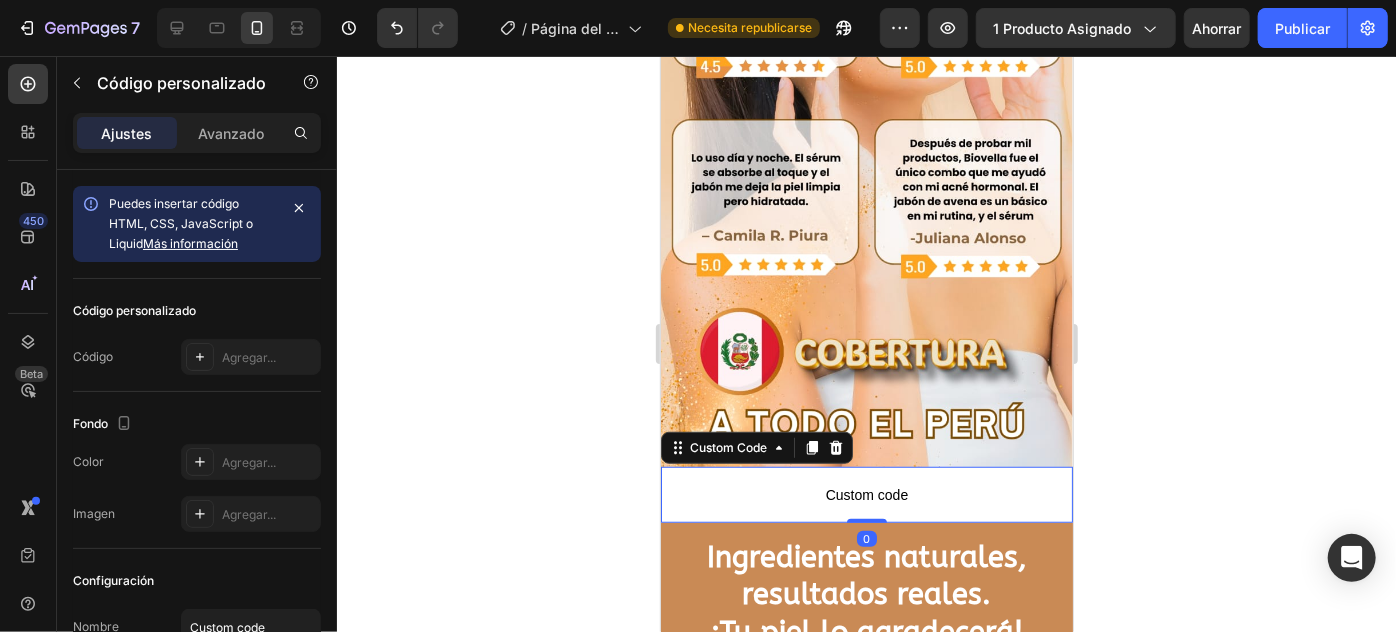 click on "Custom code" at bounding box center [866, 494] 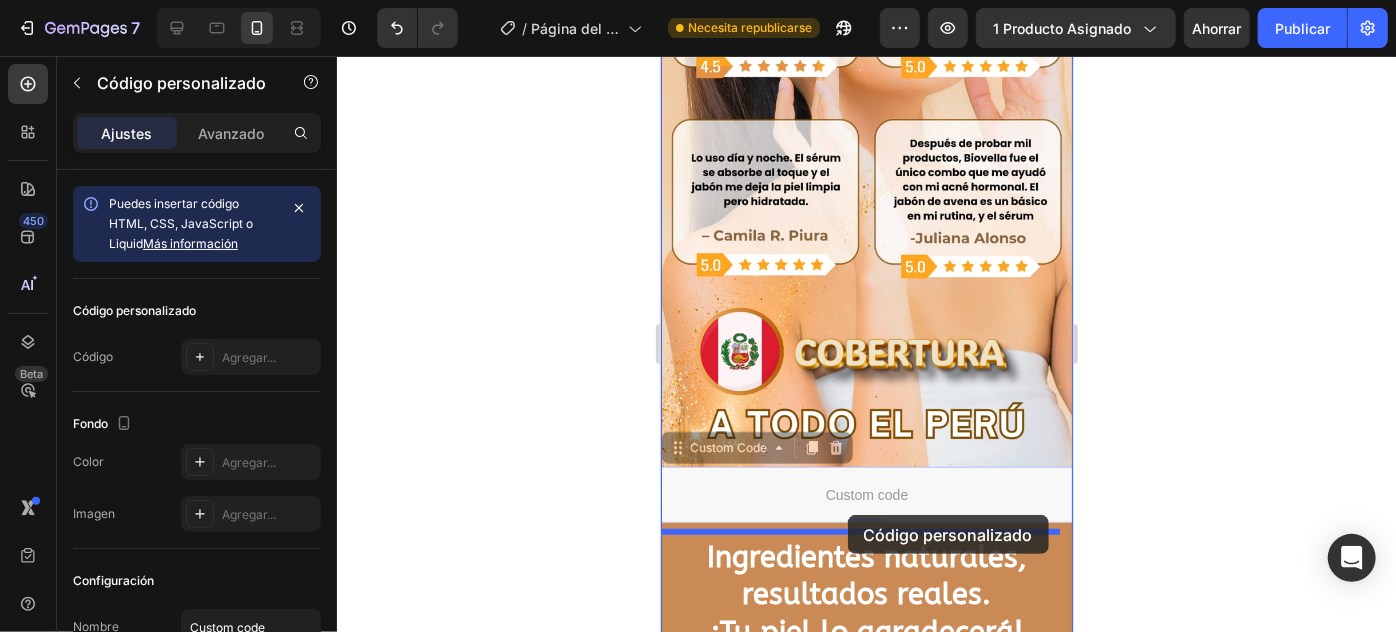 drag, startPoint x: 848, startPoint y: 350, endPoint x: 847, endPoint y: 514, distance: 164.00305 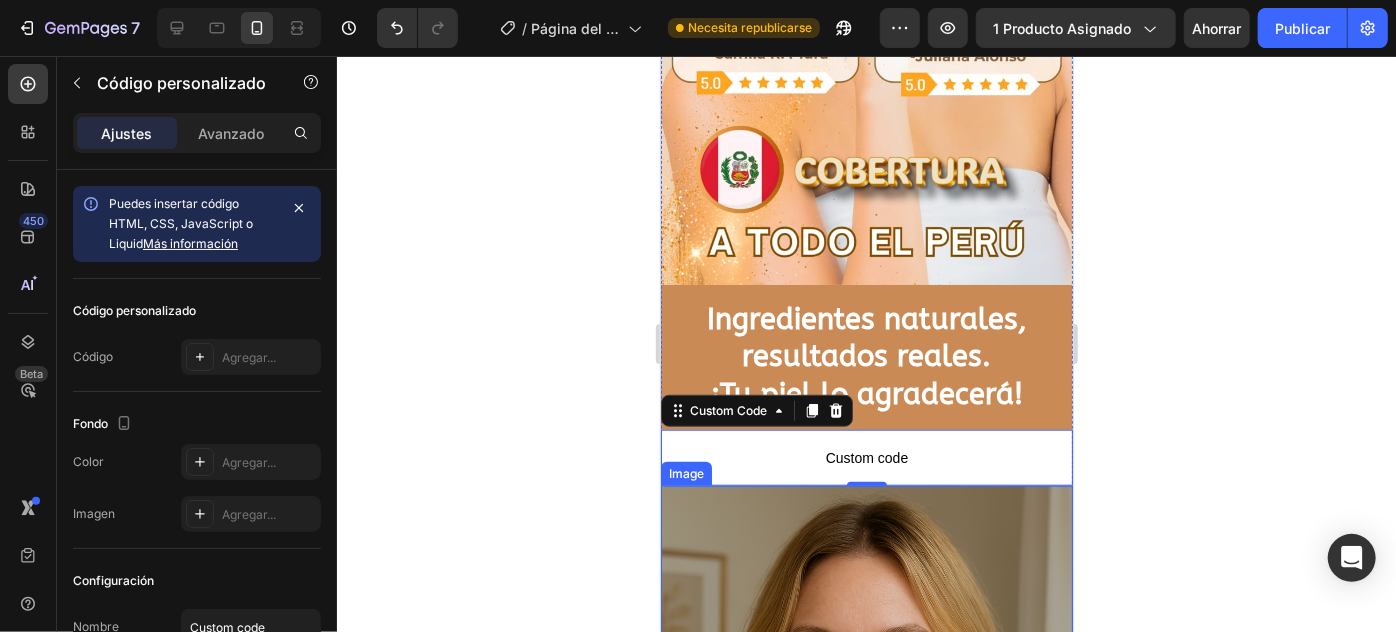 scroll, scrollTop: 8505, scrollLeft: 0, axis: vertical 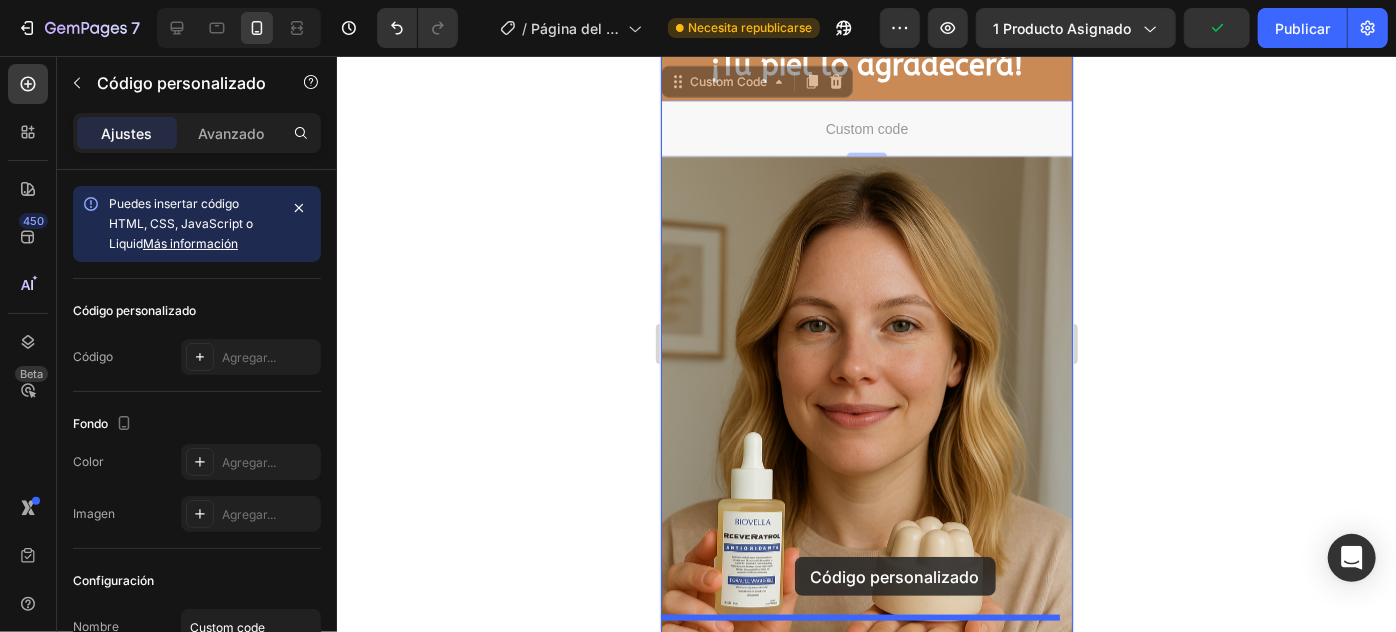 drag, startPoint x: 794, startPoint y: 265, endPoint x: 794, endPoint y: 556, distance: 291 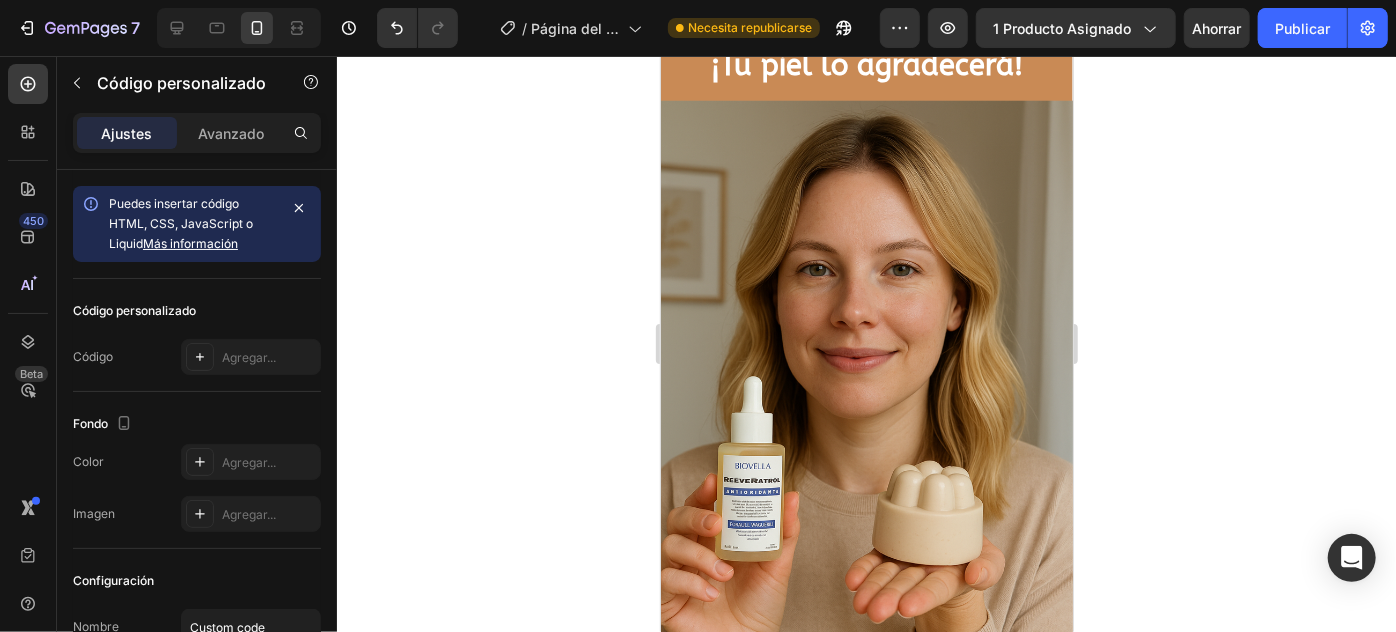 drag, startPoint x: 524, startPoint y: 341, endPoint x: 544, endPoint y: 323, distance: 26.907248 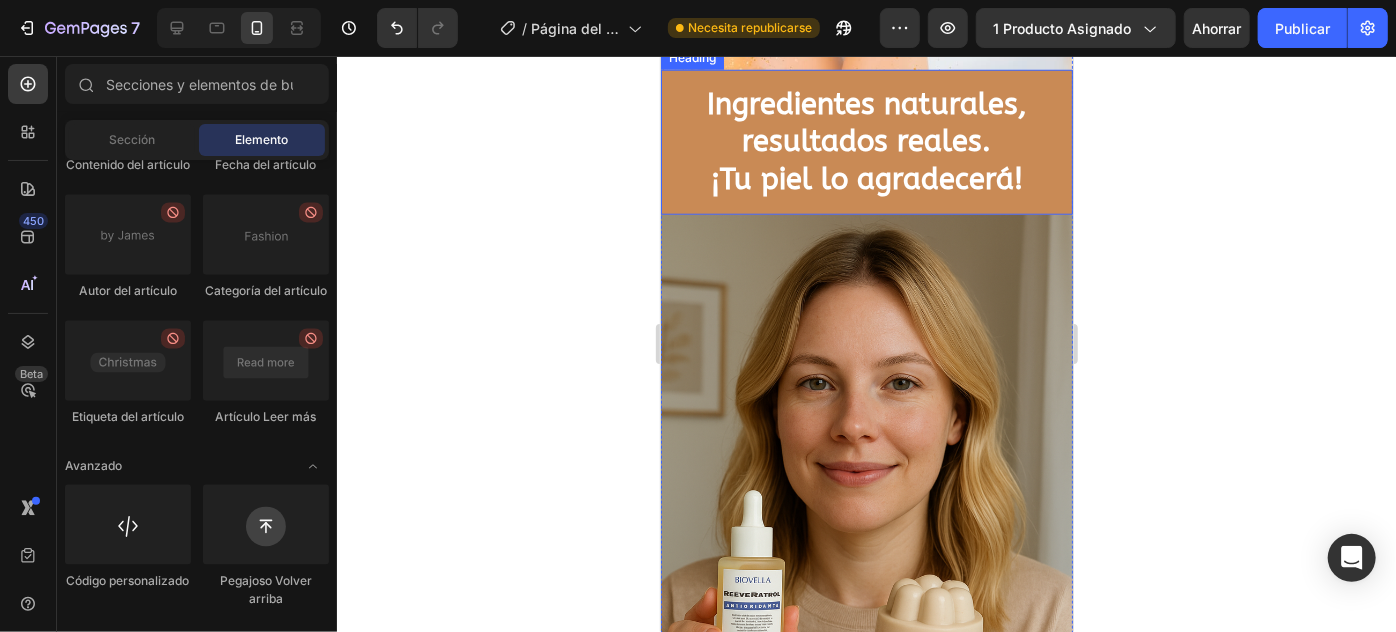 scroll, scrollTop: 8743, scrollLeft: 0, axis: vertical 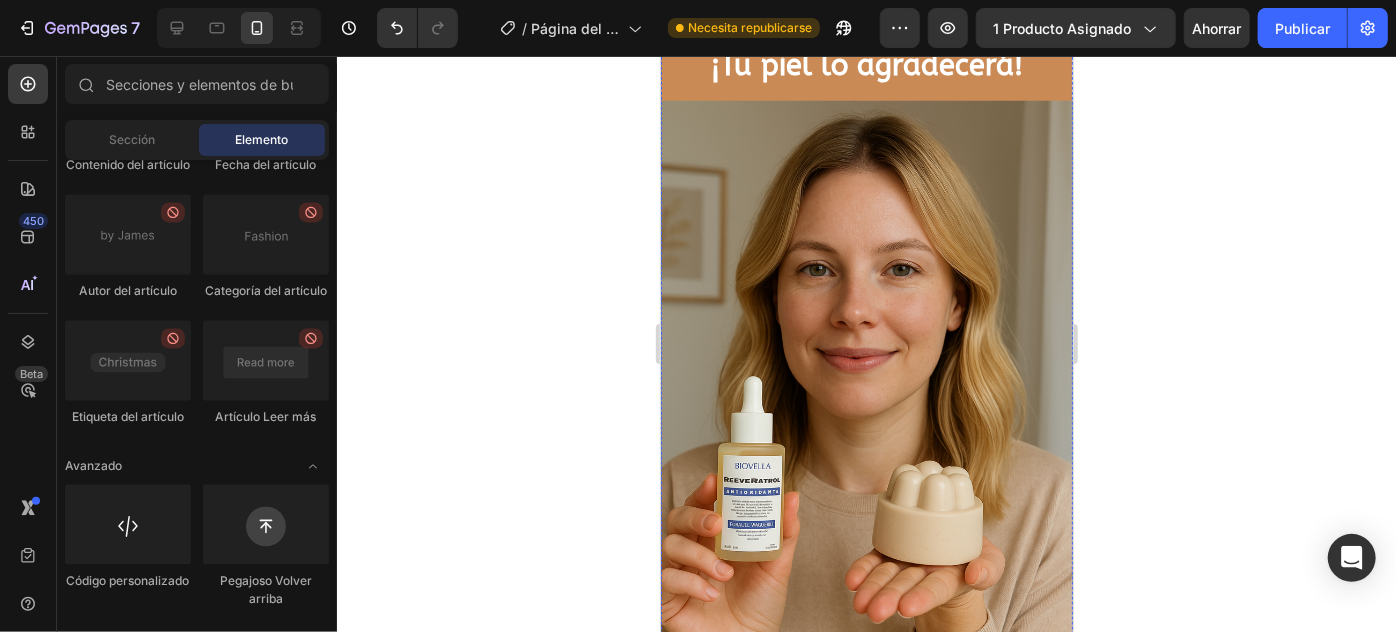 drag, startPoint x: 835, startPoint y: 587, endPoint x: 808, endPoint y: 414, distance: 175.09425 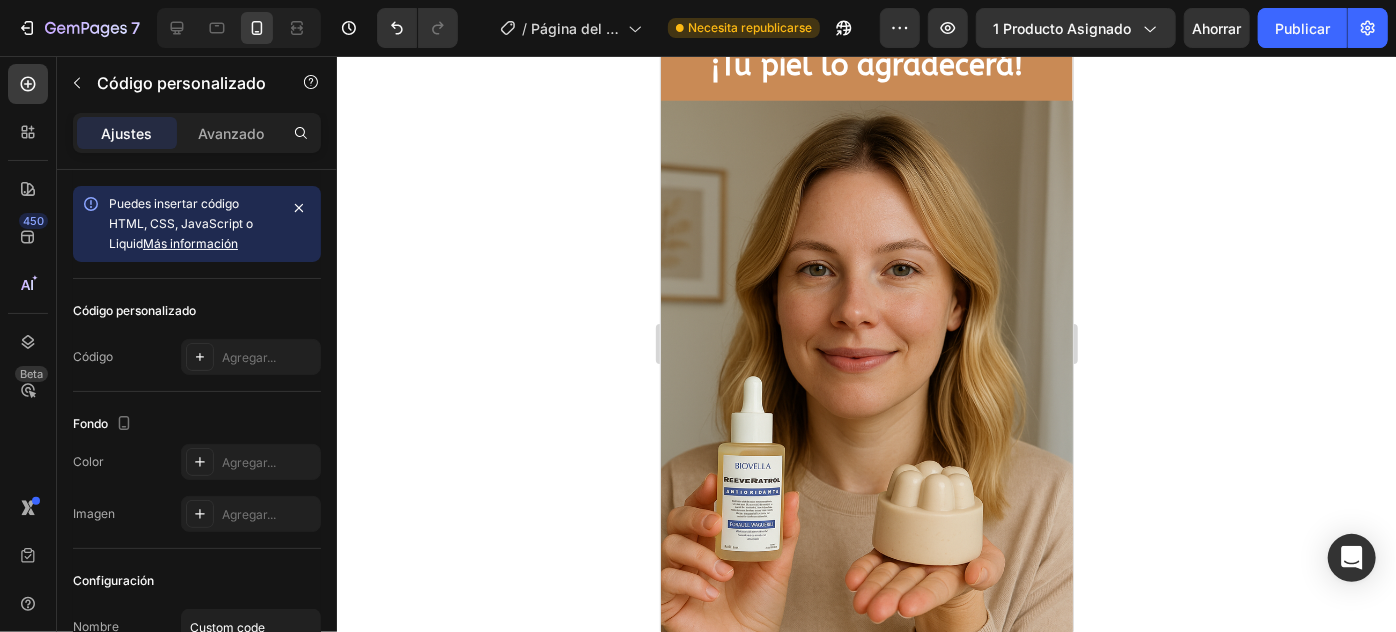 click on "Custom code" at bounding box center (866, 746) 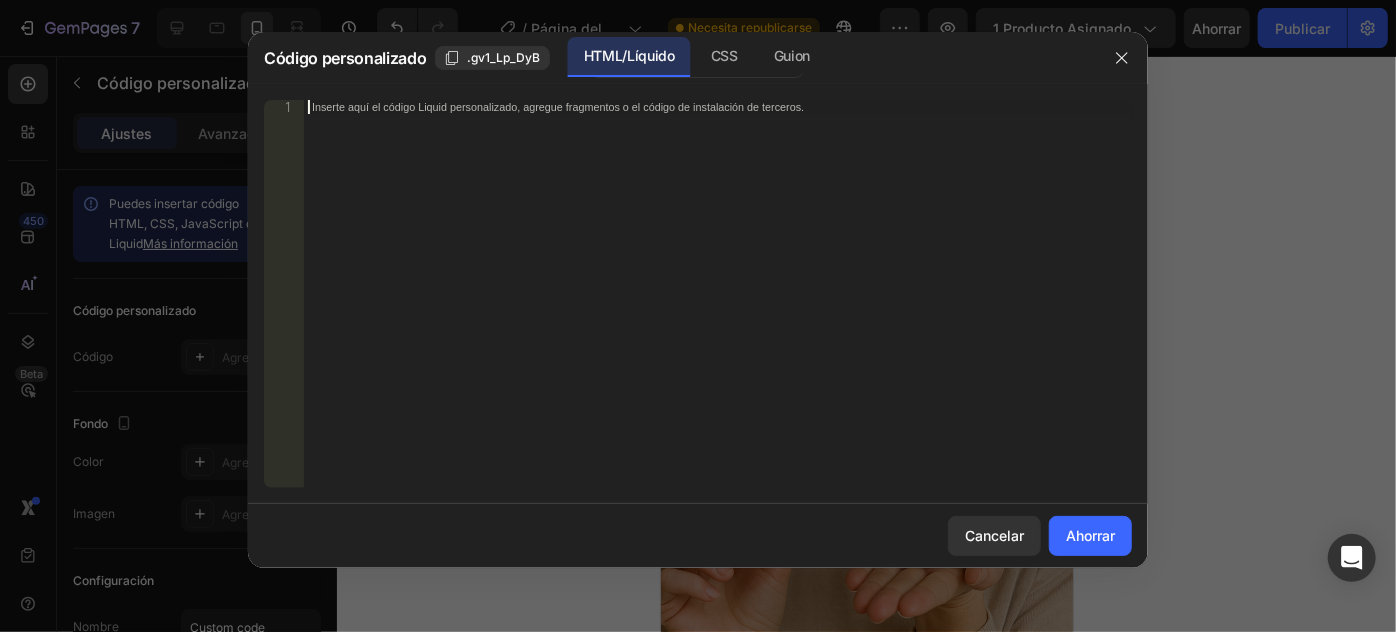 click on "Inserte aquí el código Liquid personalizado, agregue fragmentos o el código de instalación de terceros." at bounding box center [718, 308] 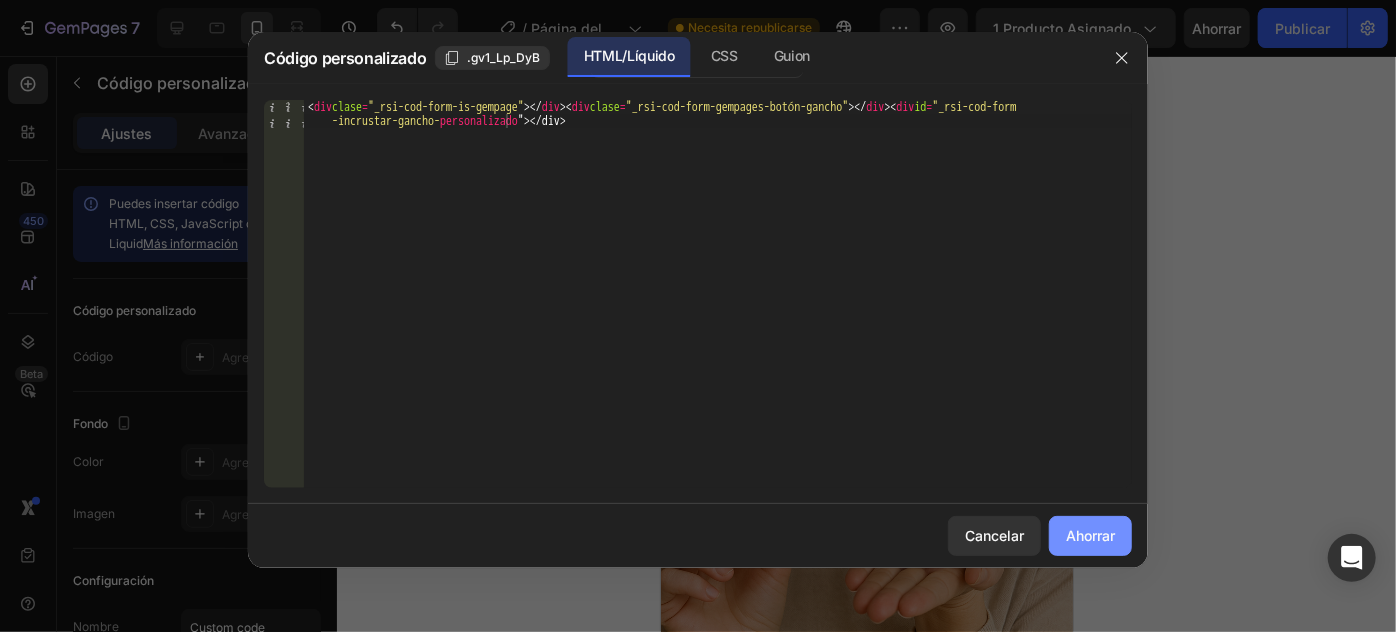 click on "Ahorrar" at bounding box center [1090, 535] 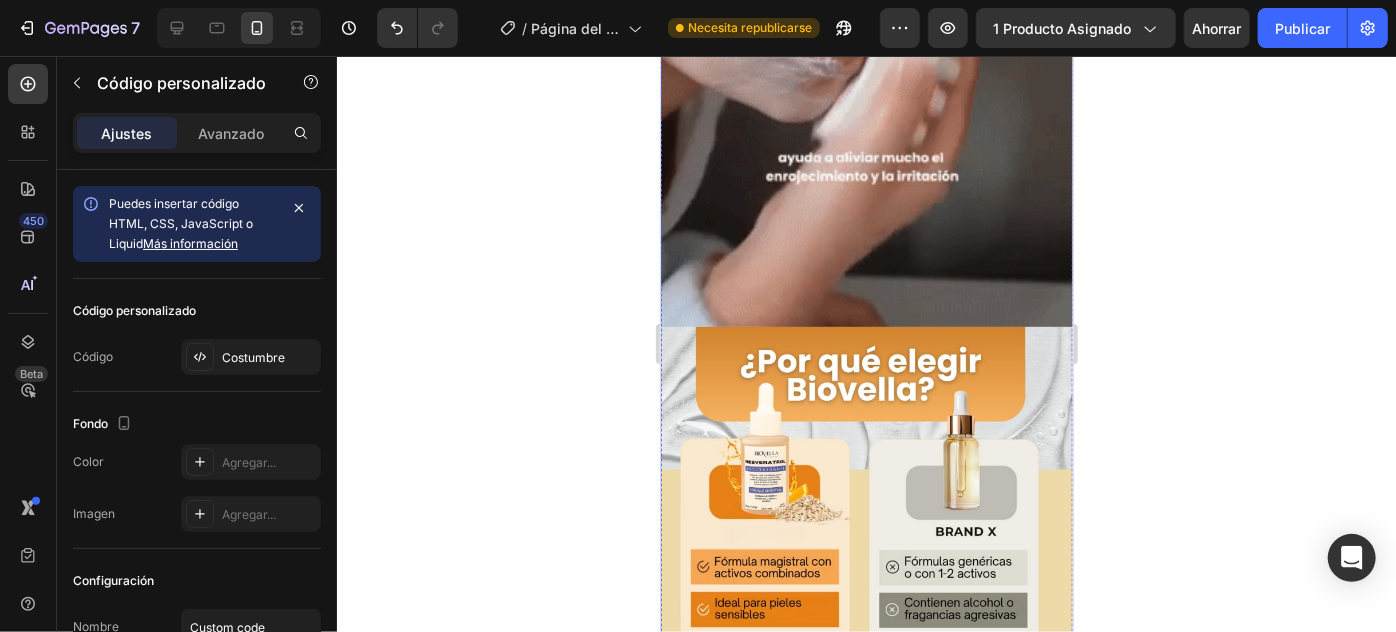 scroll, scrollTop: 3504, scrollLeft: 0, axis: vertical 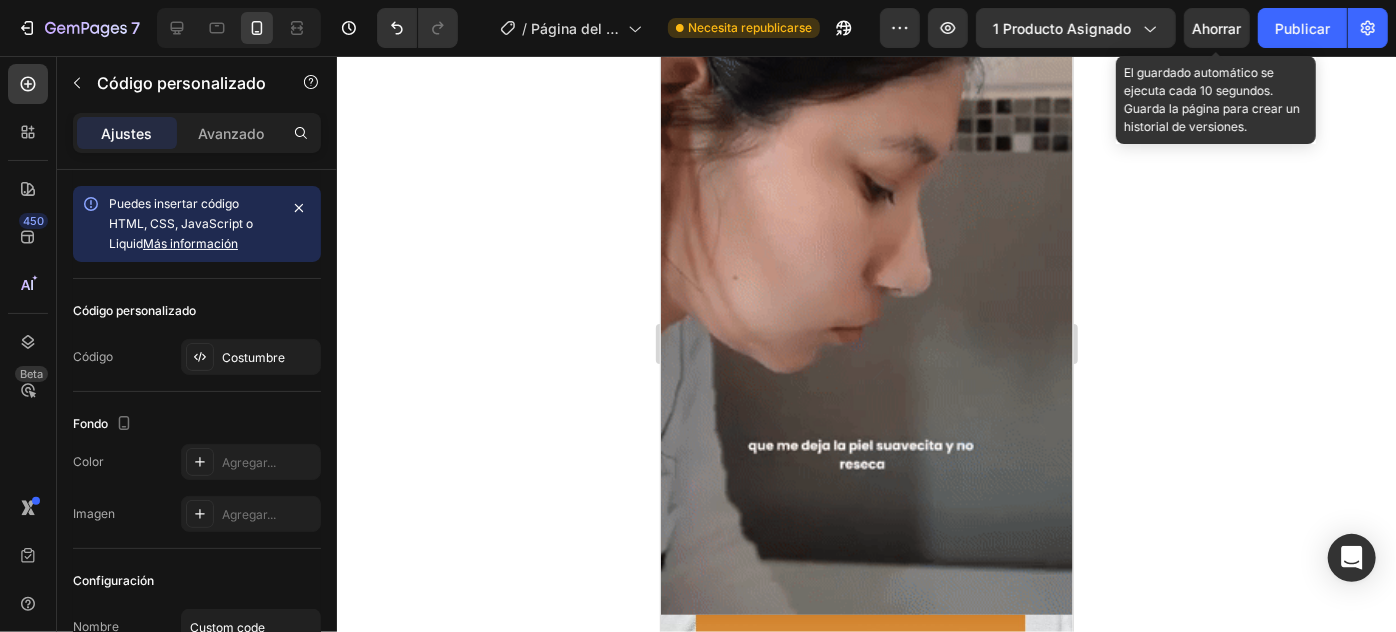 click on "Ahorrar" at bounding box center (1217, 28) 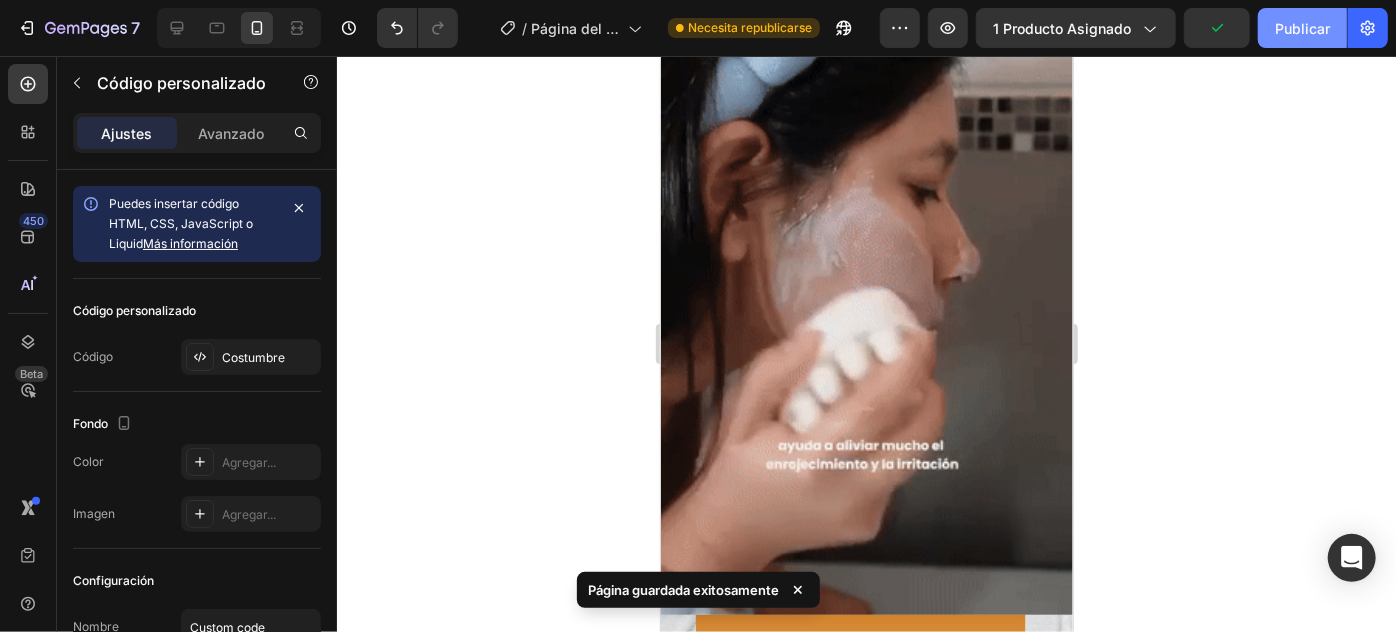 click on "Publicar" at bounding box center [1302, 28] 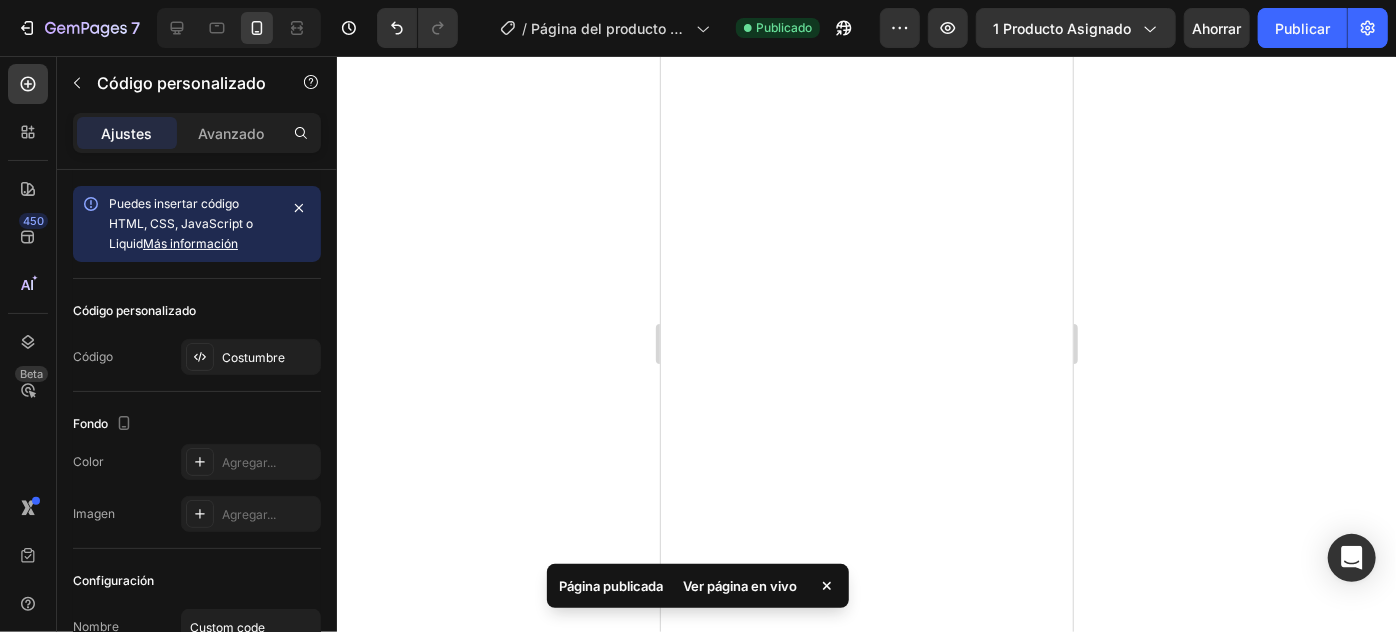 scroll, scrollTop: 0, scrollLeft: 0, axis: both 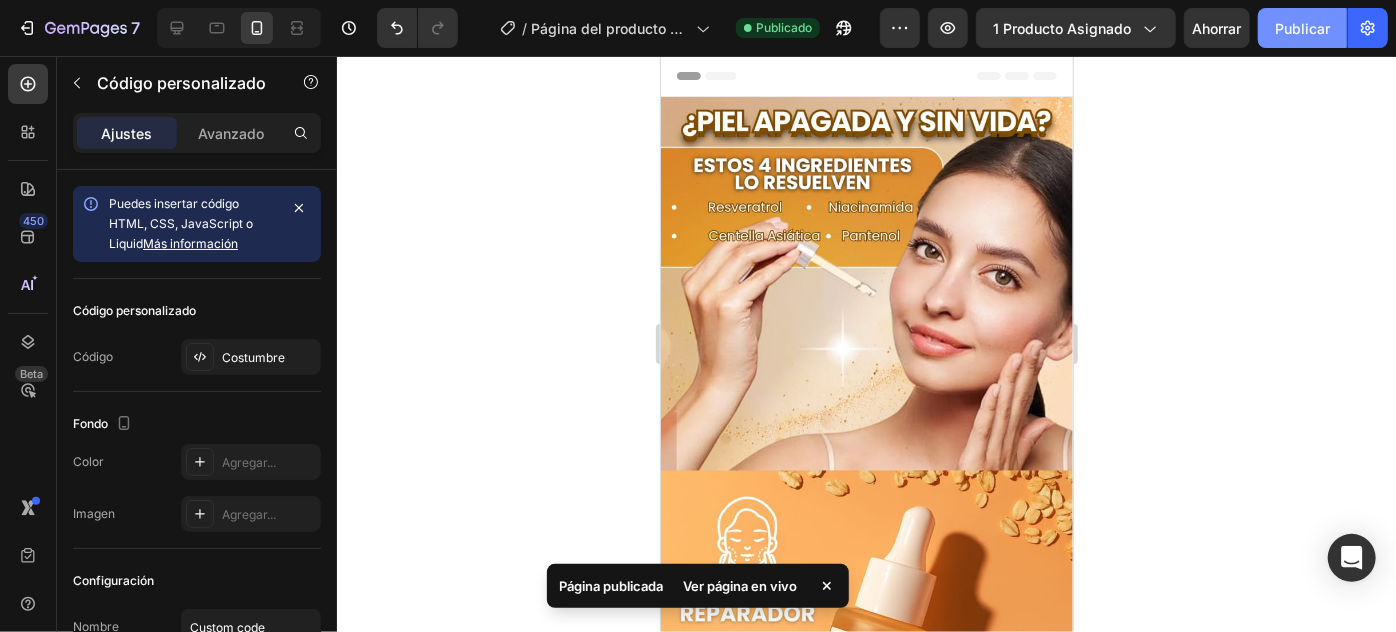 click on "Publicar" 